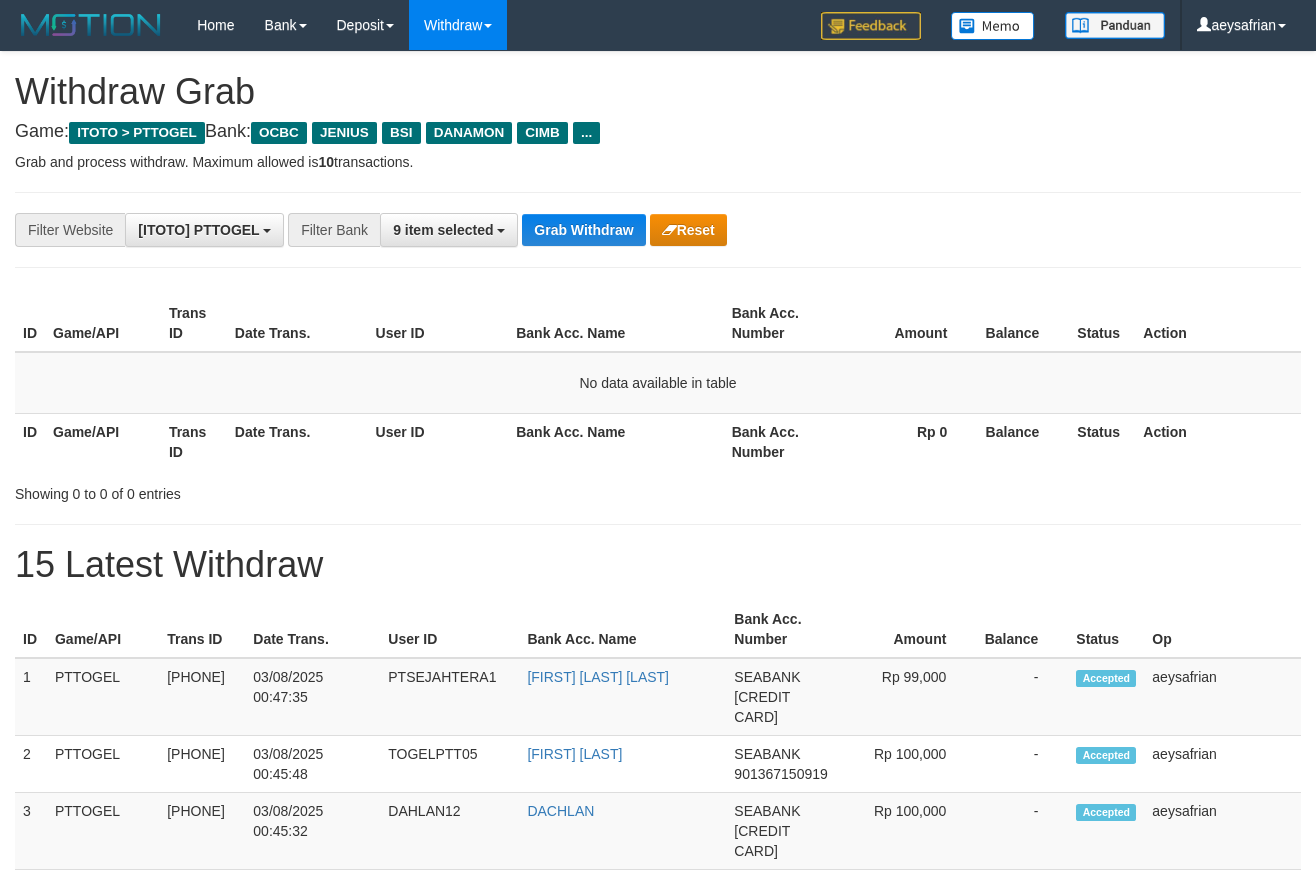scroll, scrollTop: 0, scrollLeft: 0, axis: both 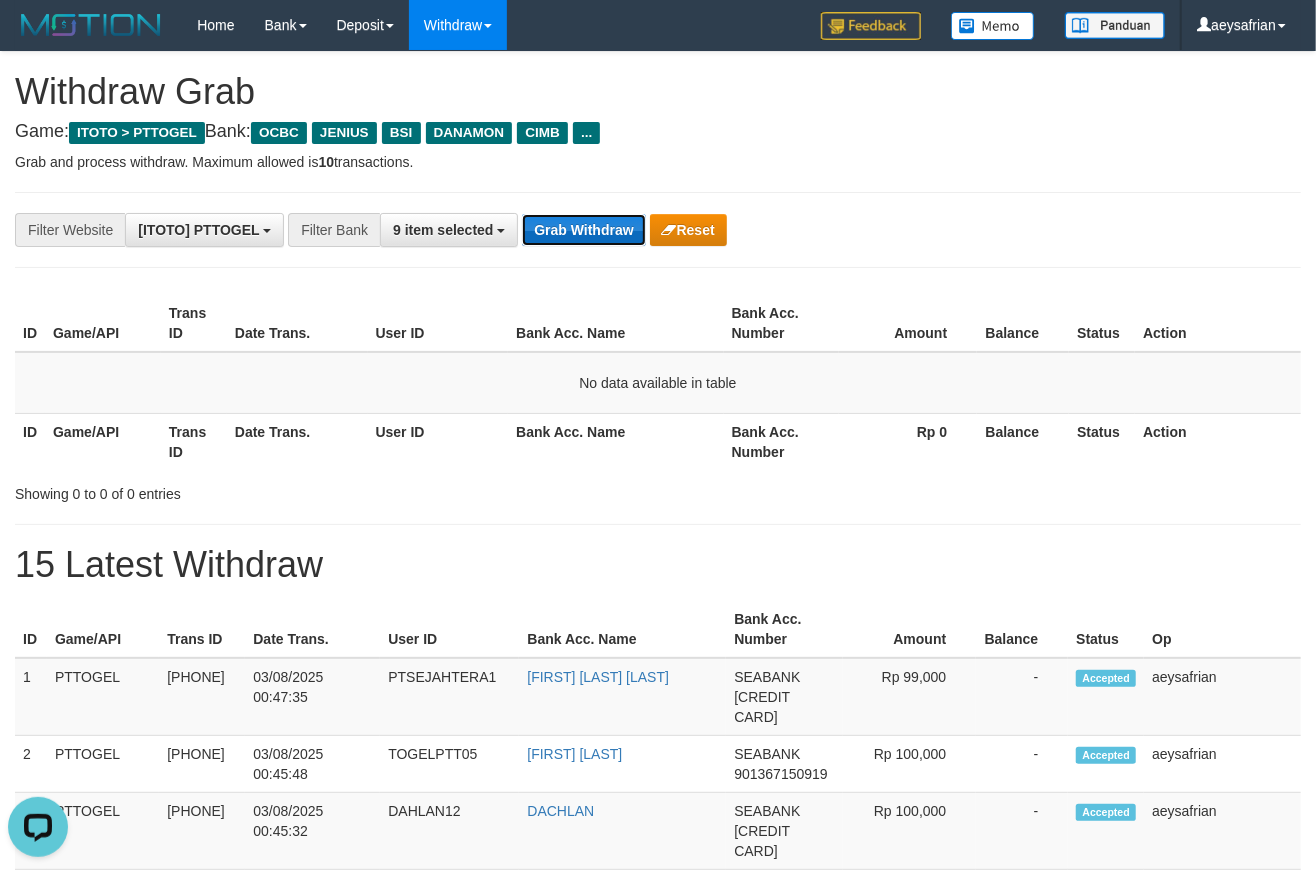 drag, startPoint x: 588, startPoint y: 224, endPoint x: 615, endPoint y: 219, distance: 27.45906 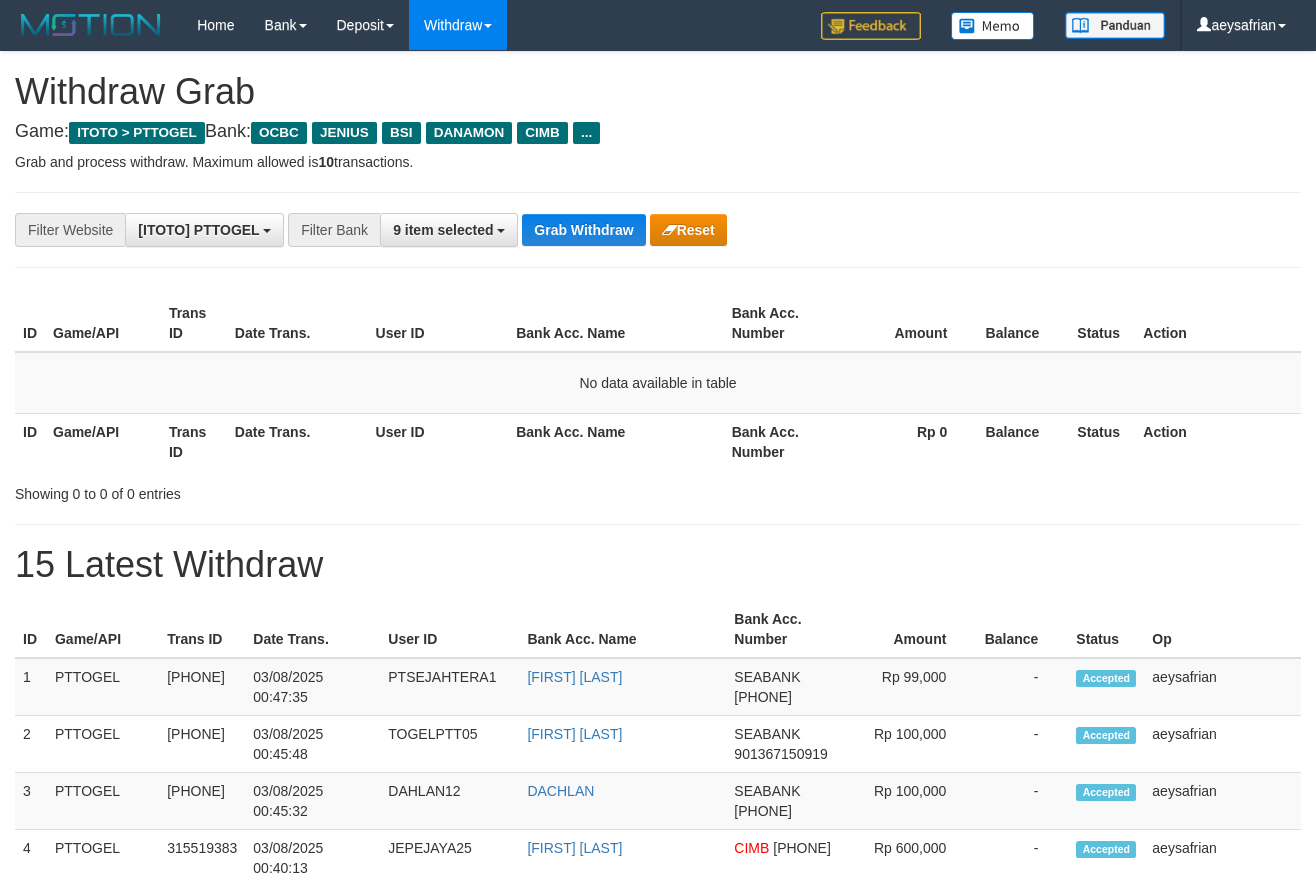 scroll, scrollTop: 0, scrollLeft: 0, axis: both 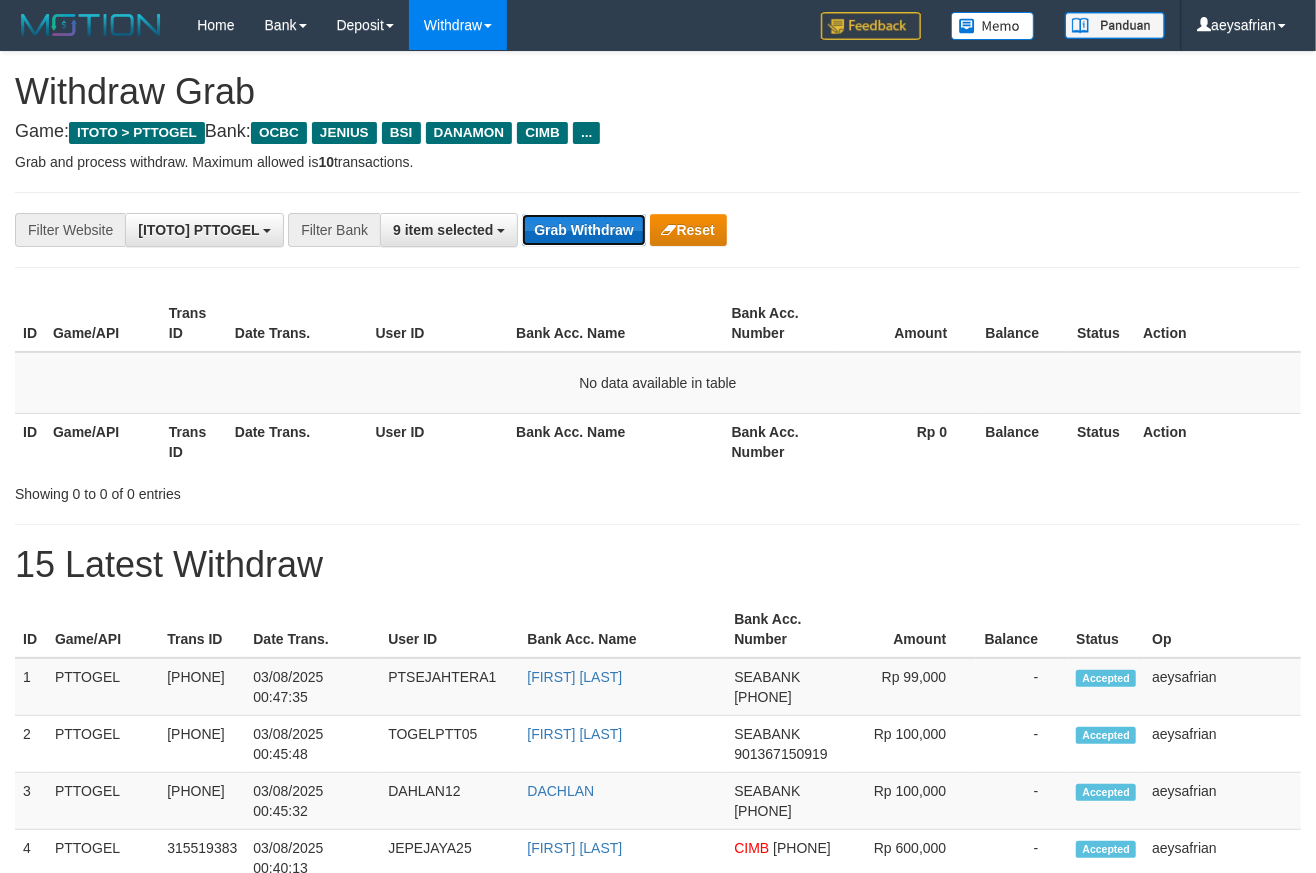 click on "Grab Withdraw" at bounding box center [583, 230] 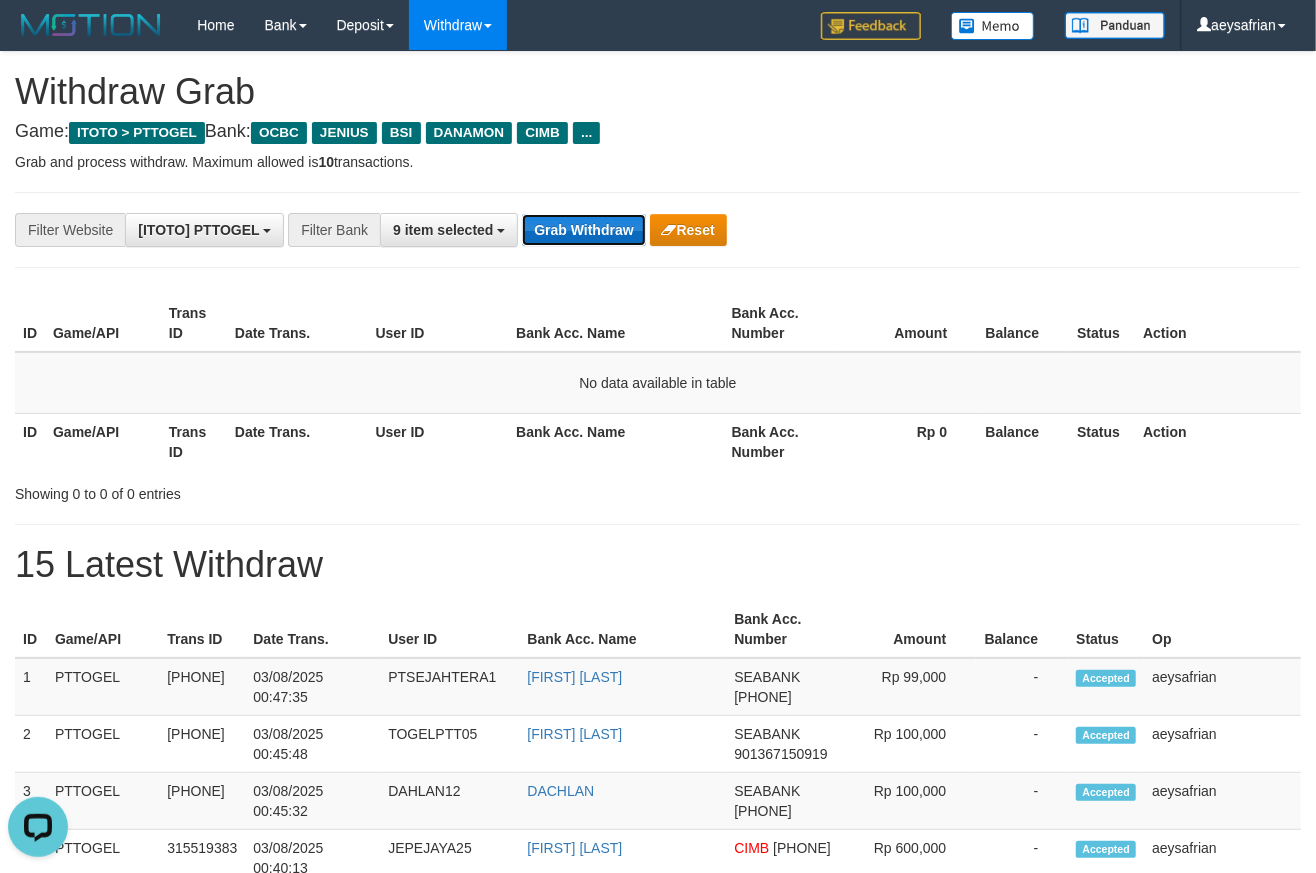 scroll, scrollTop: 0, scrollLeft: 0, axis: both 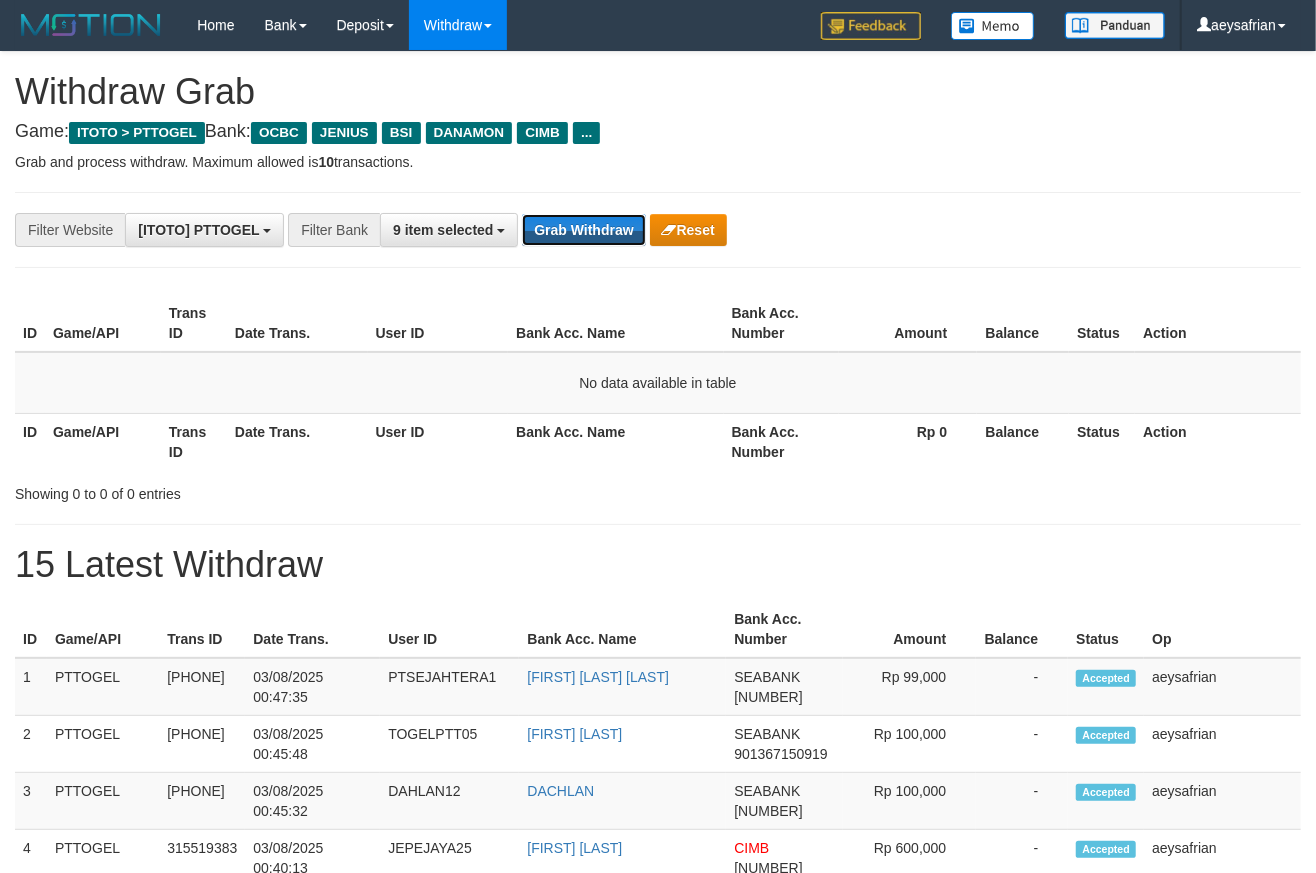 click on "Grab Withdraw" at bounding box center [583, 230] 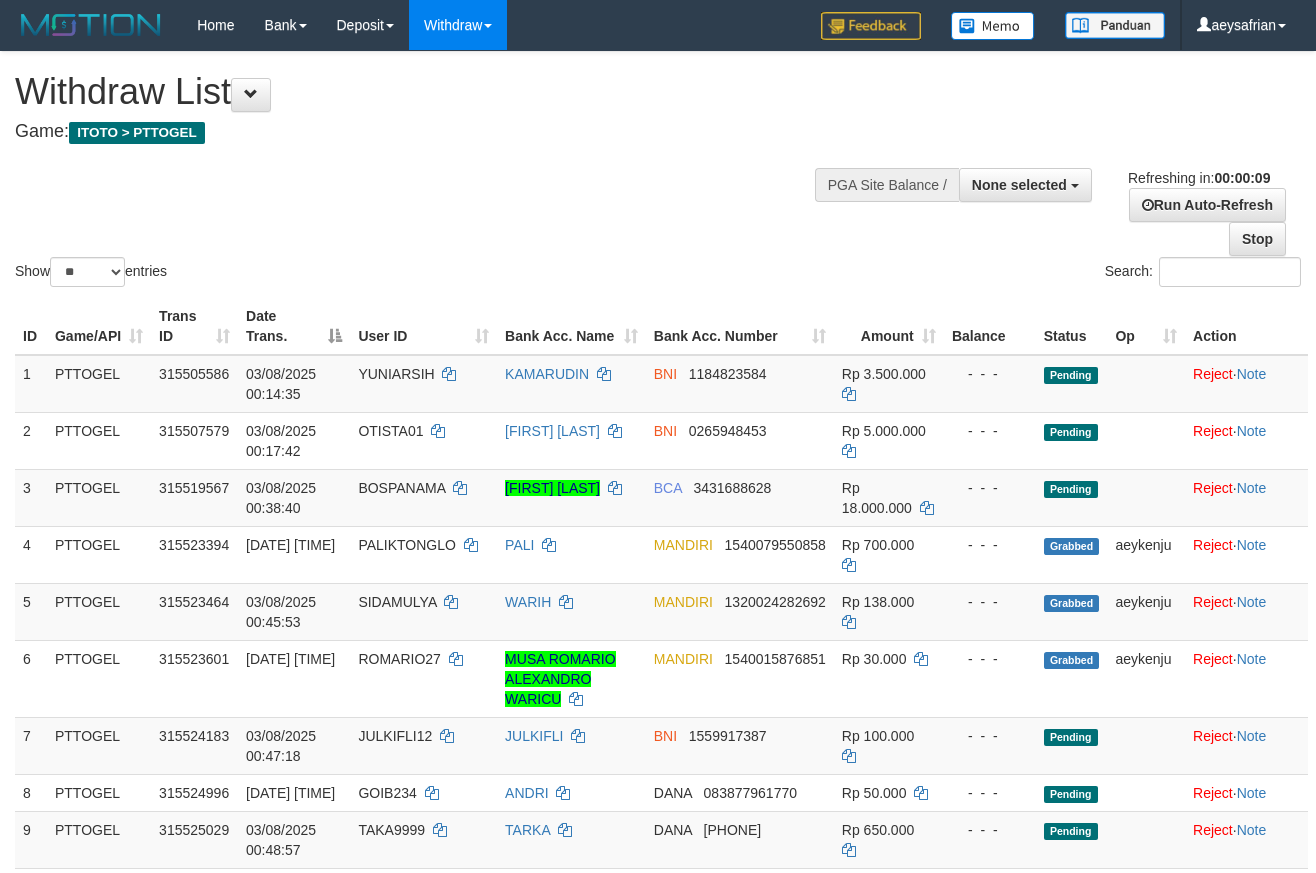 select 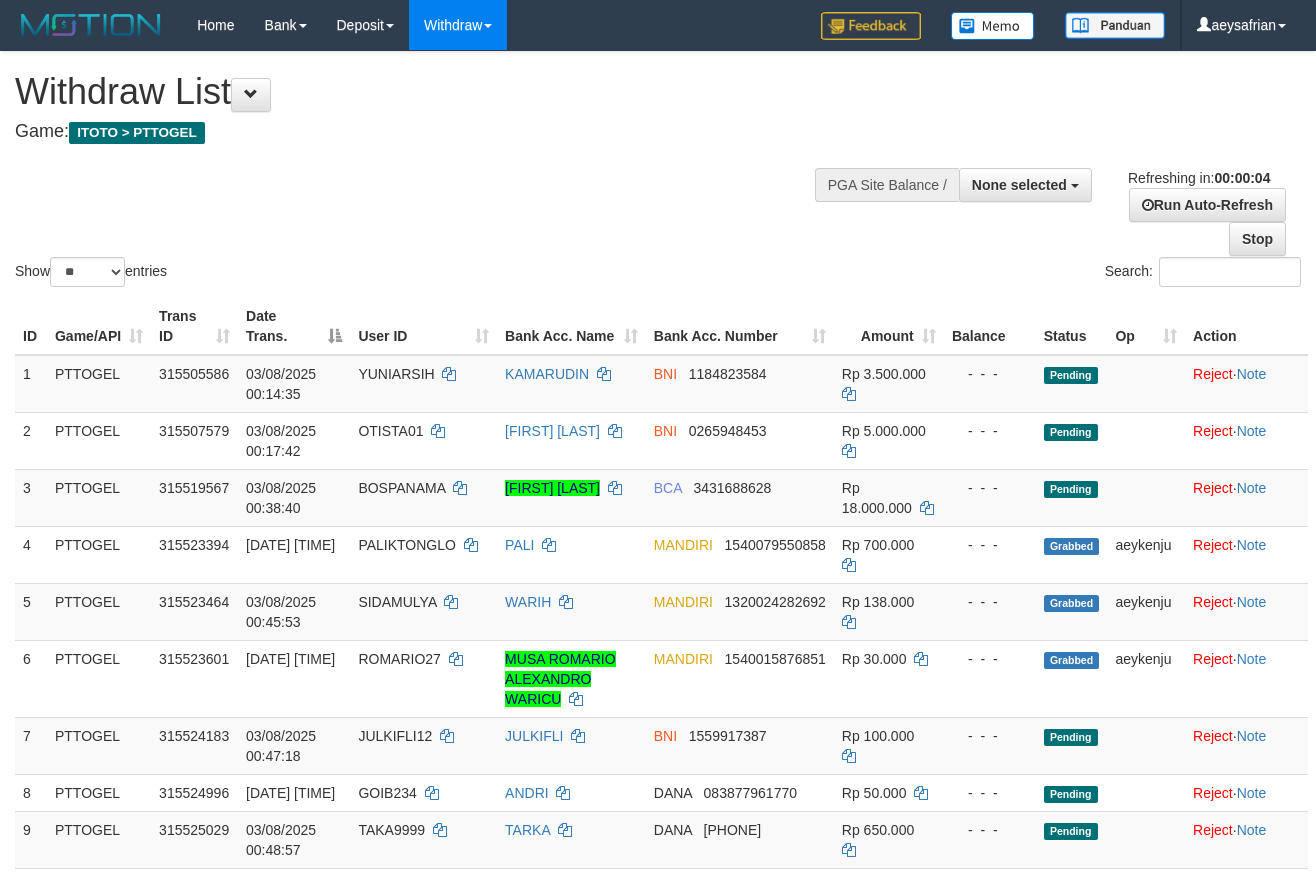 scroll, scrollTop: 0, scrollLeft: 0, axis: both 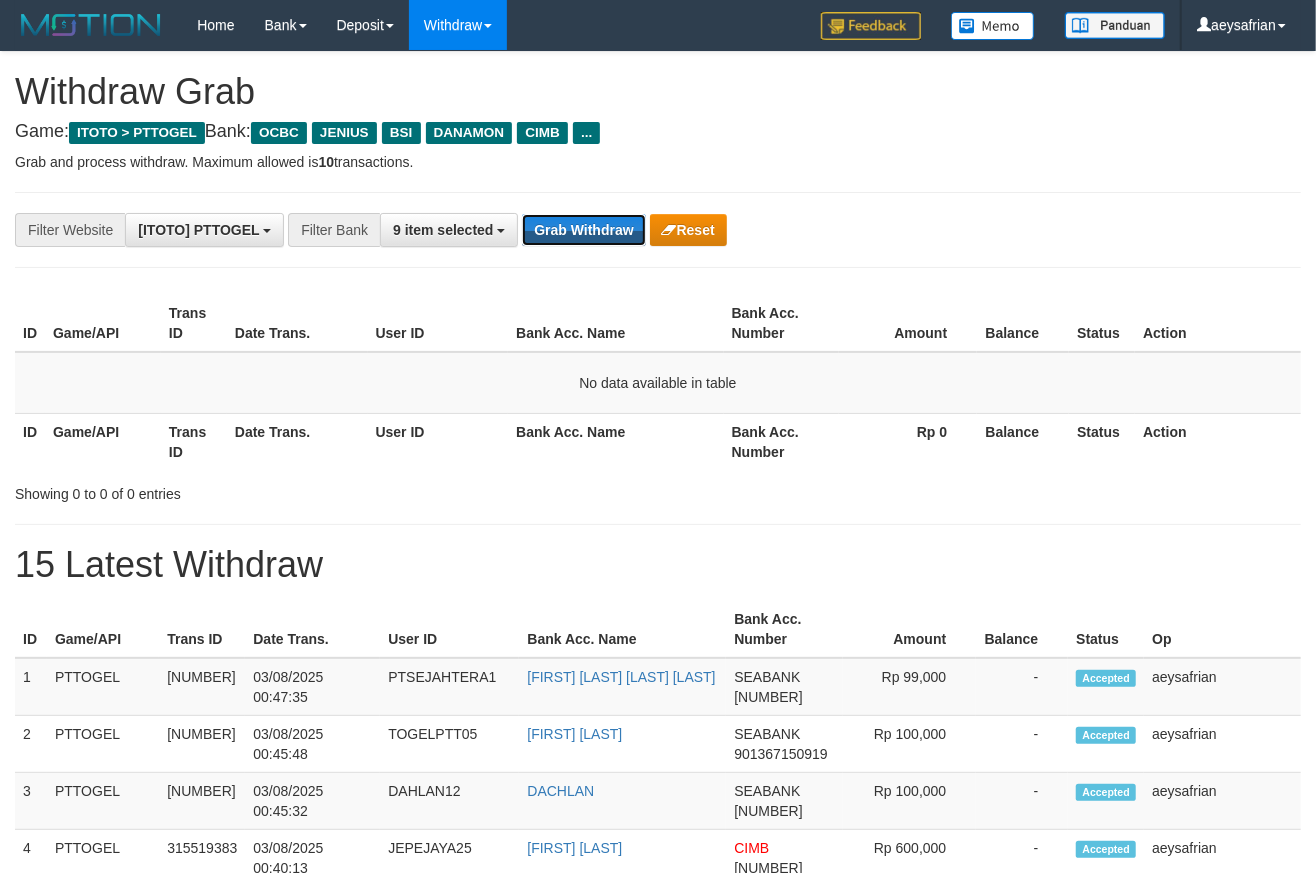 click on "Grab Withdraw" at bounding box center [583, 230] 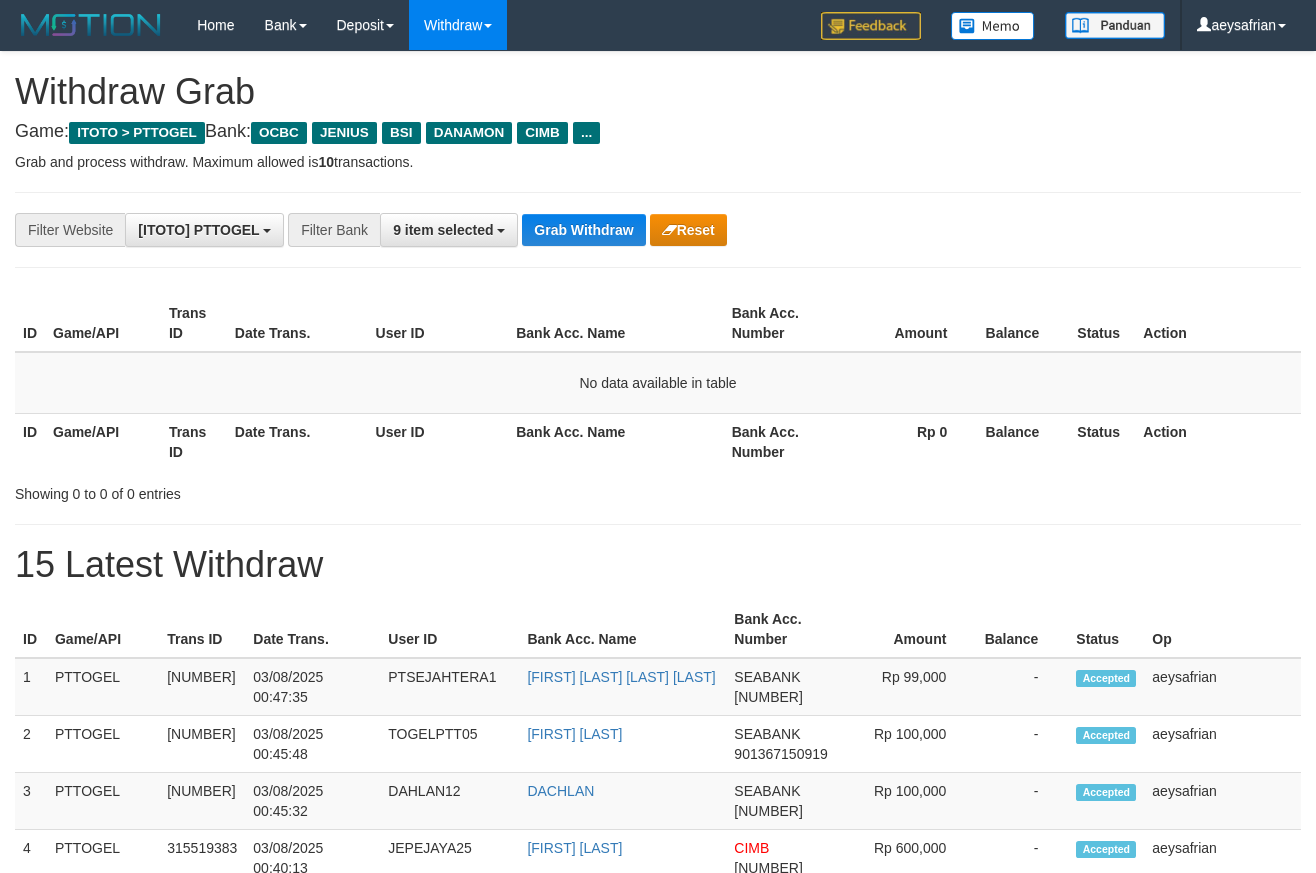scroll, scrollTop: 0, scrollLeft: 0, axis: both 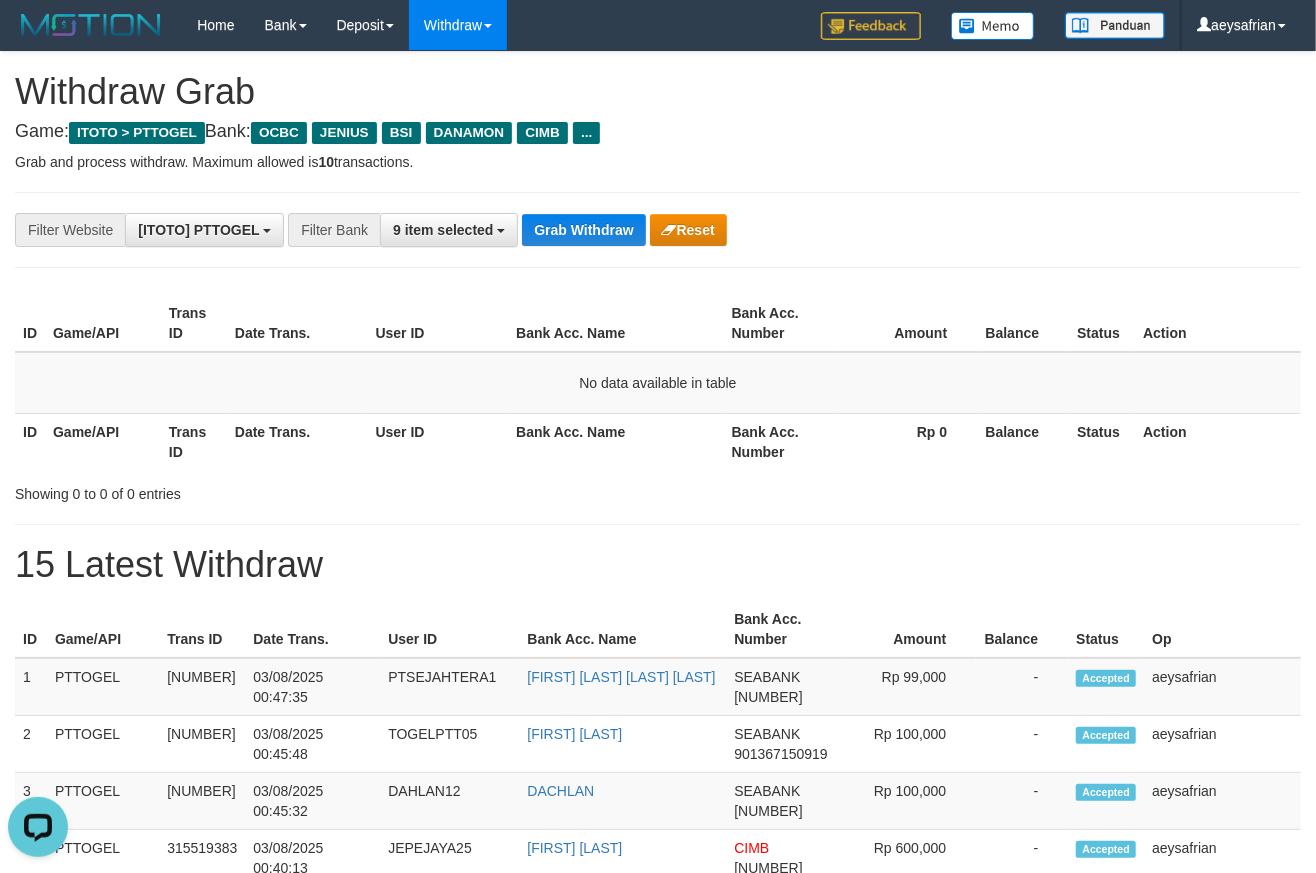 drag, startPoint x: 374, startPoint y: 283, endPoint x: 431, endPoint y: 267, distance: 59.20304 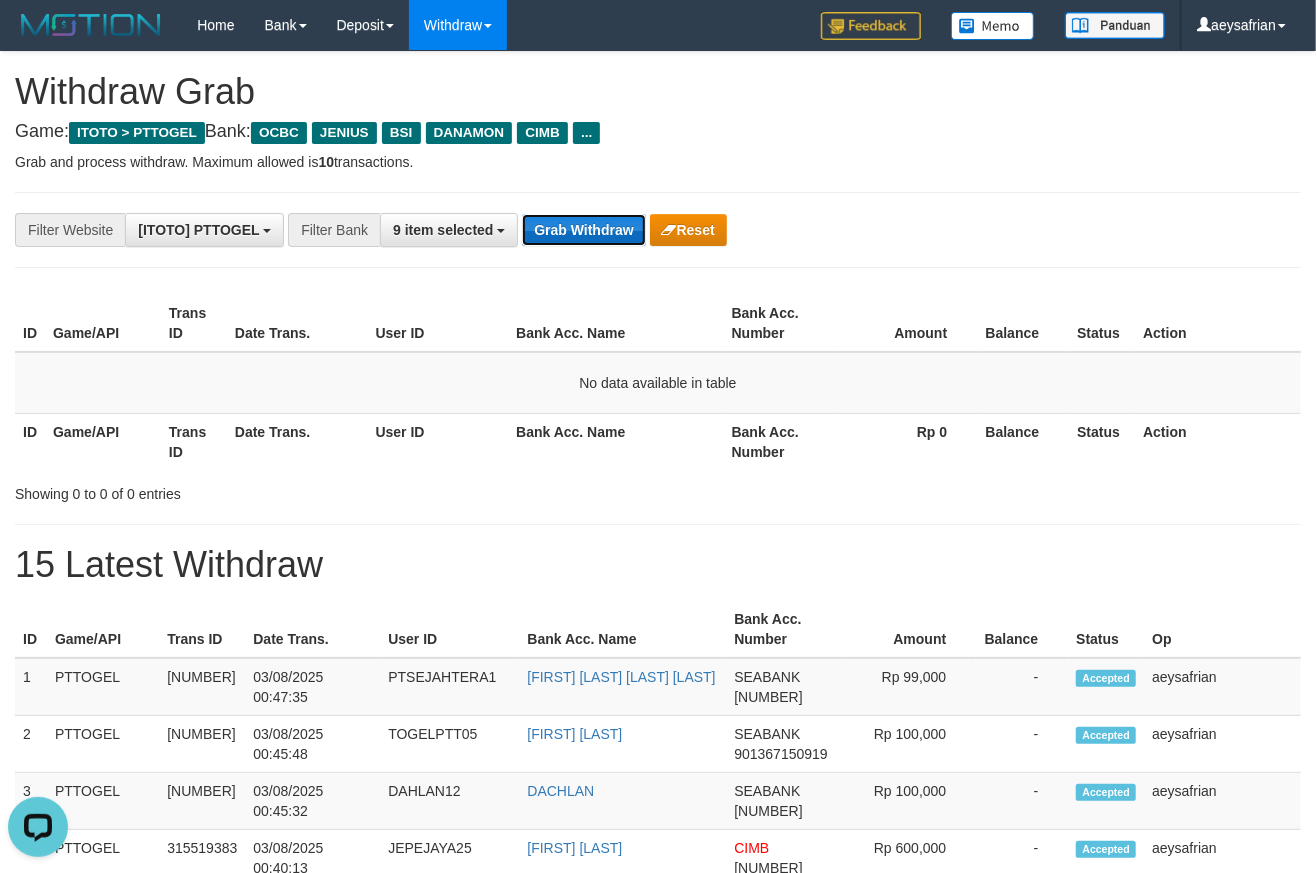 click on "Grab Withdraw" at bounding box center [583, 230] 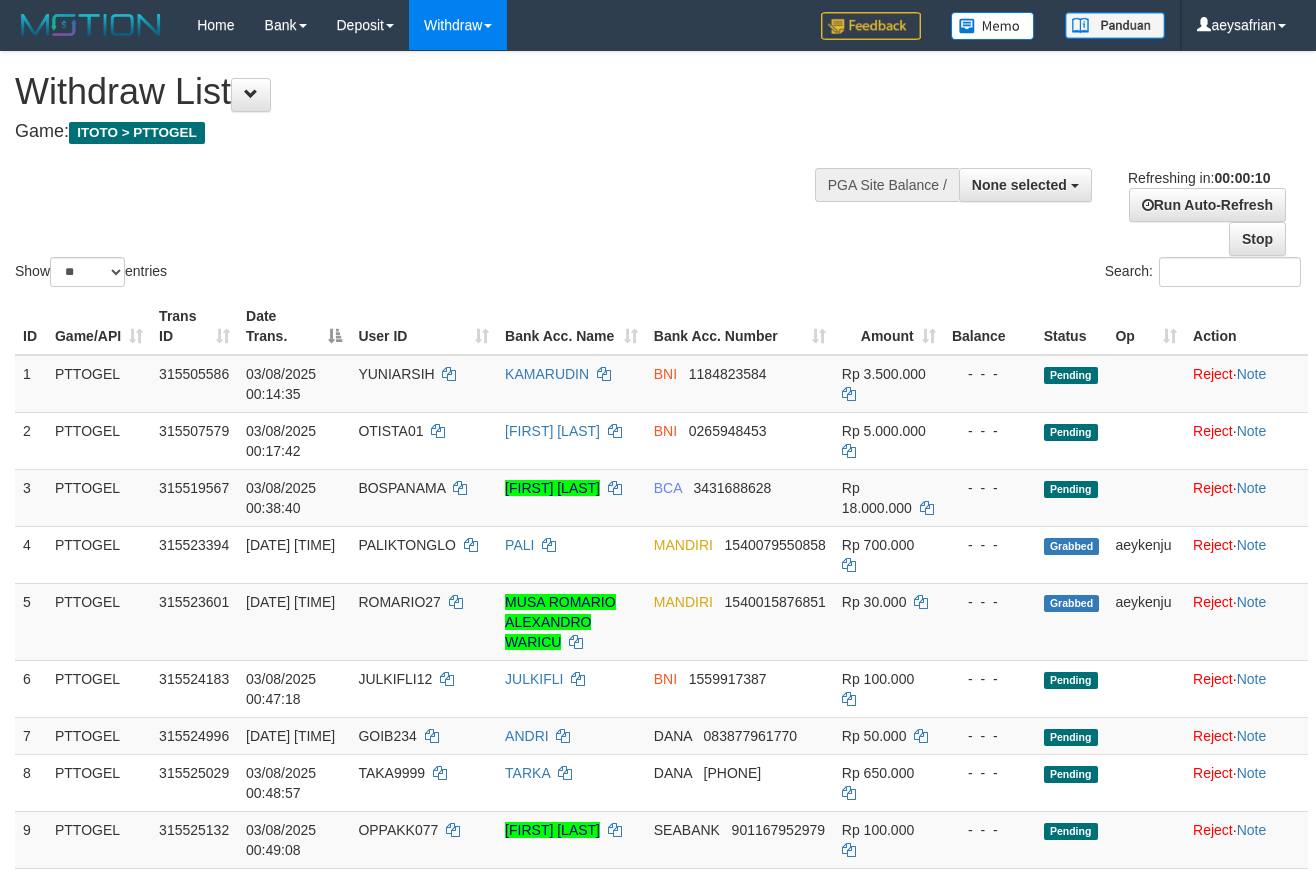 select 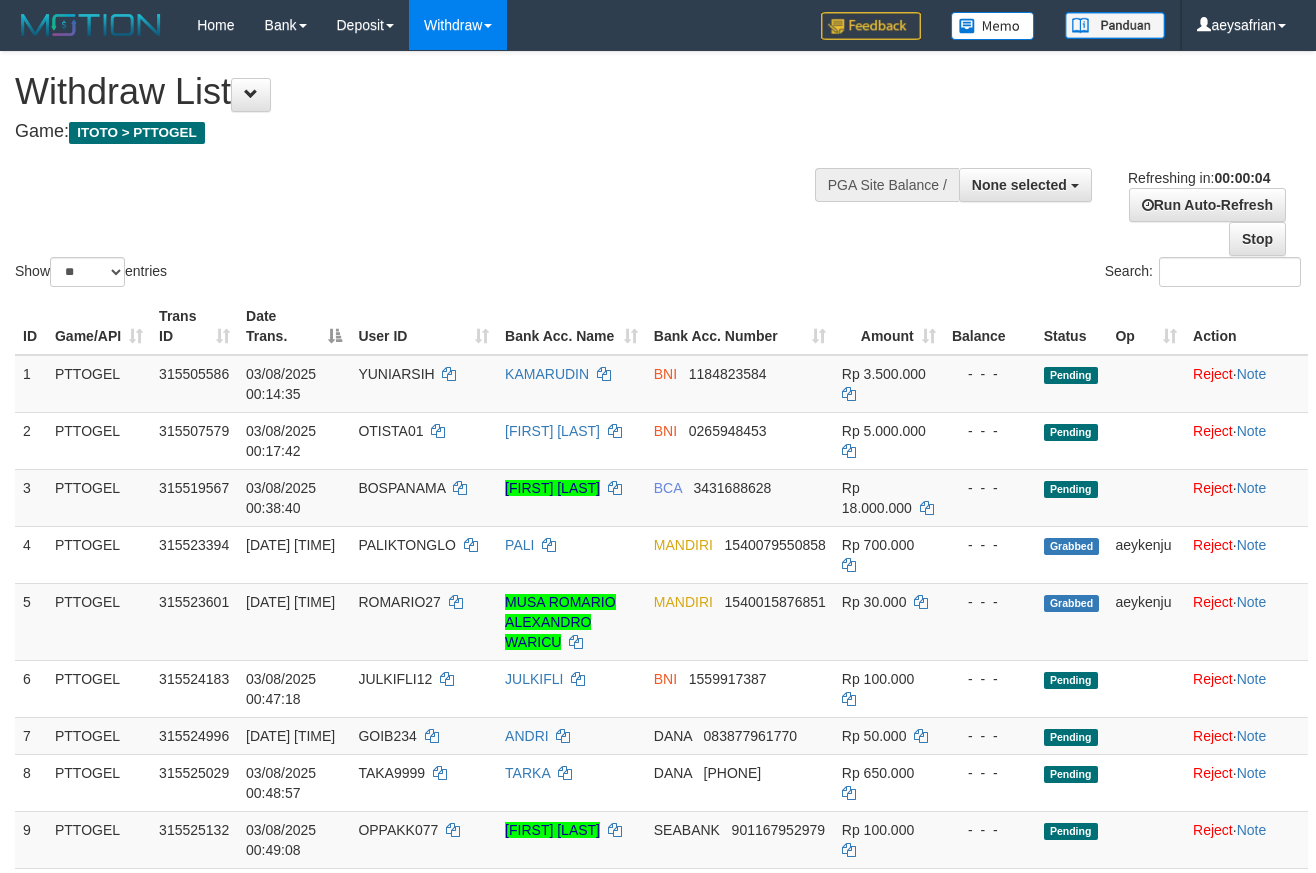 scroll, scrollTop: 0, scrollLeft: 0, axis: both 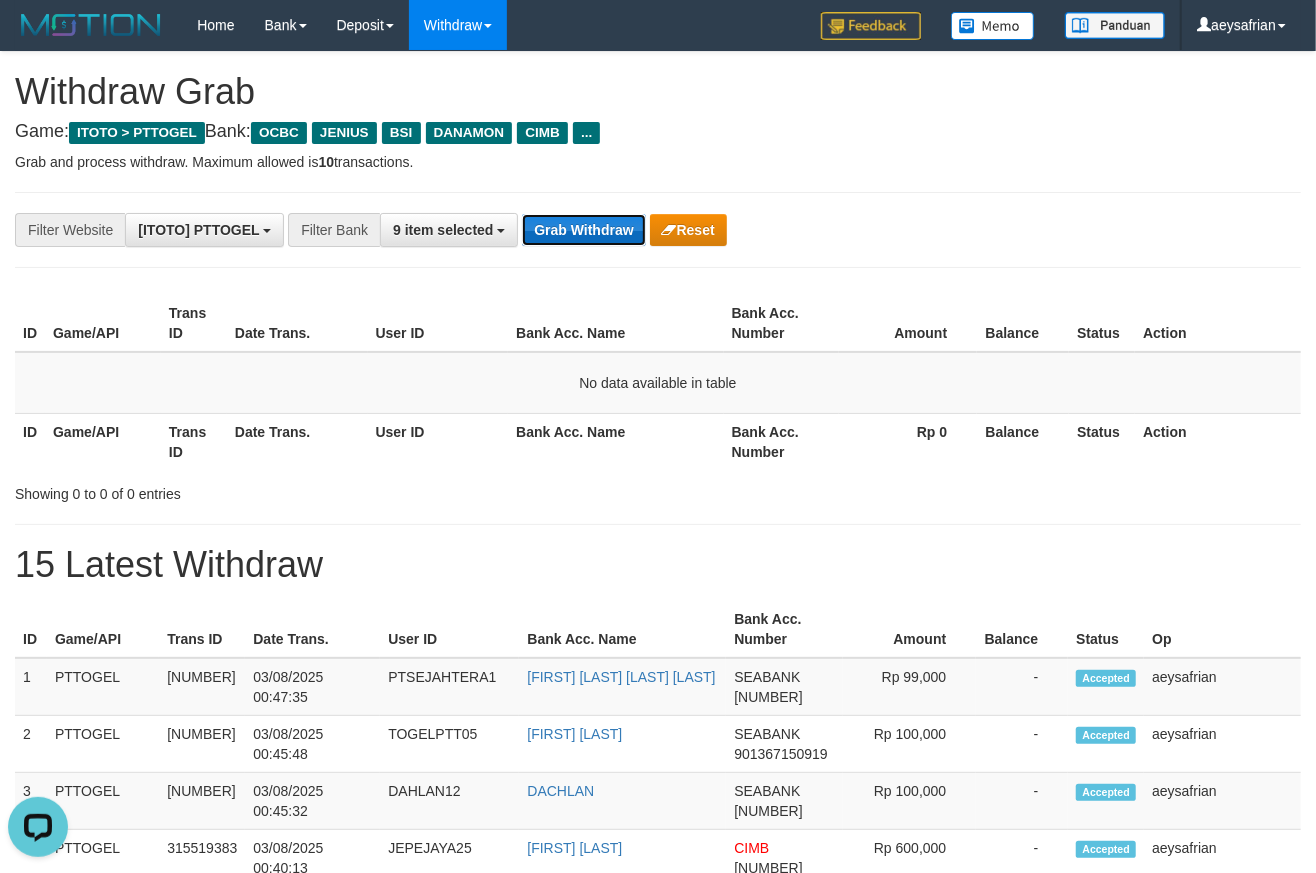 click on "Grab Withdraw" at bounding box center [583, 230] 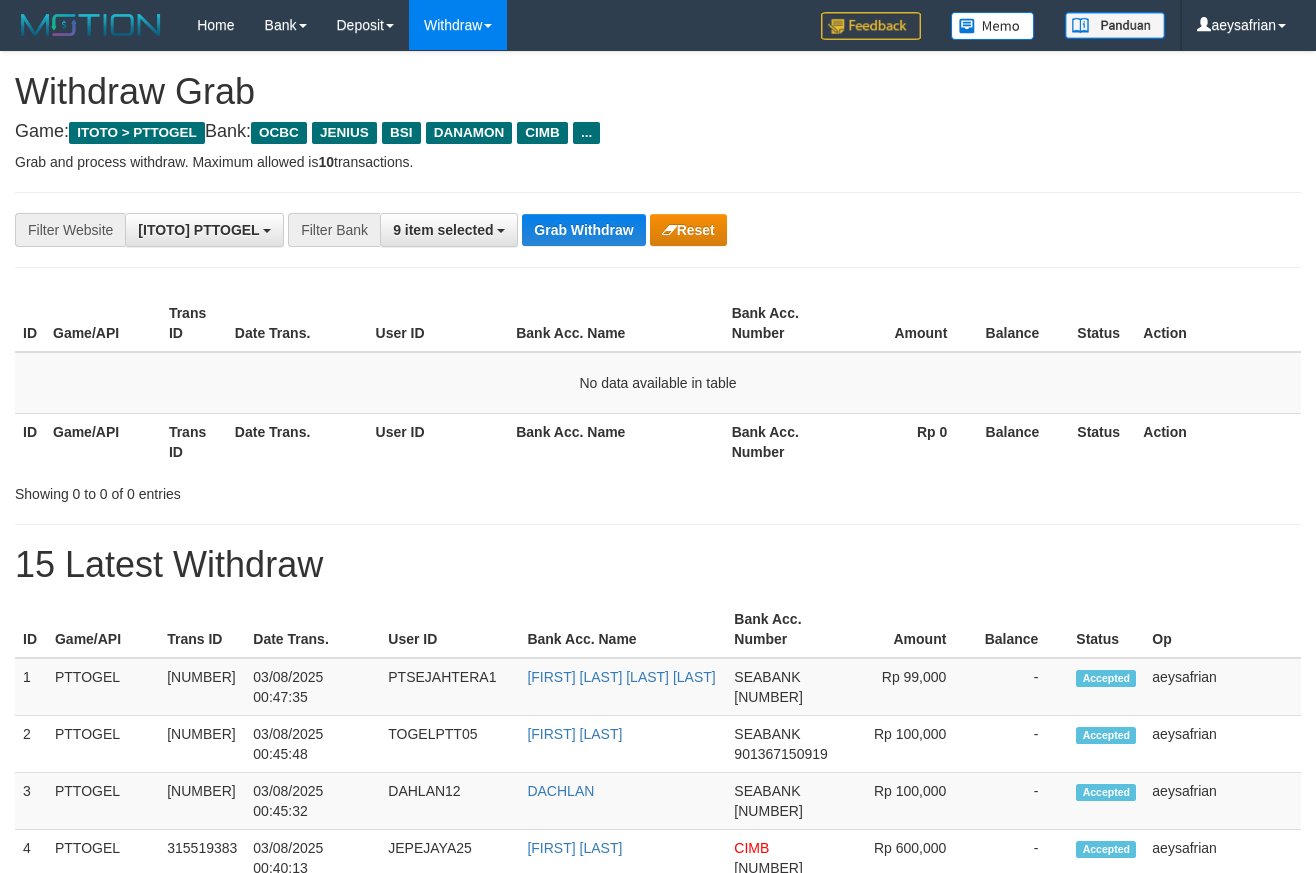 scroll, scrollTop: 0, scrollLeft: 0, axis: both 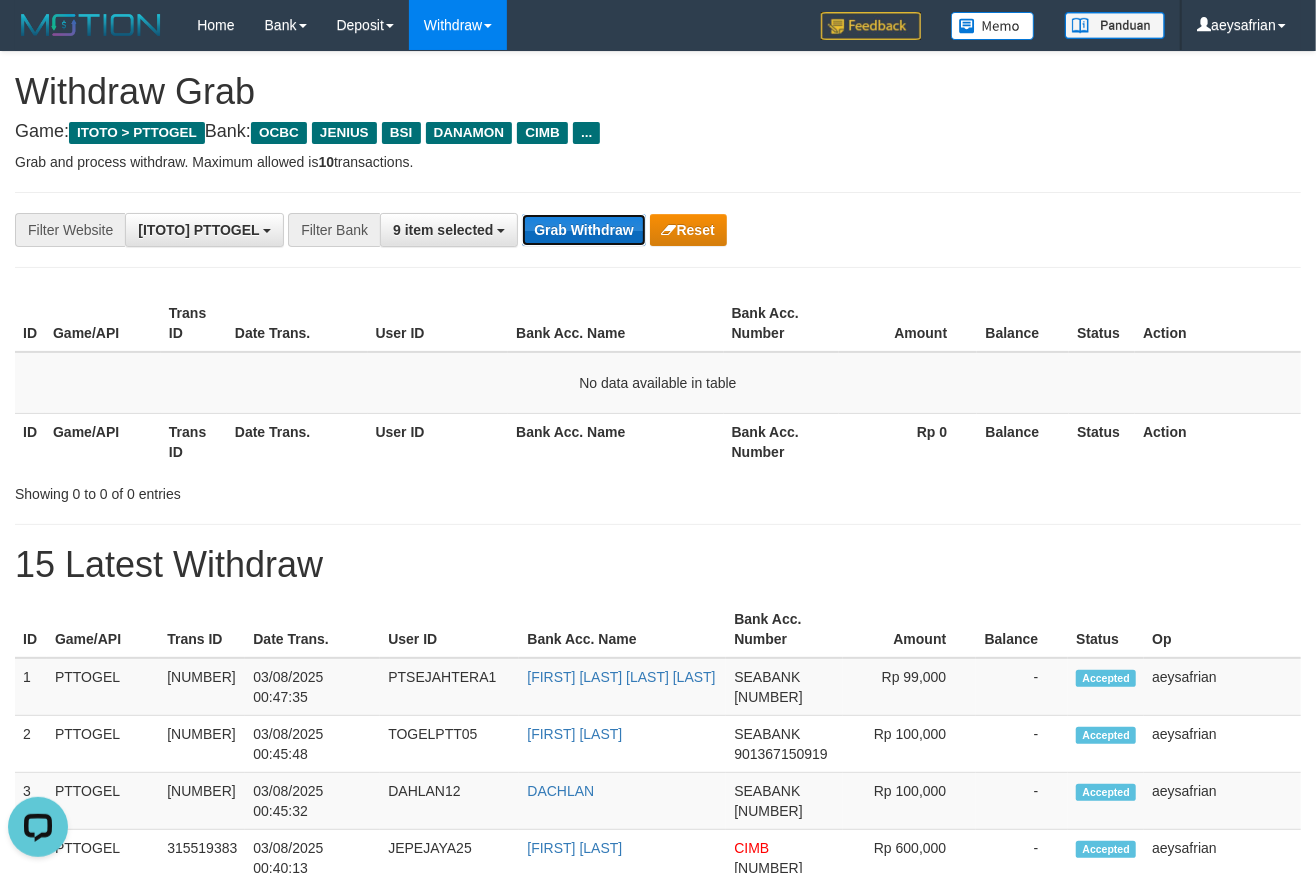 click on "Grab Withdraw" at bounding box center (583, 230) 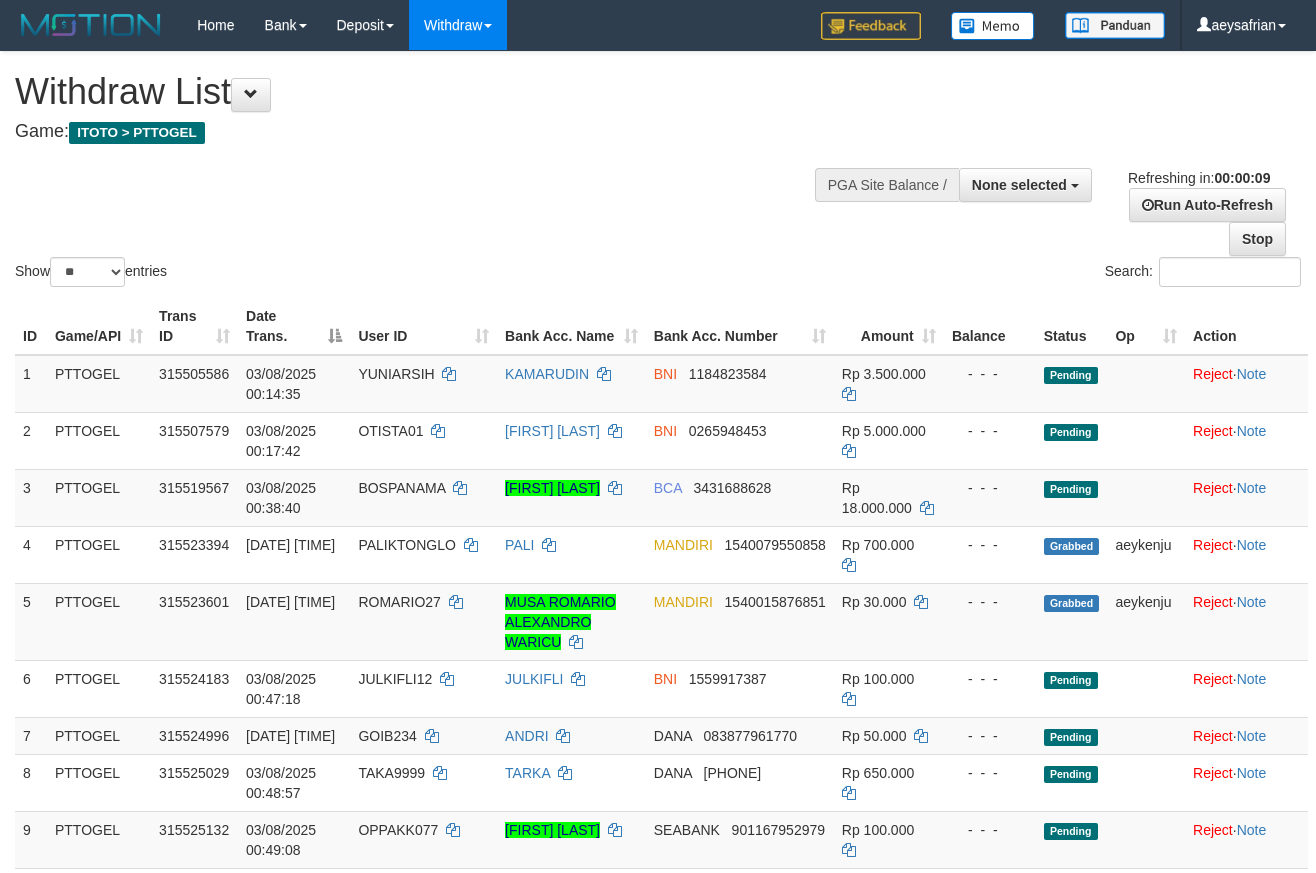 select 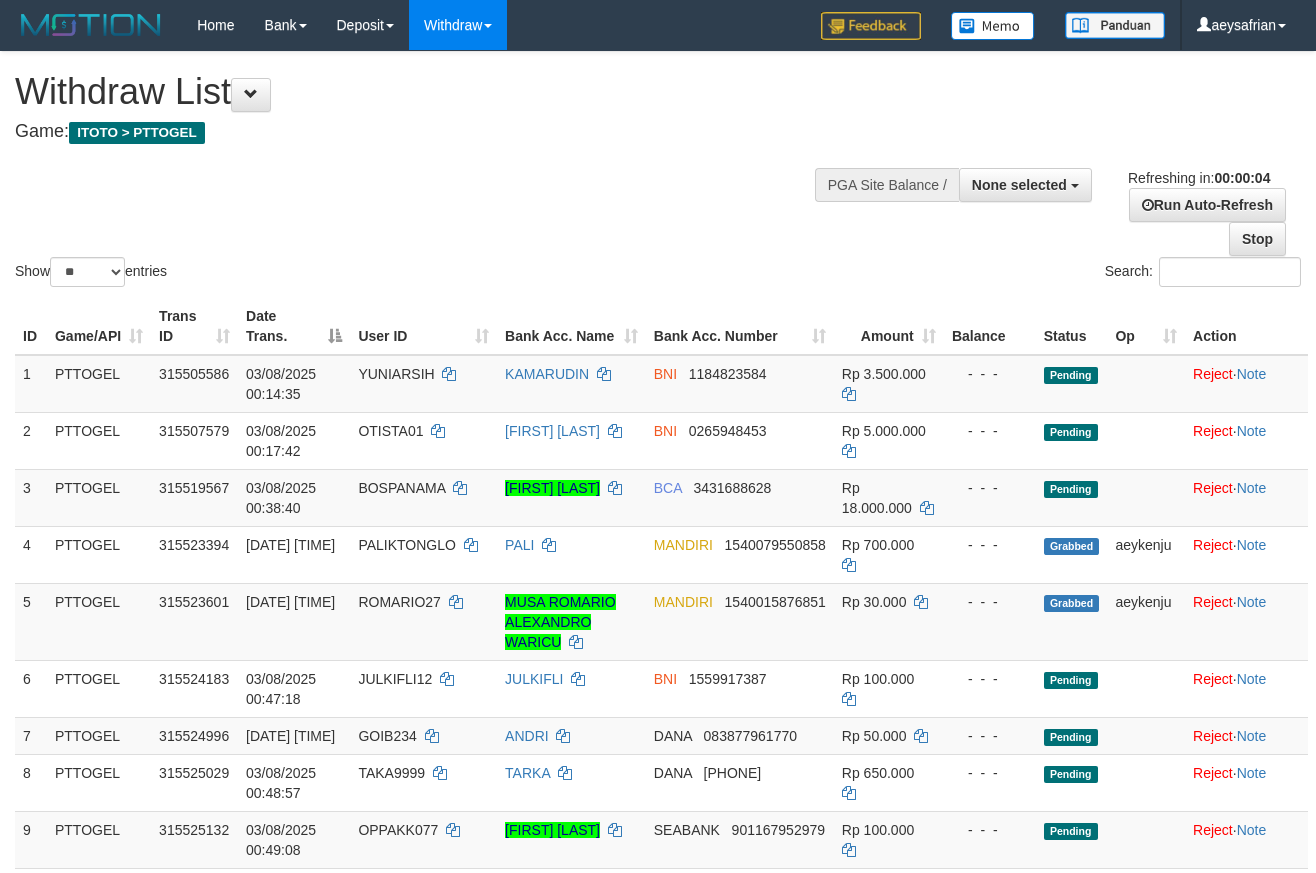 scroll, scrollTop: 0, scrollLeft: 0, axis: both 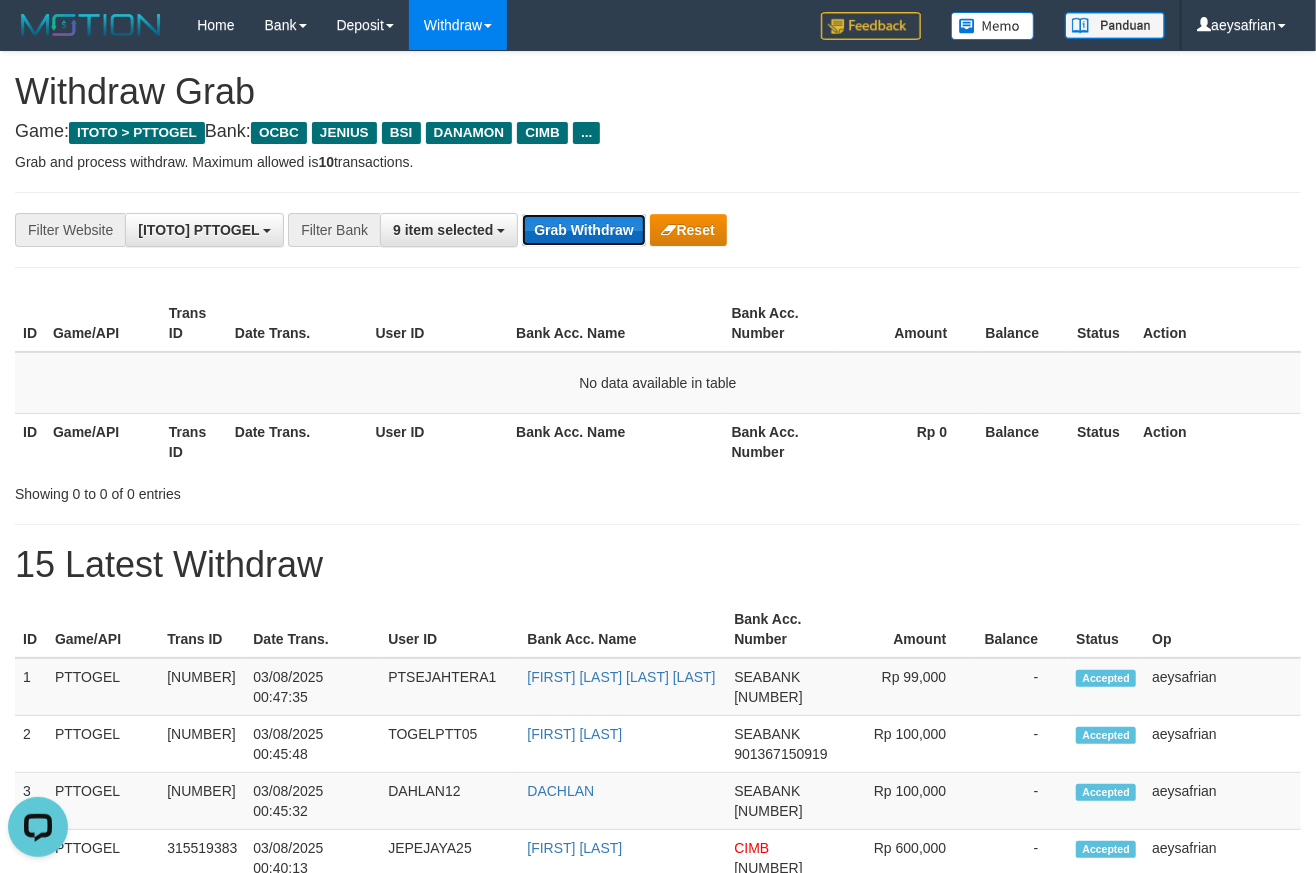 click on "Grab Withdraw" at bounding box center [583, 230] 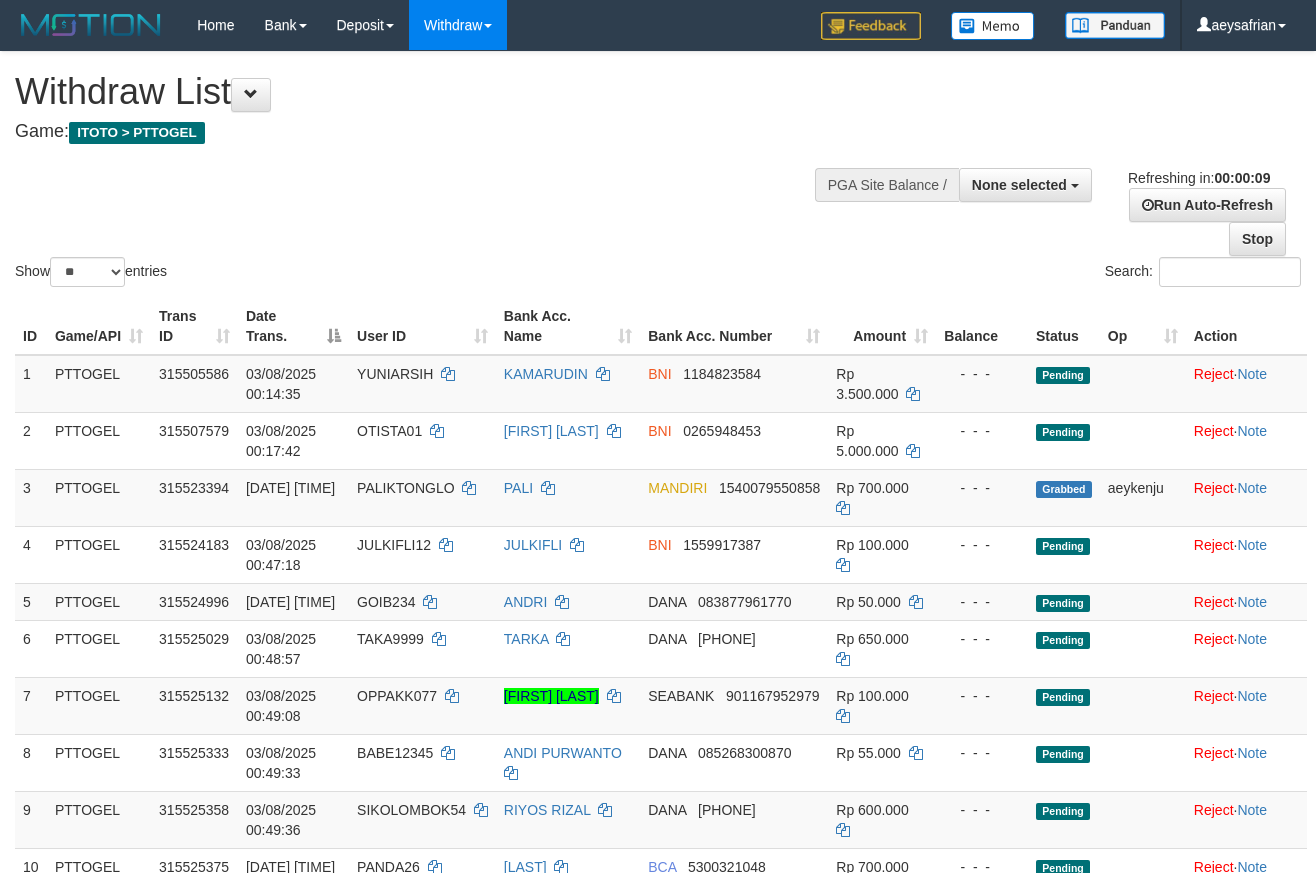 select 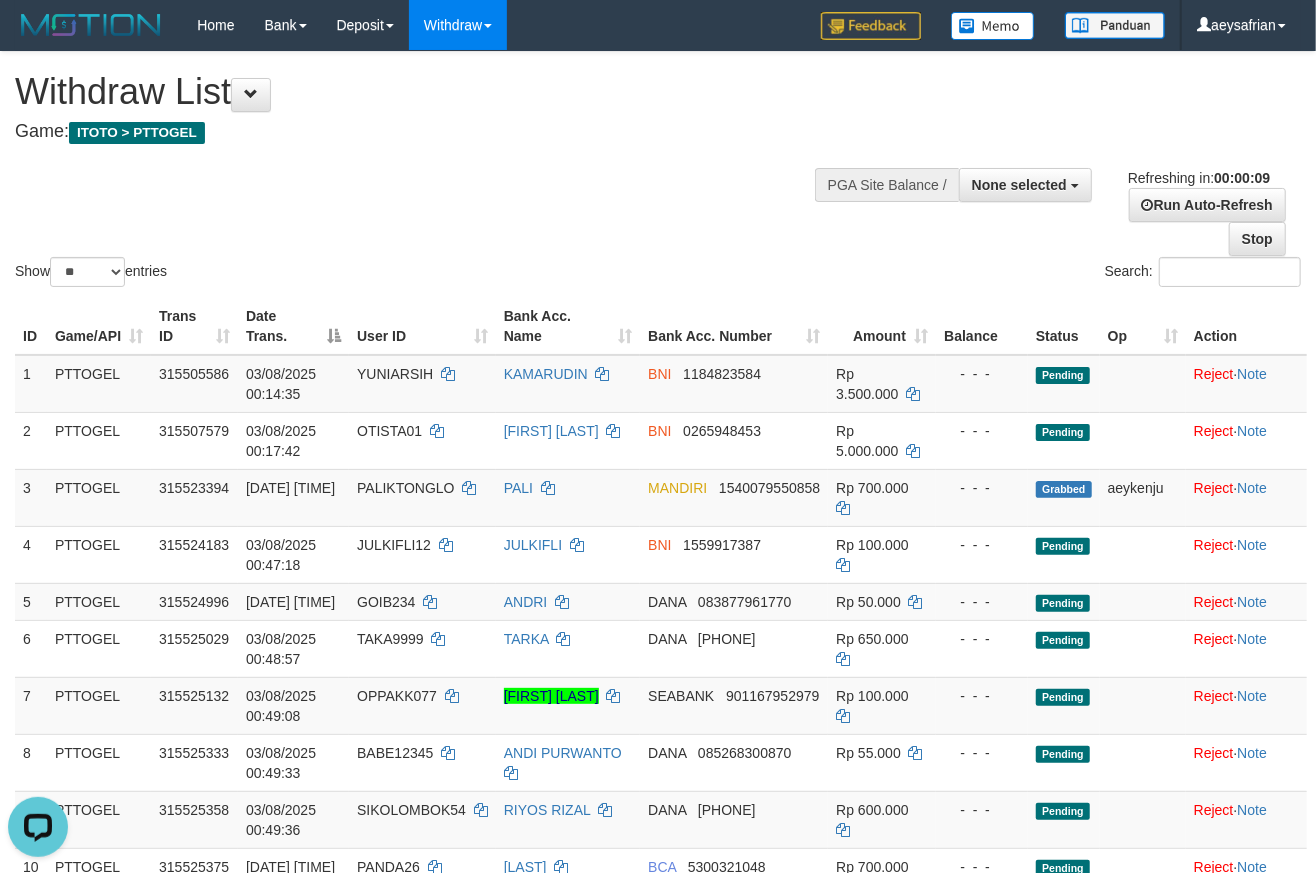 scroll, scrollTop: 0, scrollLeft: 0, axis: both 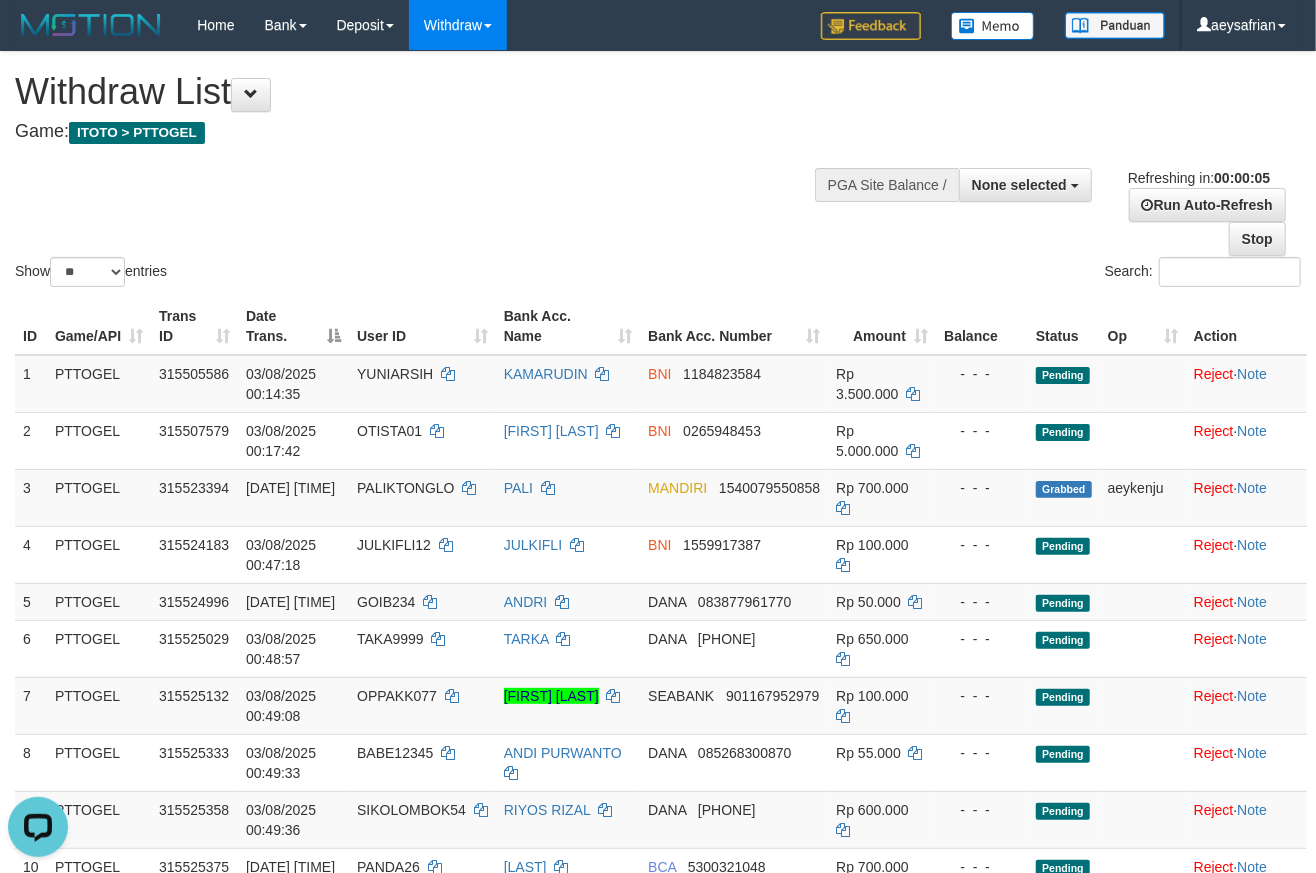 click on "Search:" at bounding box center (987, 274) 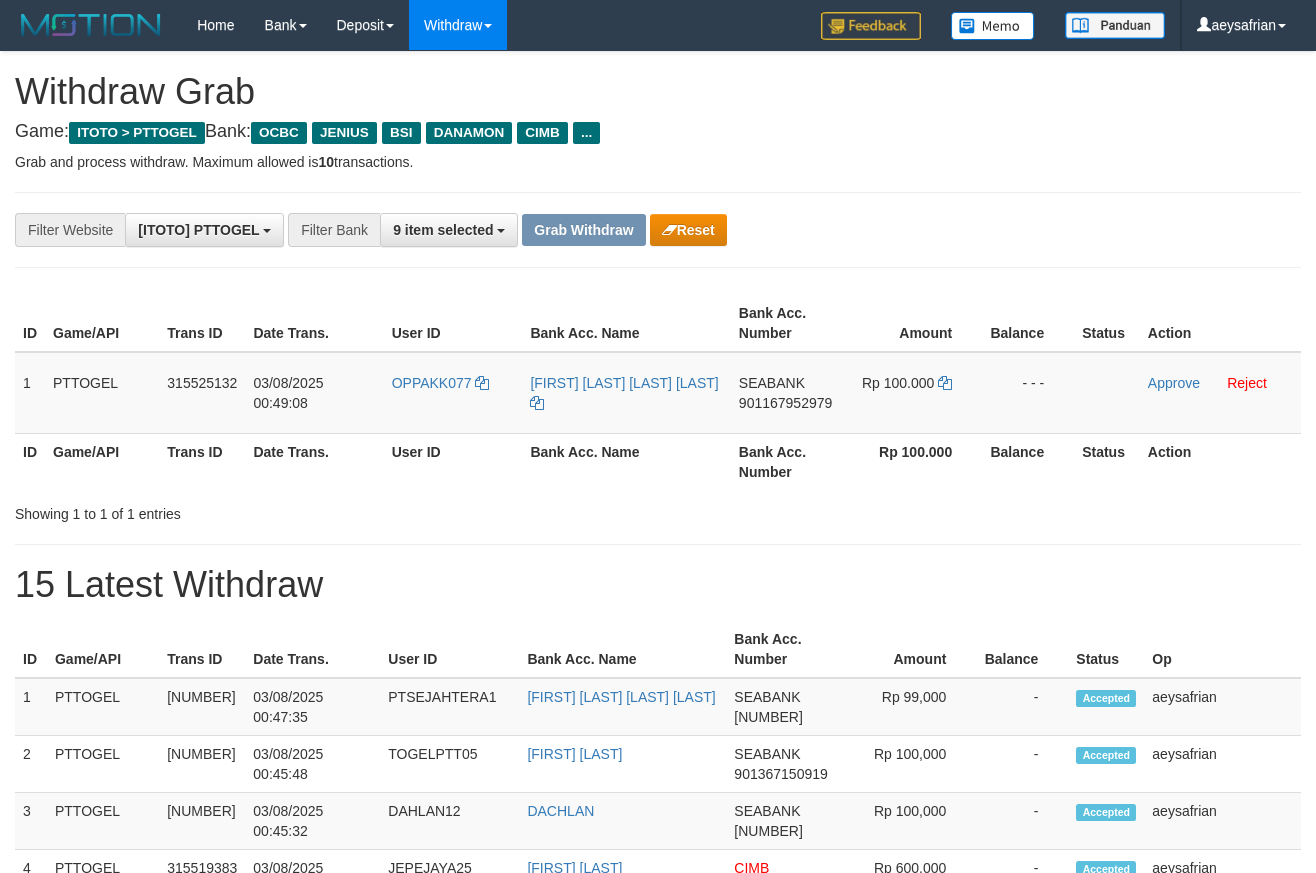 scroll, scrollTop: 0, scrollLeft: 0, axis: both 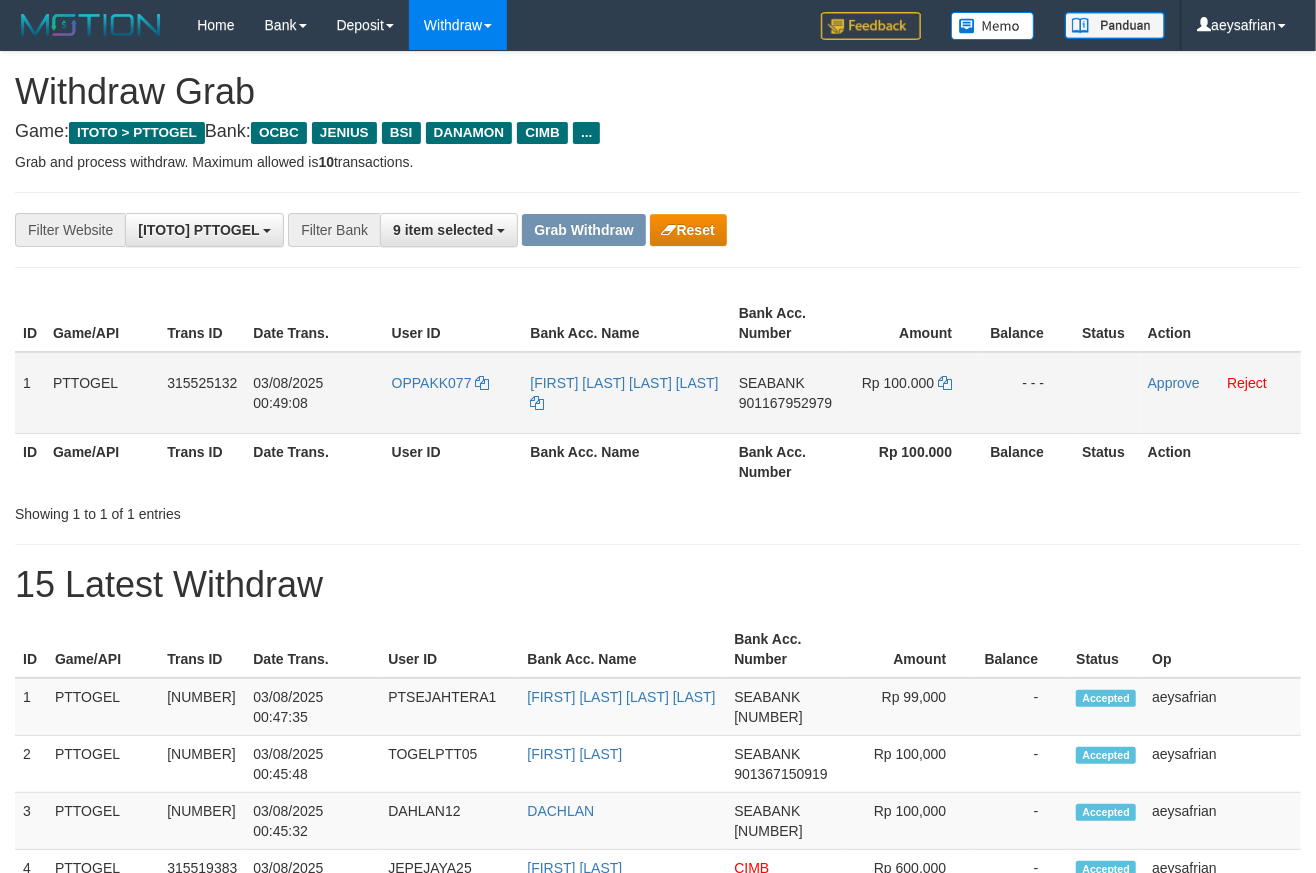 drag, startPoint x: 561, startPoint y: 396, endPoint x: 891, endPoint y: 412, distance: 330.38766 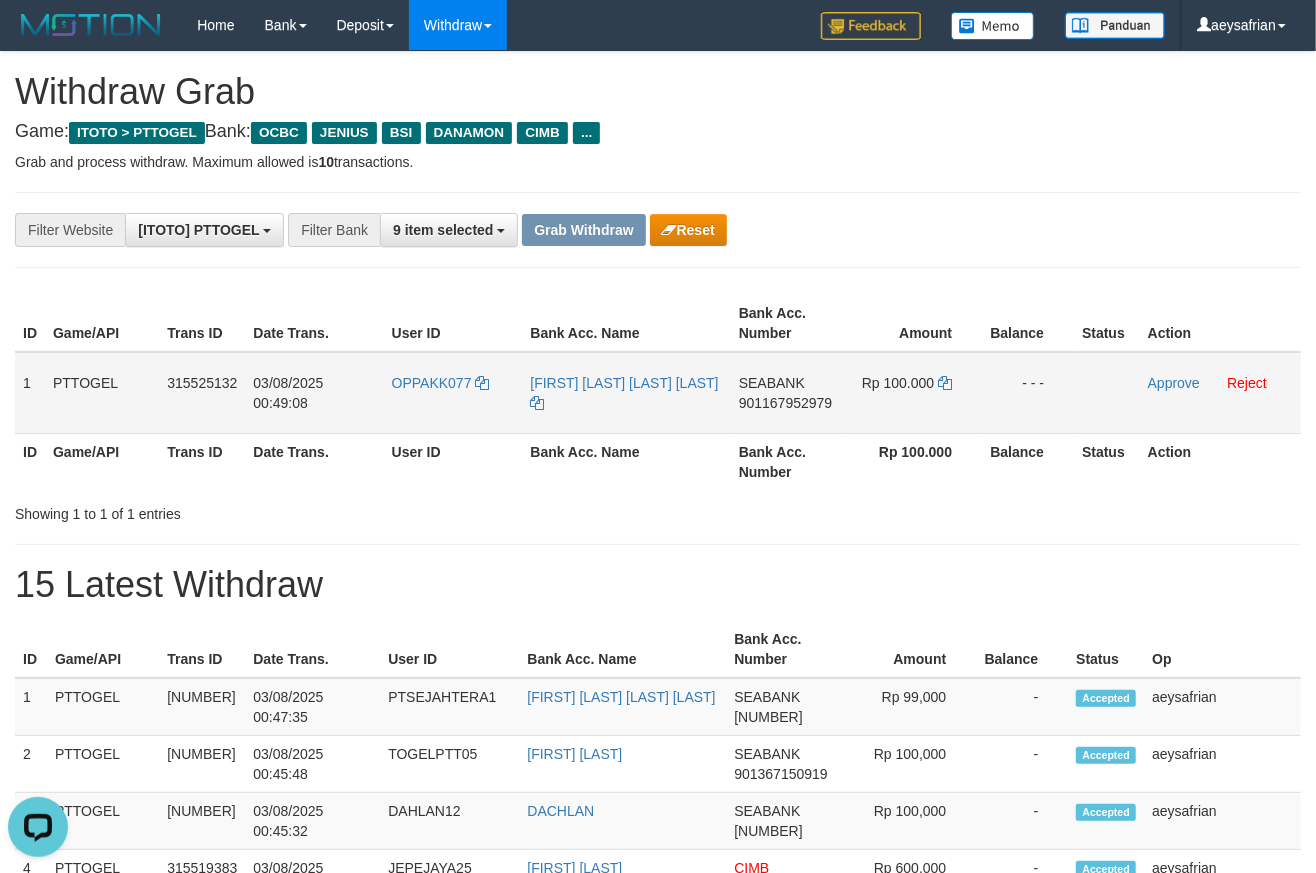 scroll, scrollTop: 0, scrollLeft: 0, axis: both 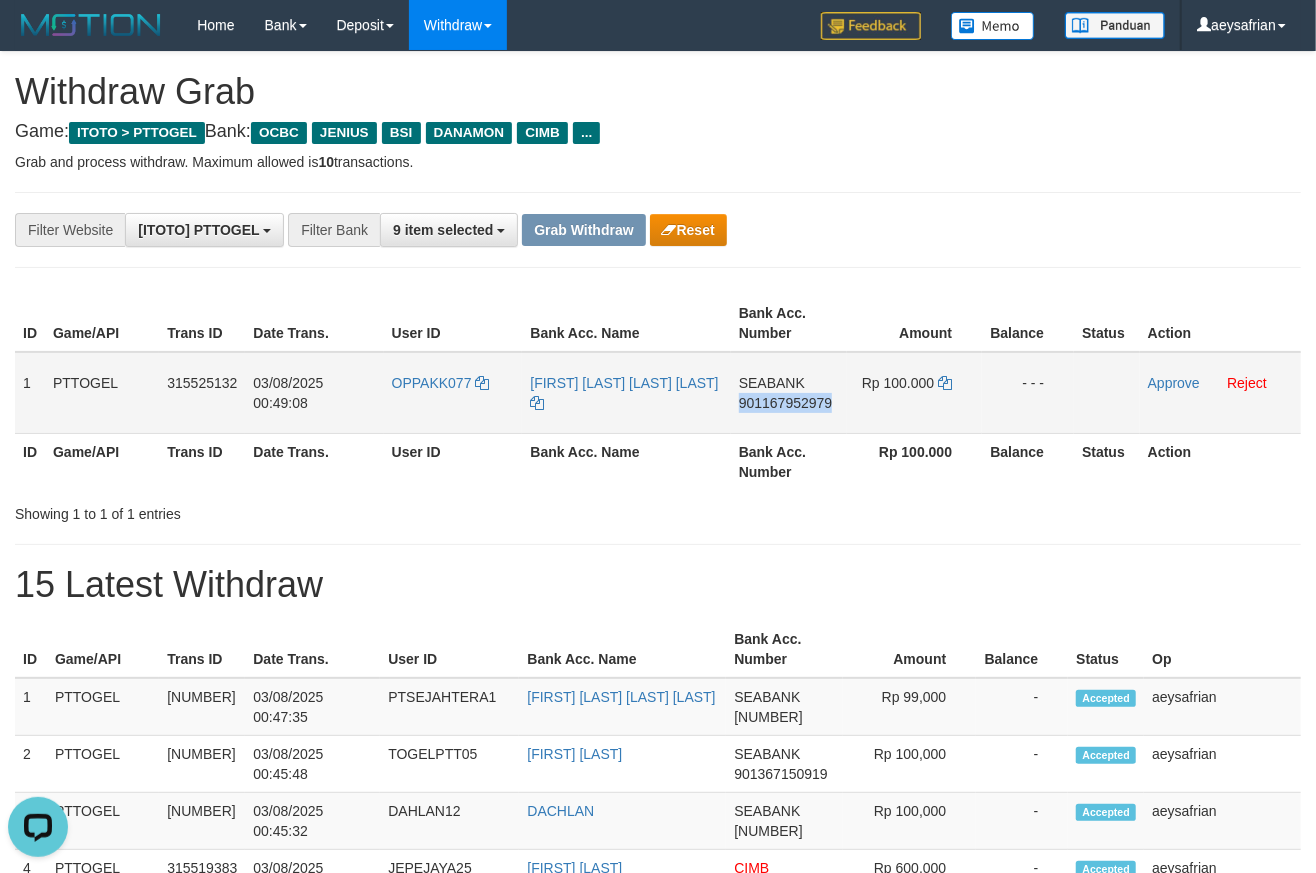 click on "901167952979" at bounding box center [785, 403] 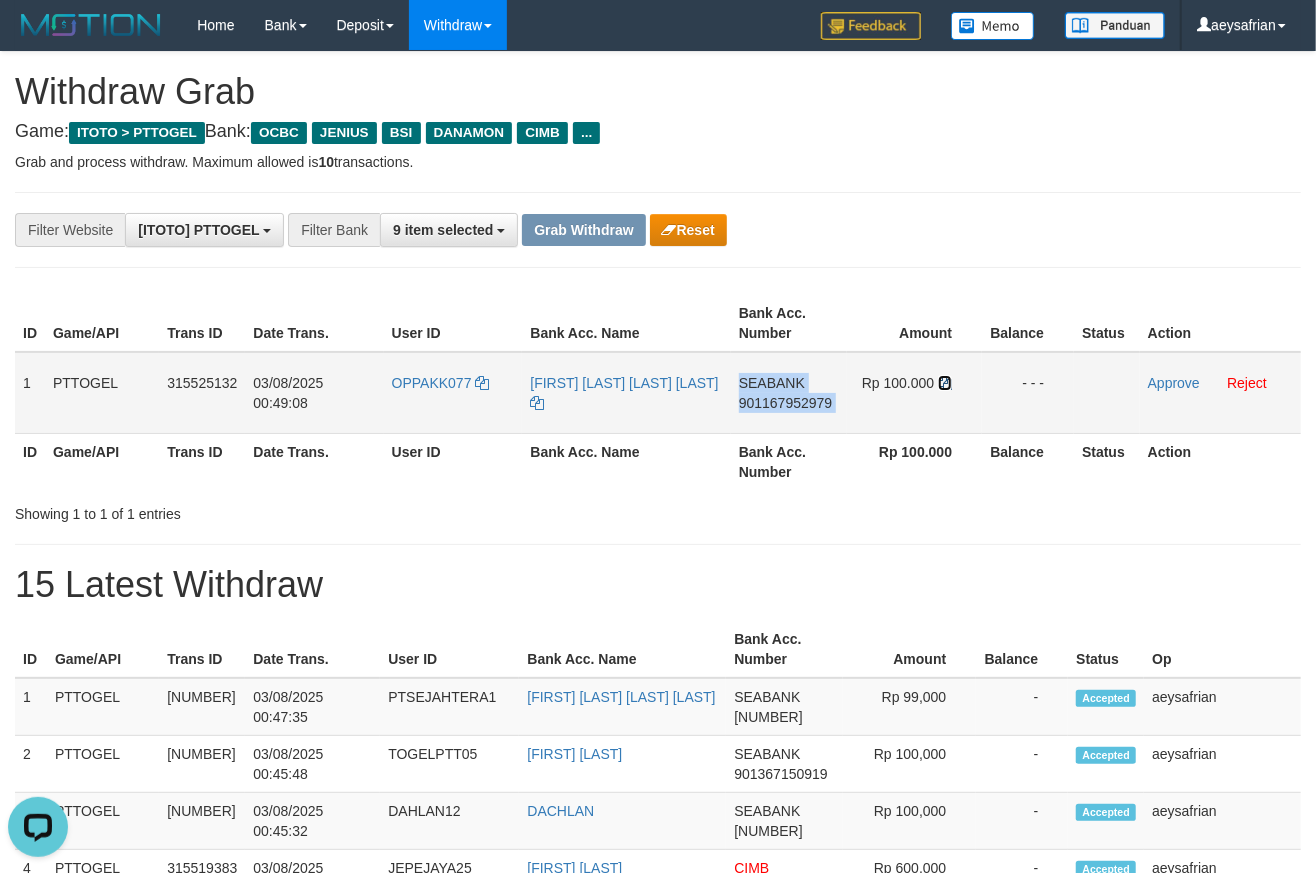 click at bounding box center [945, 383] 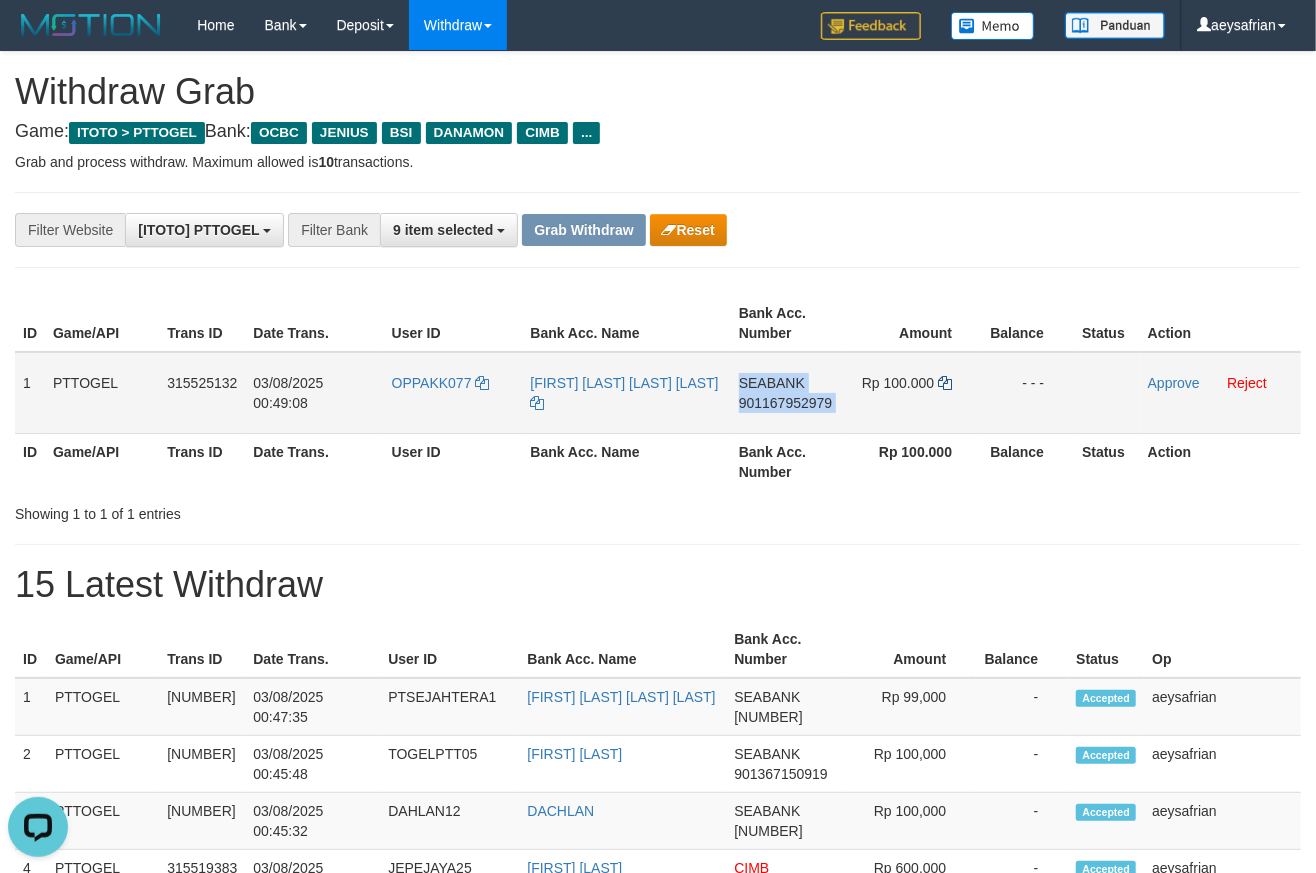 copy on "SEABANK
901167952979" 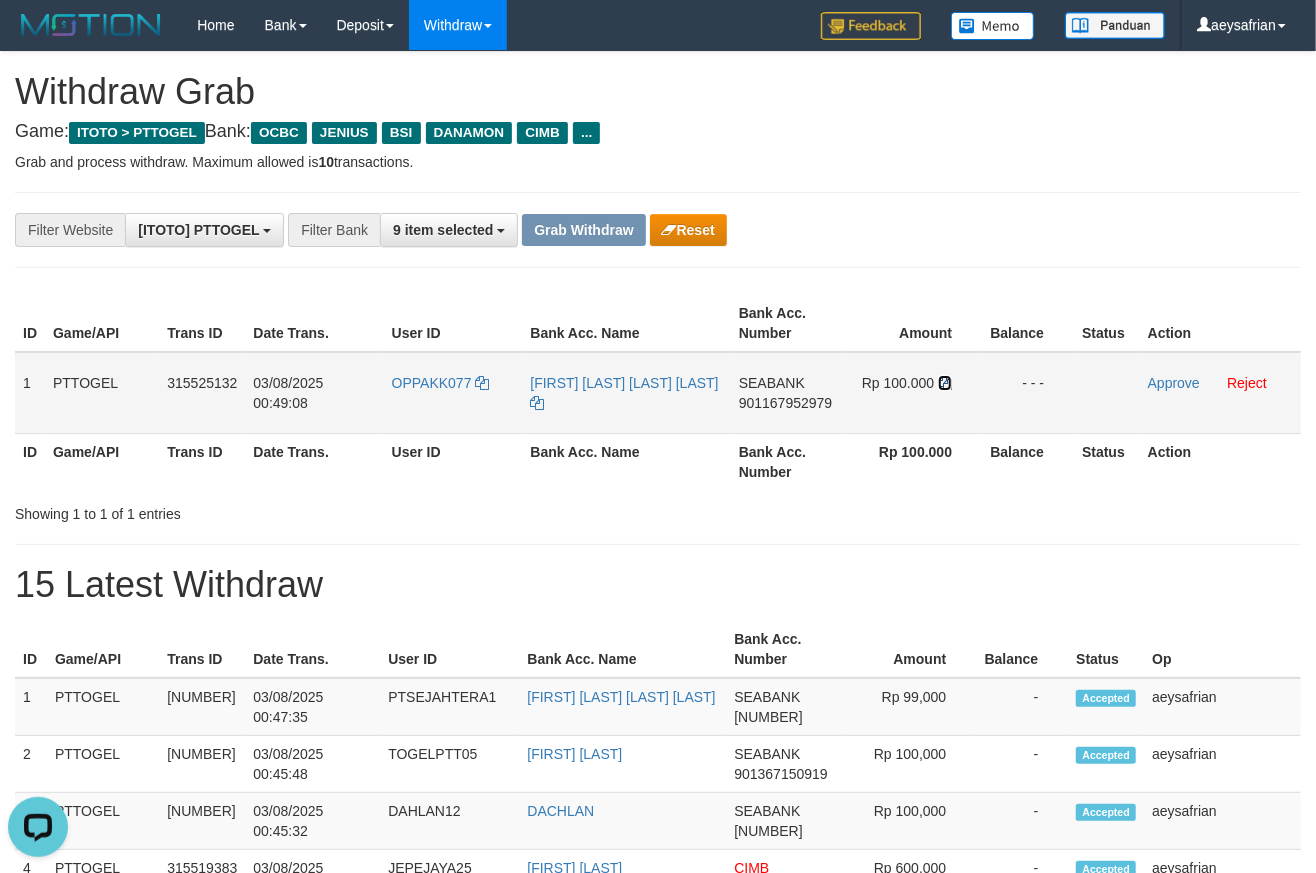click at bounding box center (945, 383) 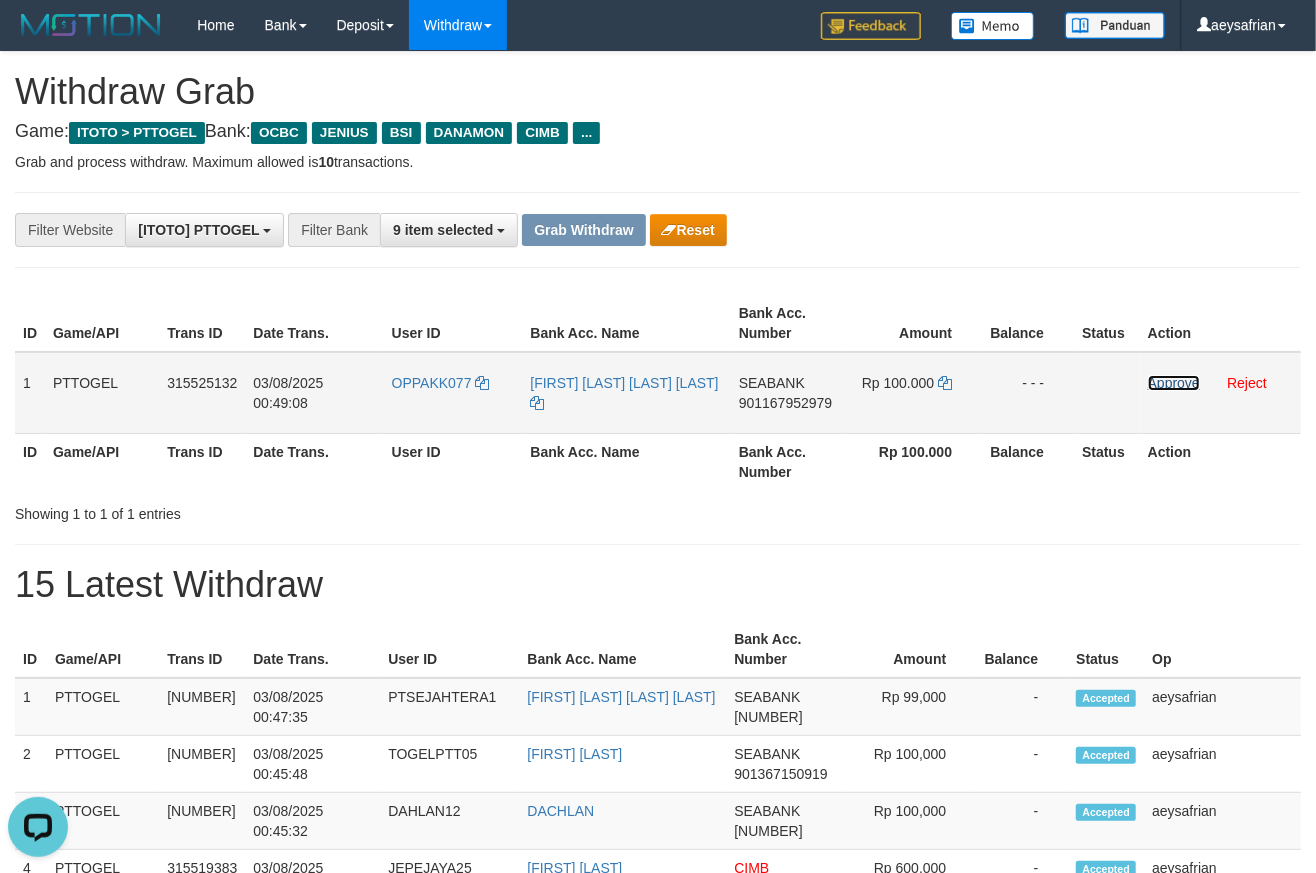 click on "Approve" at bounding box center [1174, 383] 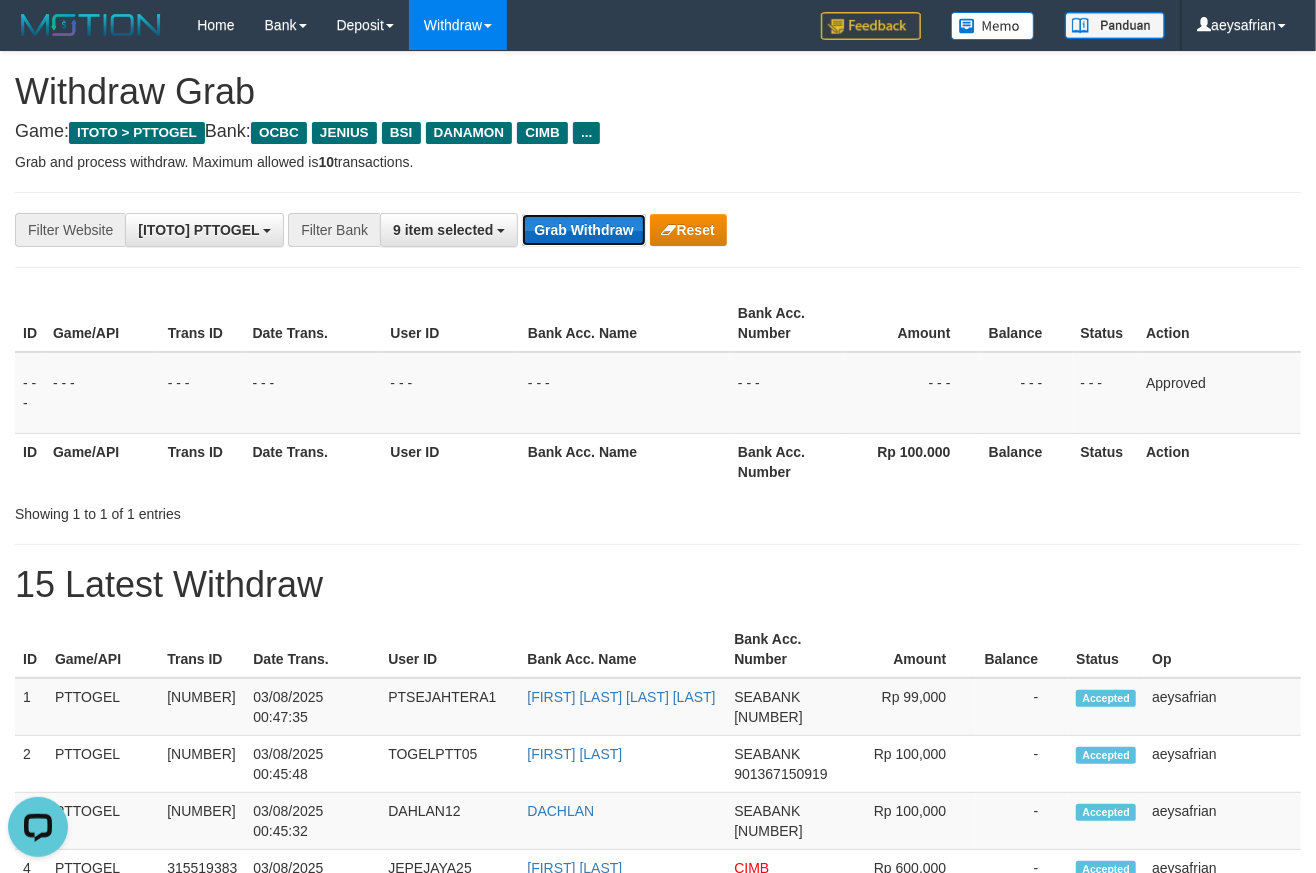 click on "Grab Withdraw" at bounding box center (583, 230) 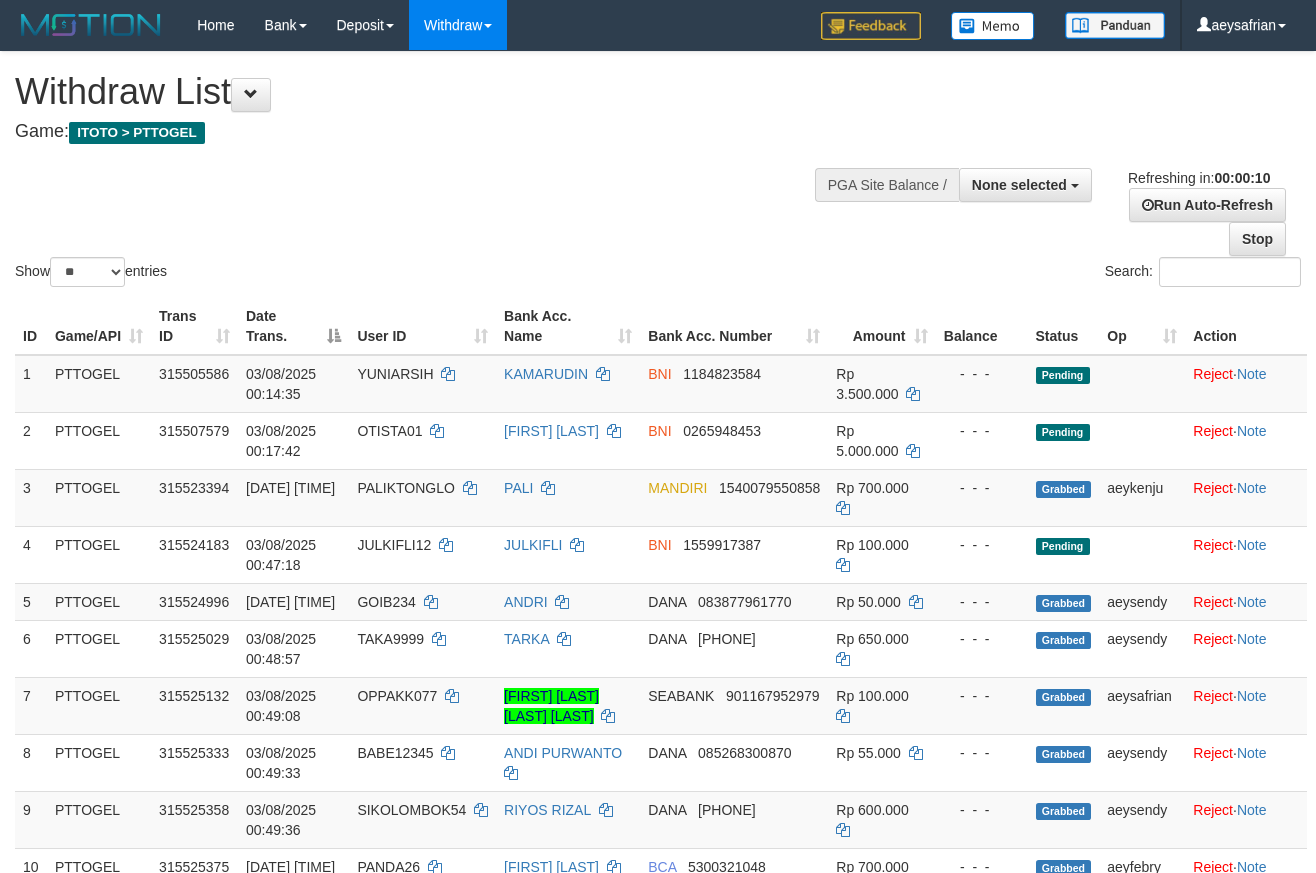 select 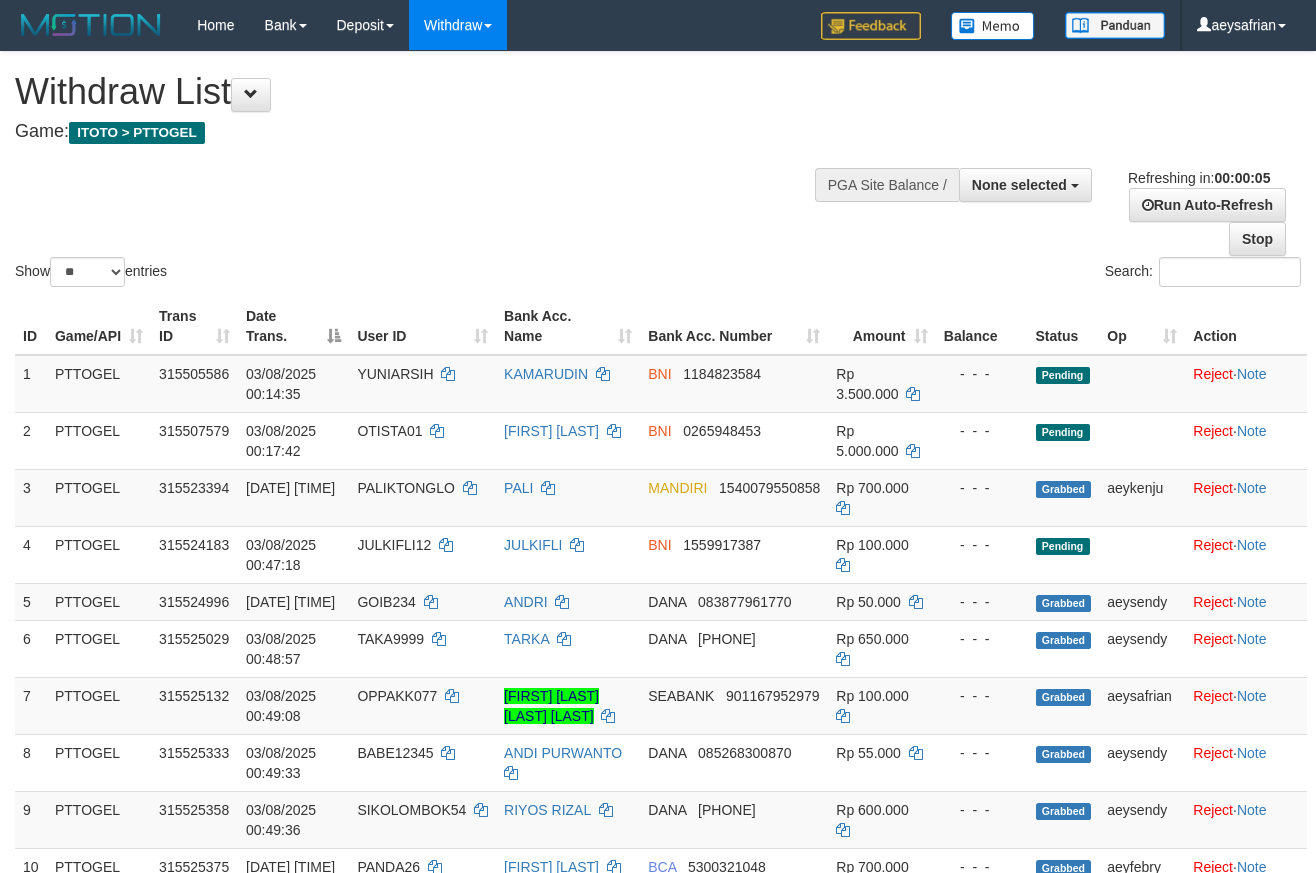 scroll, scrollTop: 0, scrollLeft: 0, axis: both 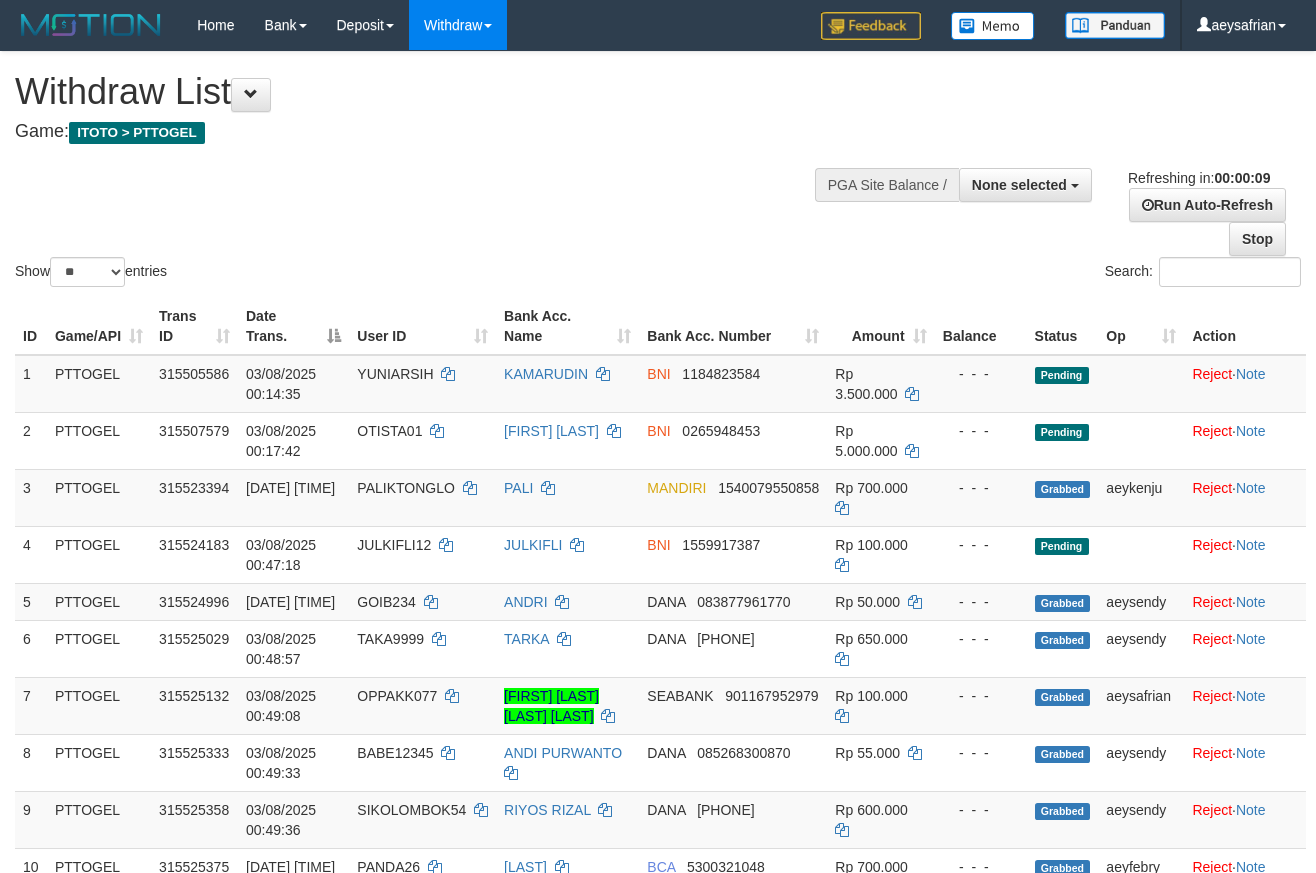 select 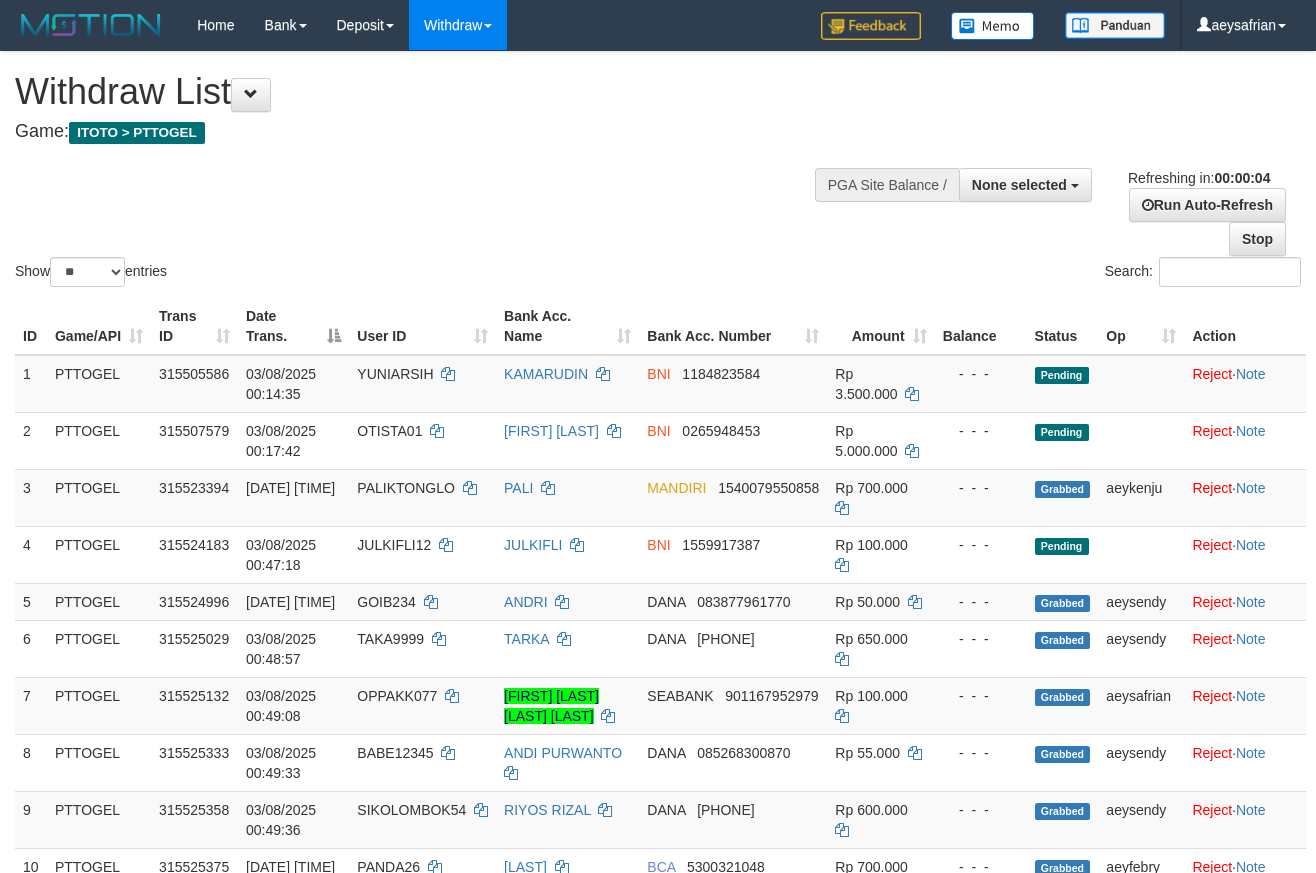 scroll, scrollTop: 0, scrollLeft: 0, axis: both 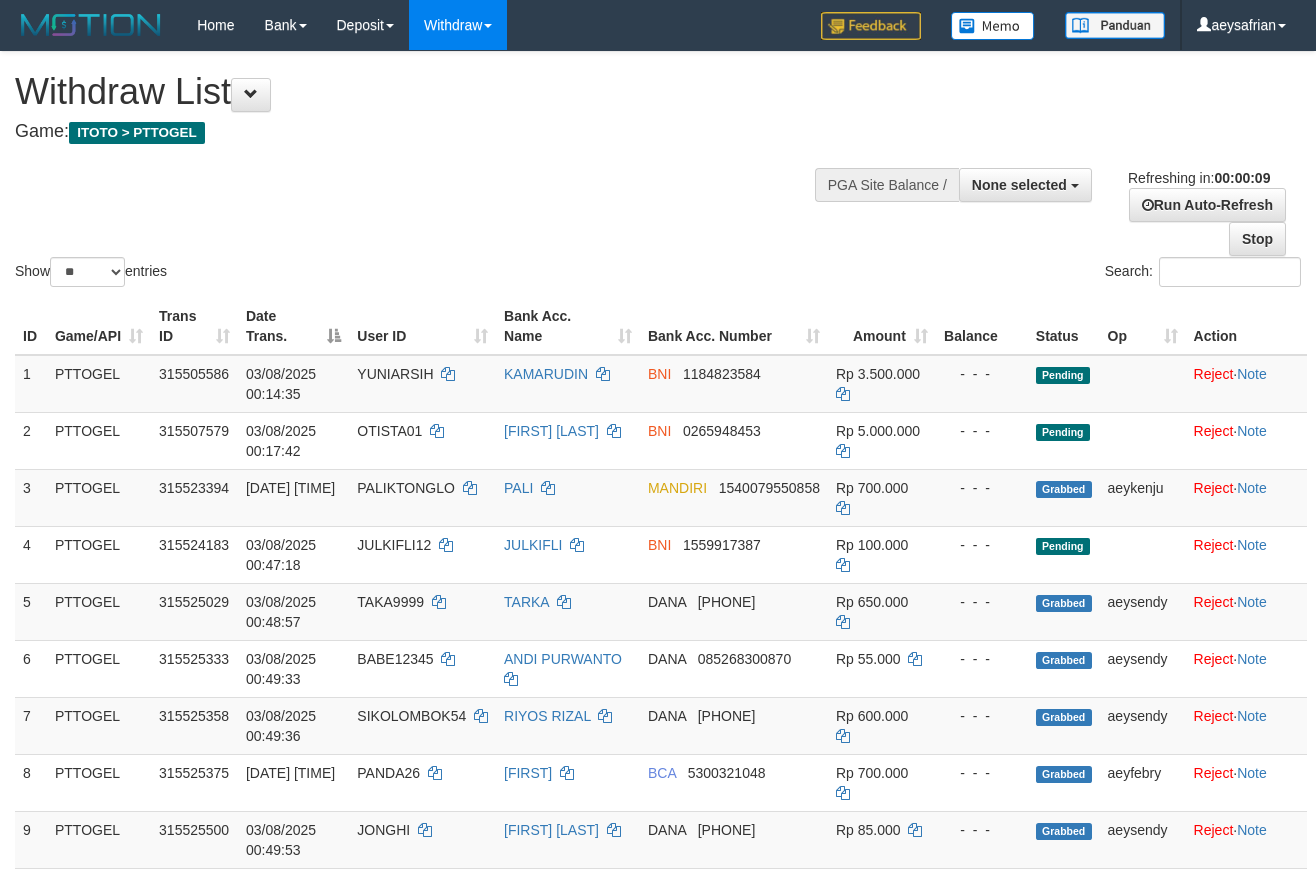 select 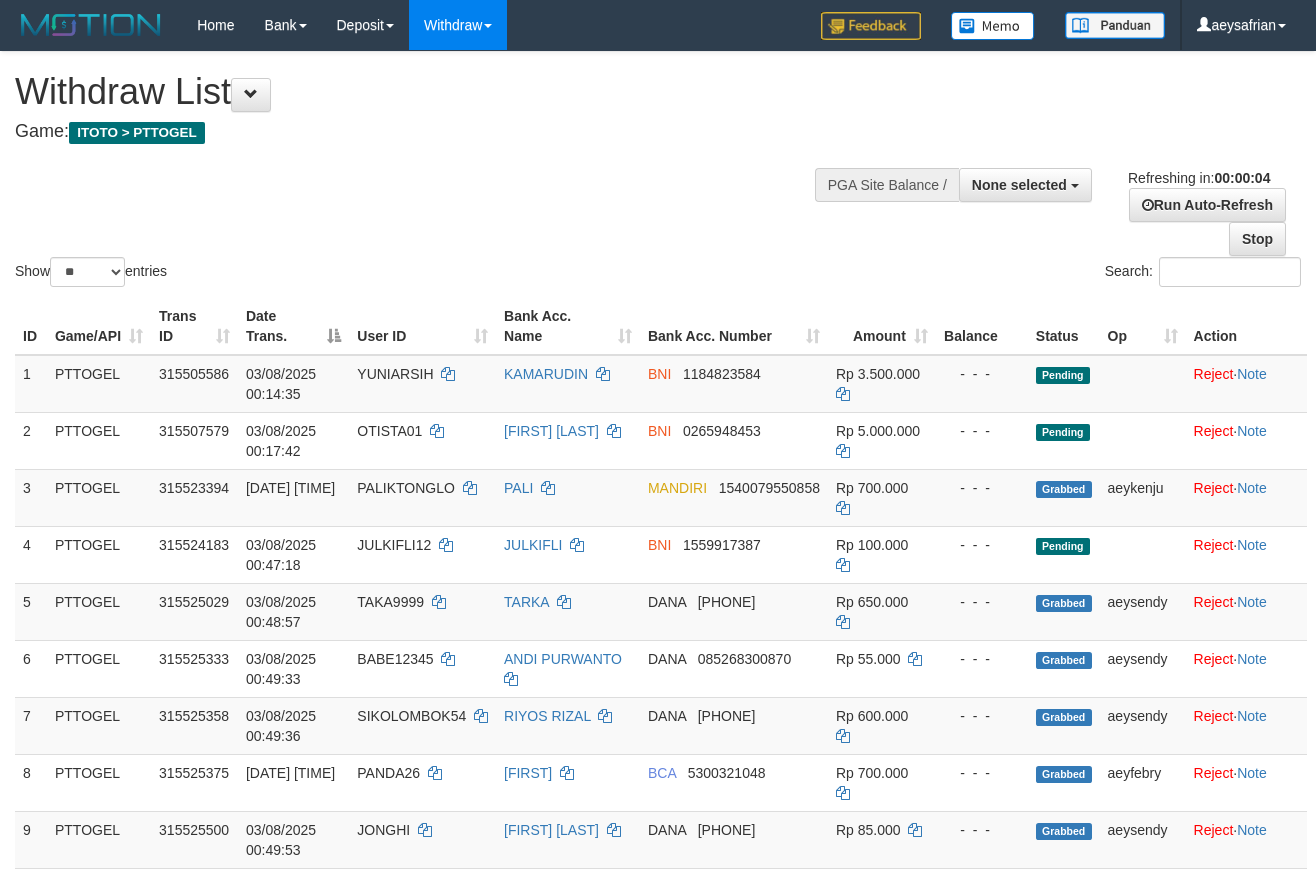 scroll, scrollTop: 0, scrollLeft: 0, axis: both 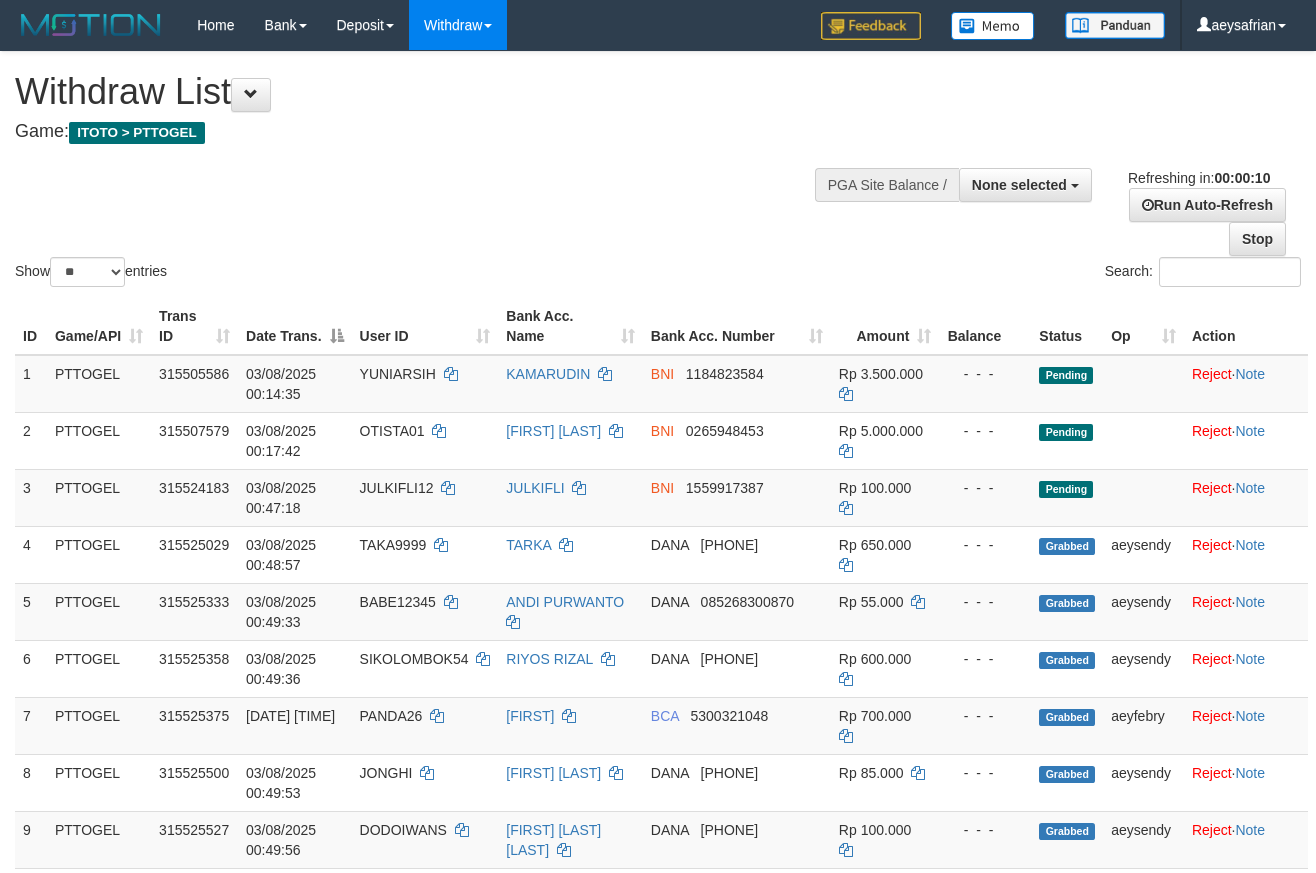 select 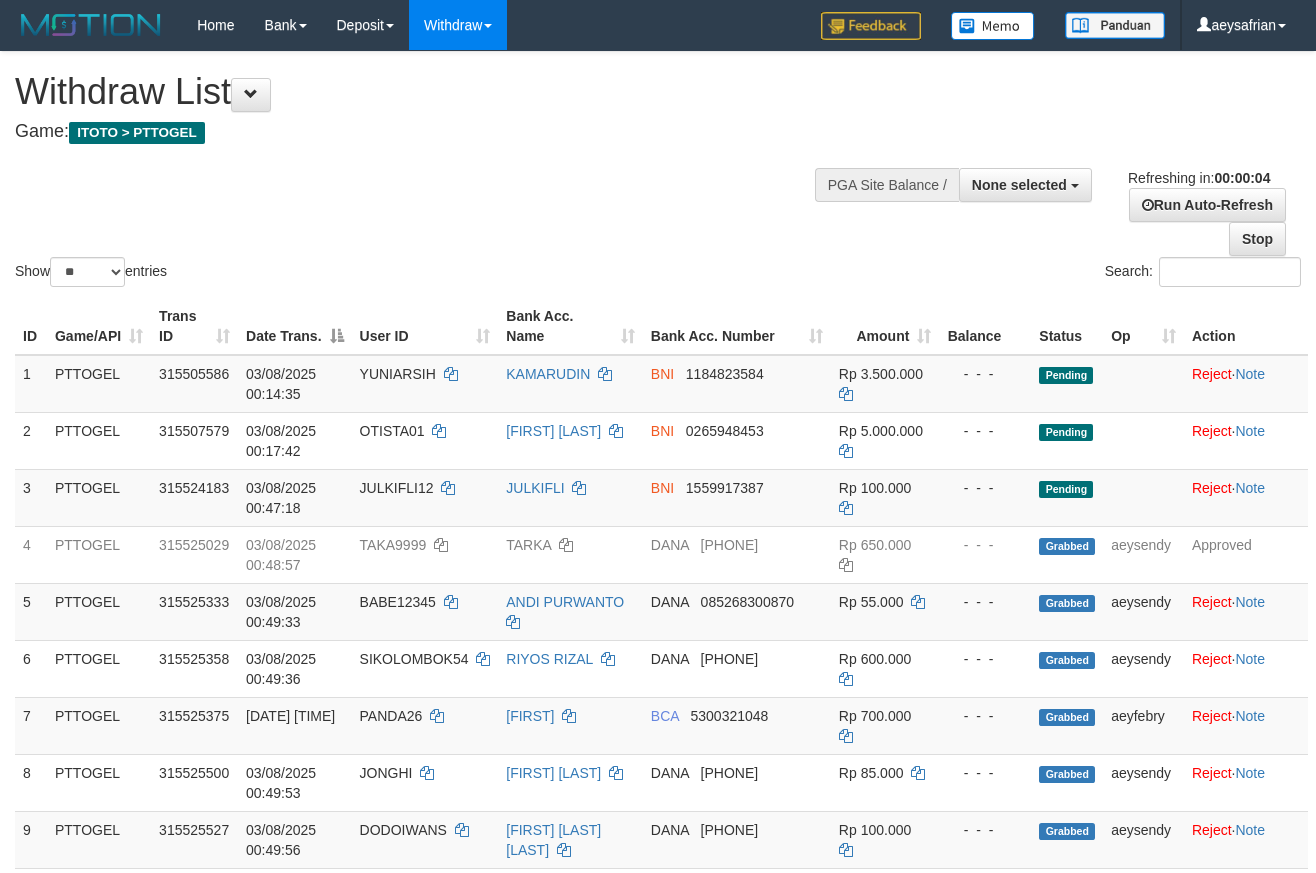 scroll, scrollTop: 0, scrollLeft: 0, axis: both 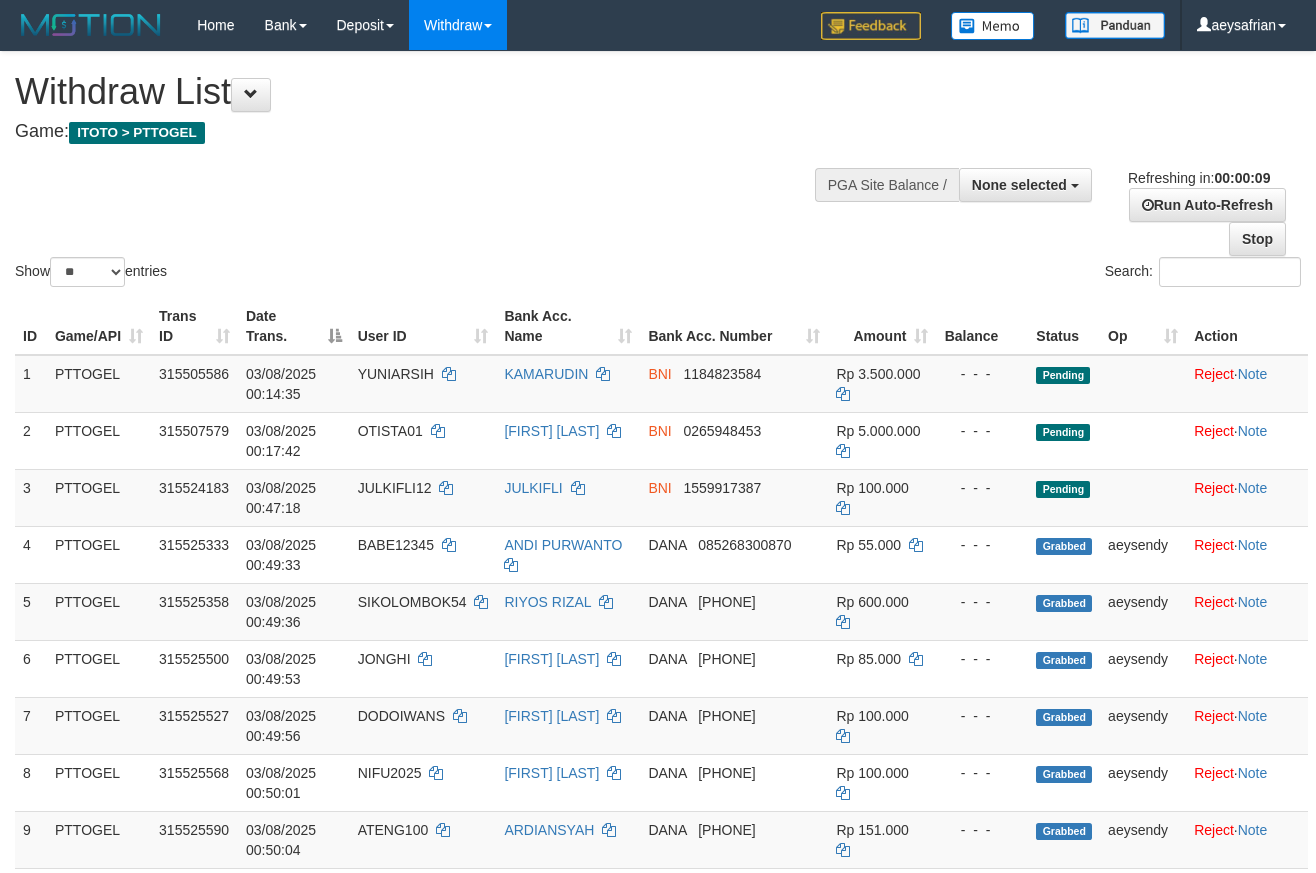 select 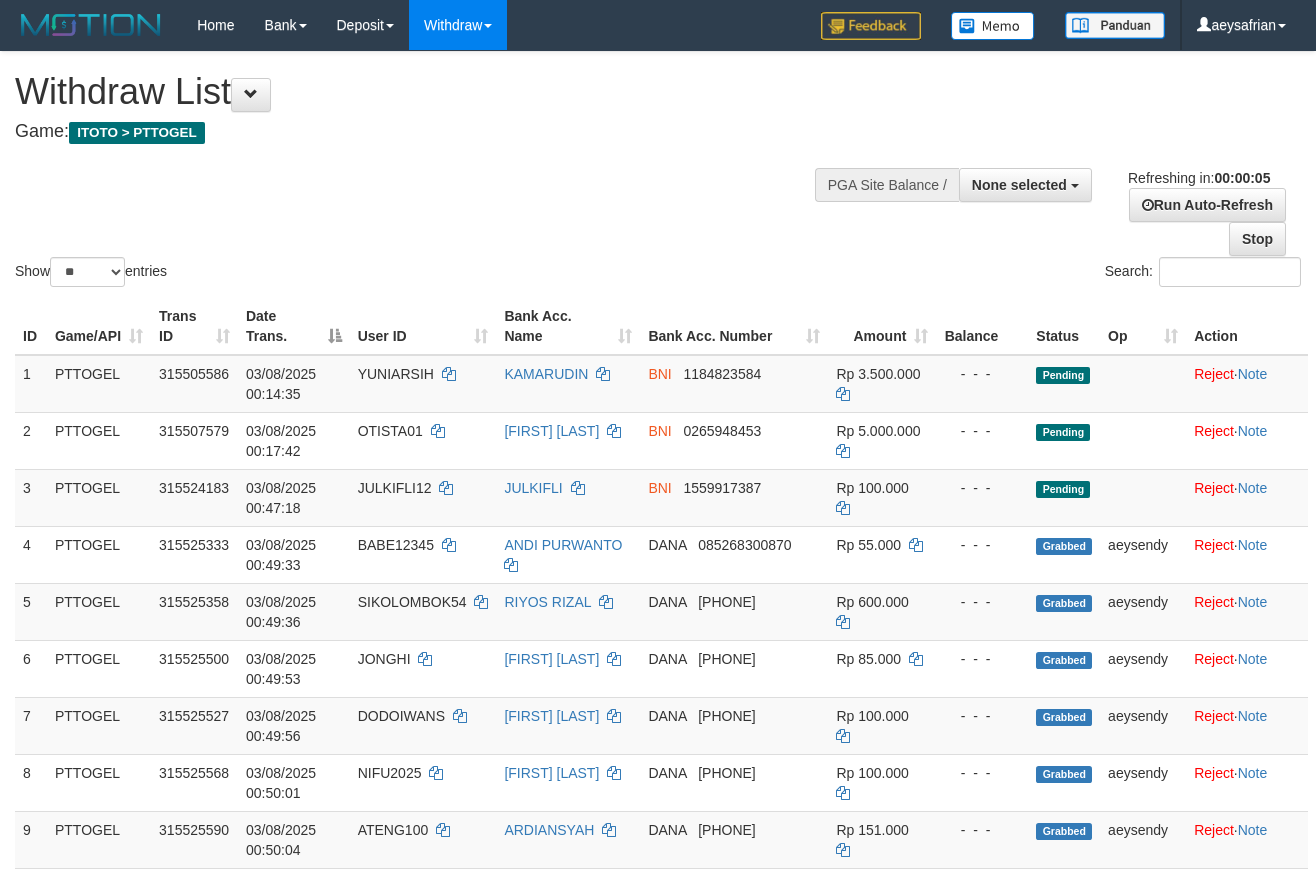 scroll, scrollTop: 0, scrollLeft: 0, axis: both 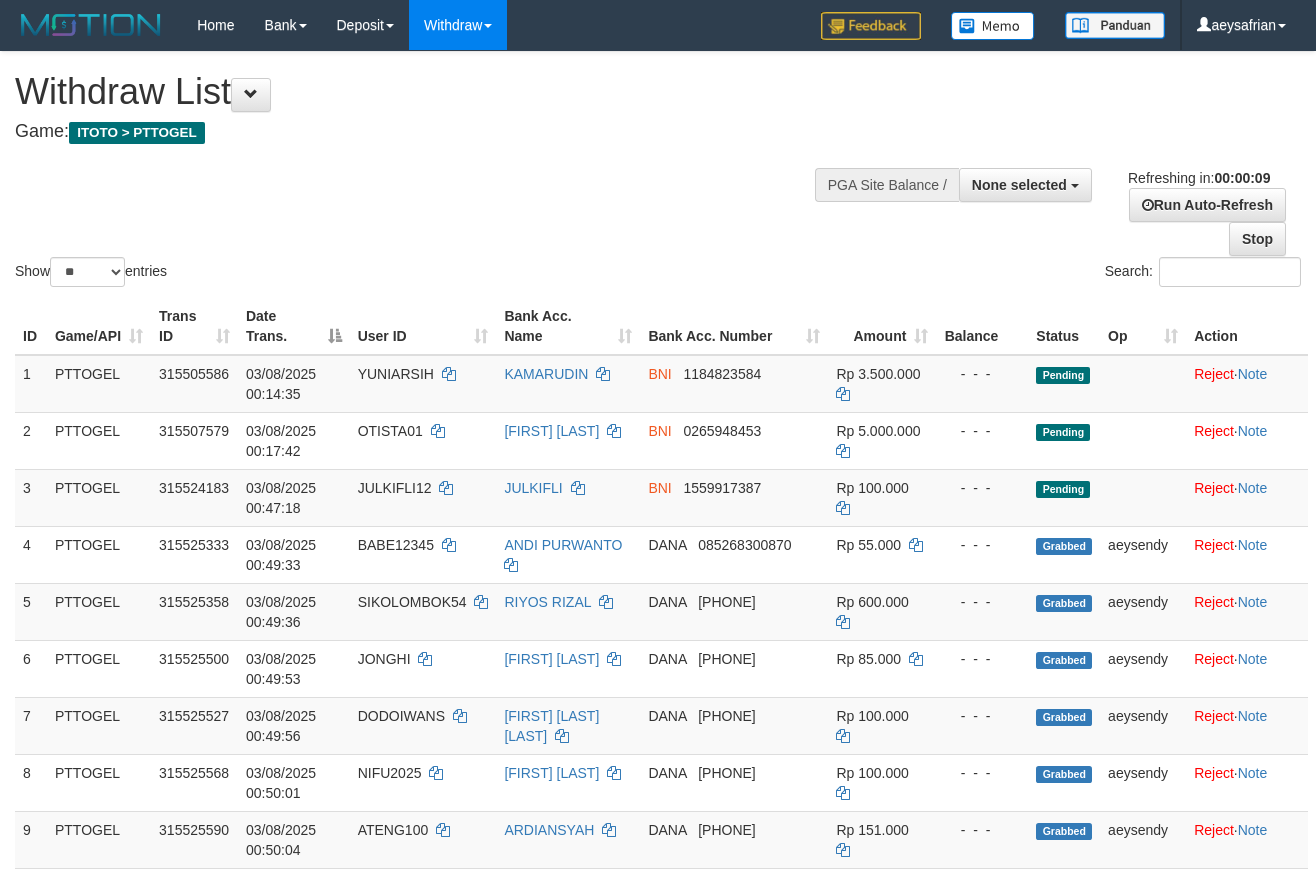 select 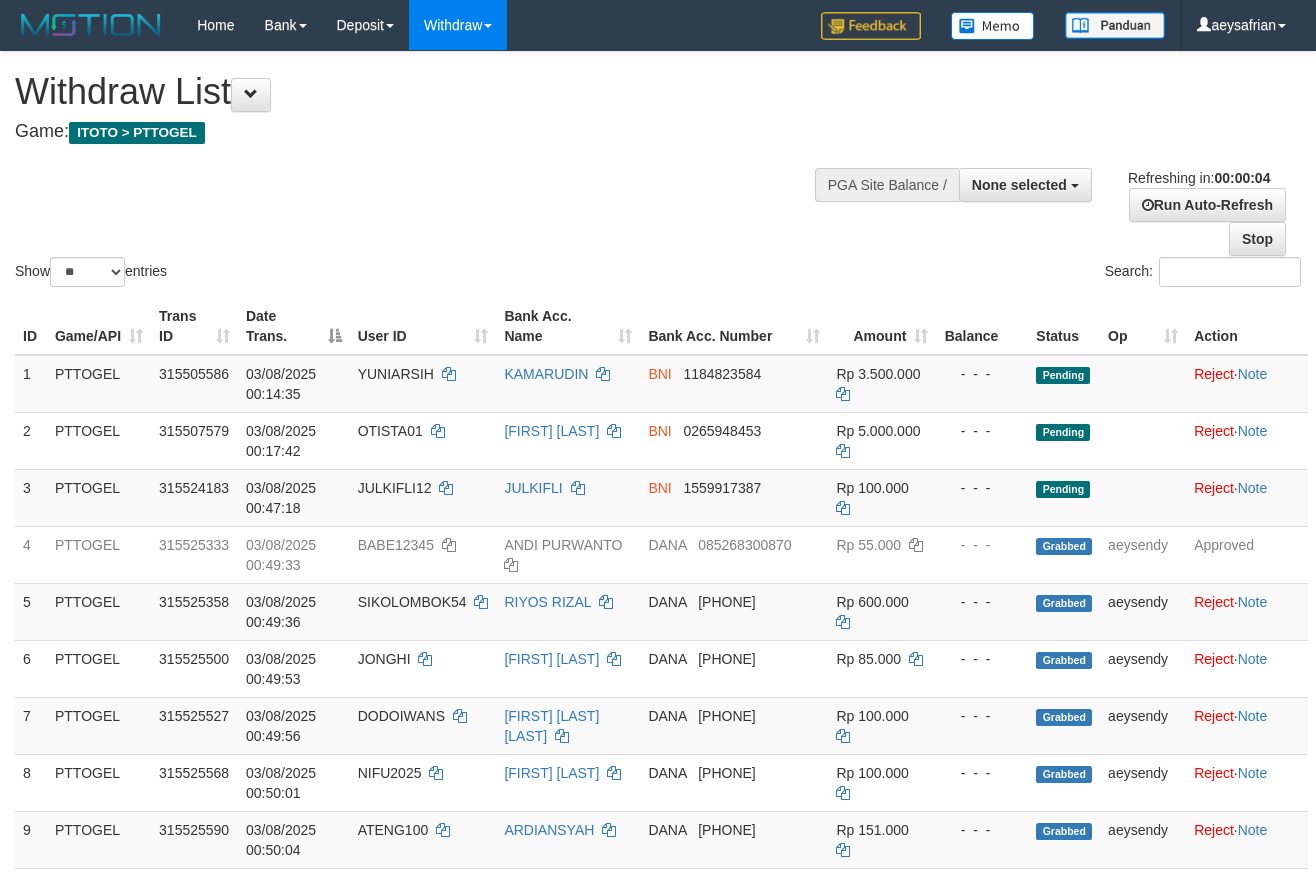 scroll, scrollTop: 0, scrollLeft: 0, axis: both 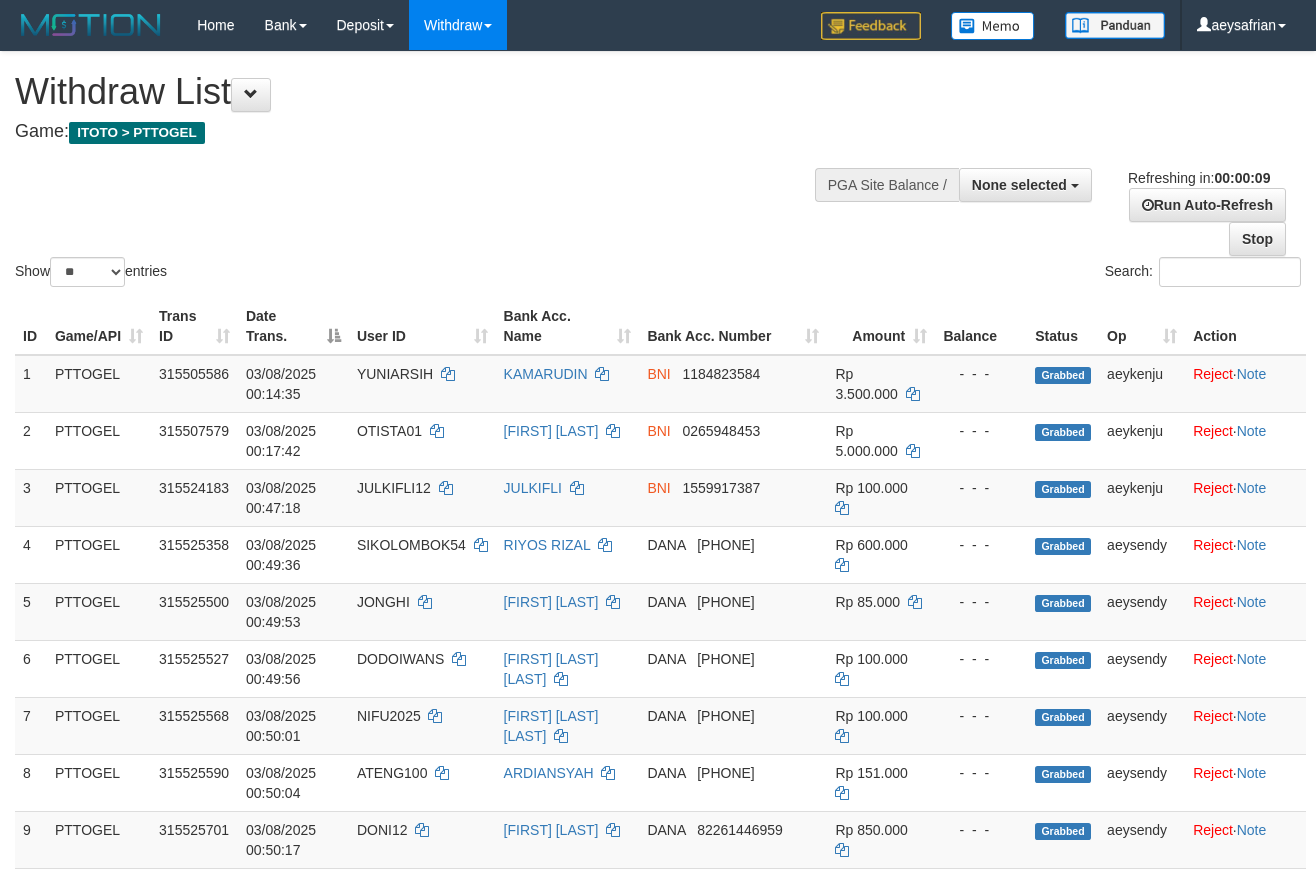 select 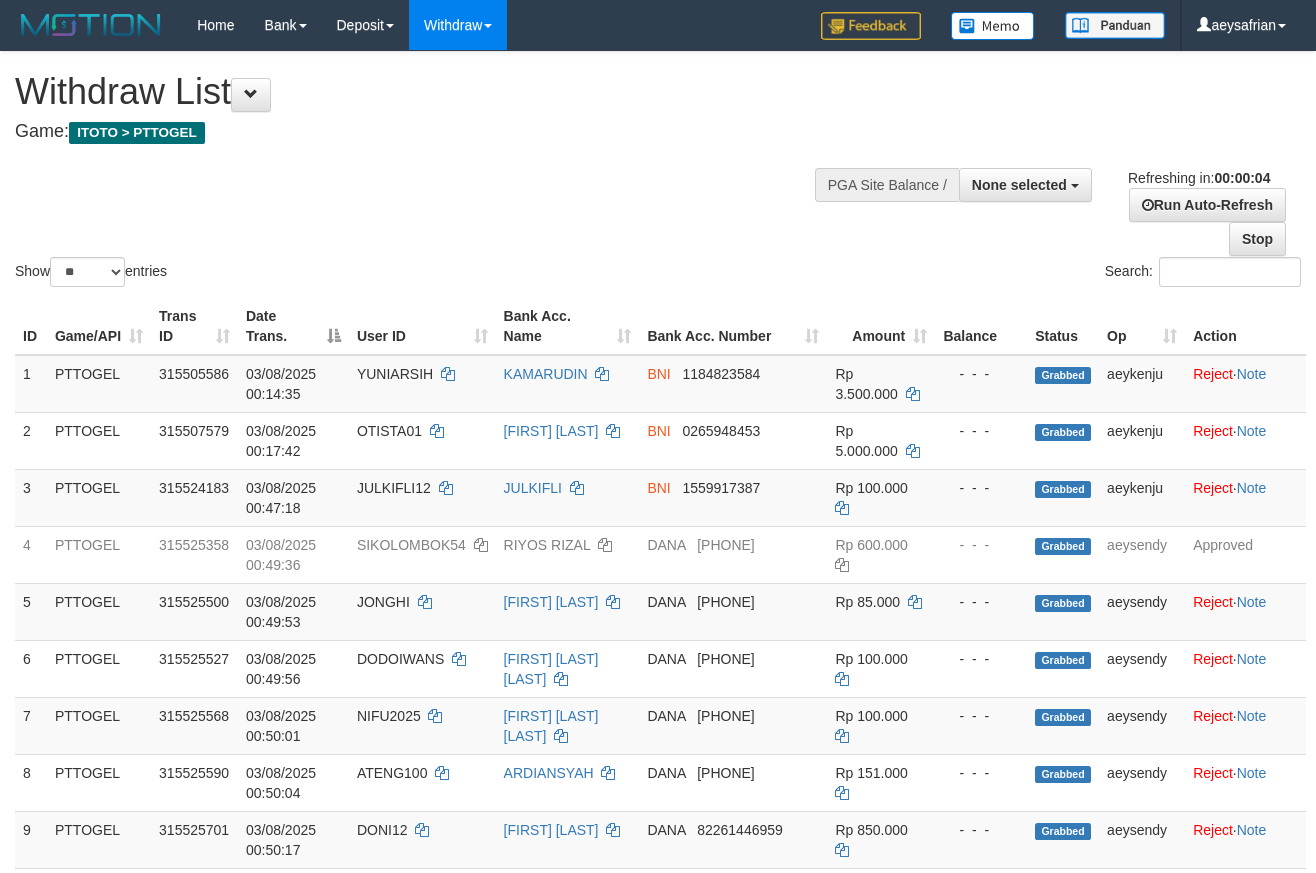 scroll, scrollTop: 0, scrollLeft: 0, axis: both 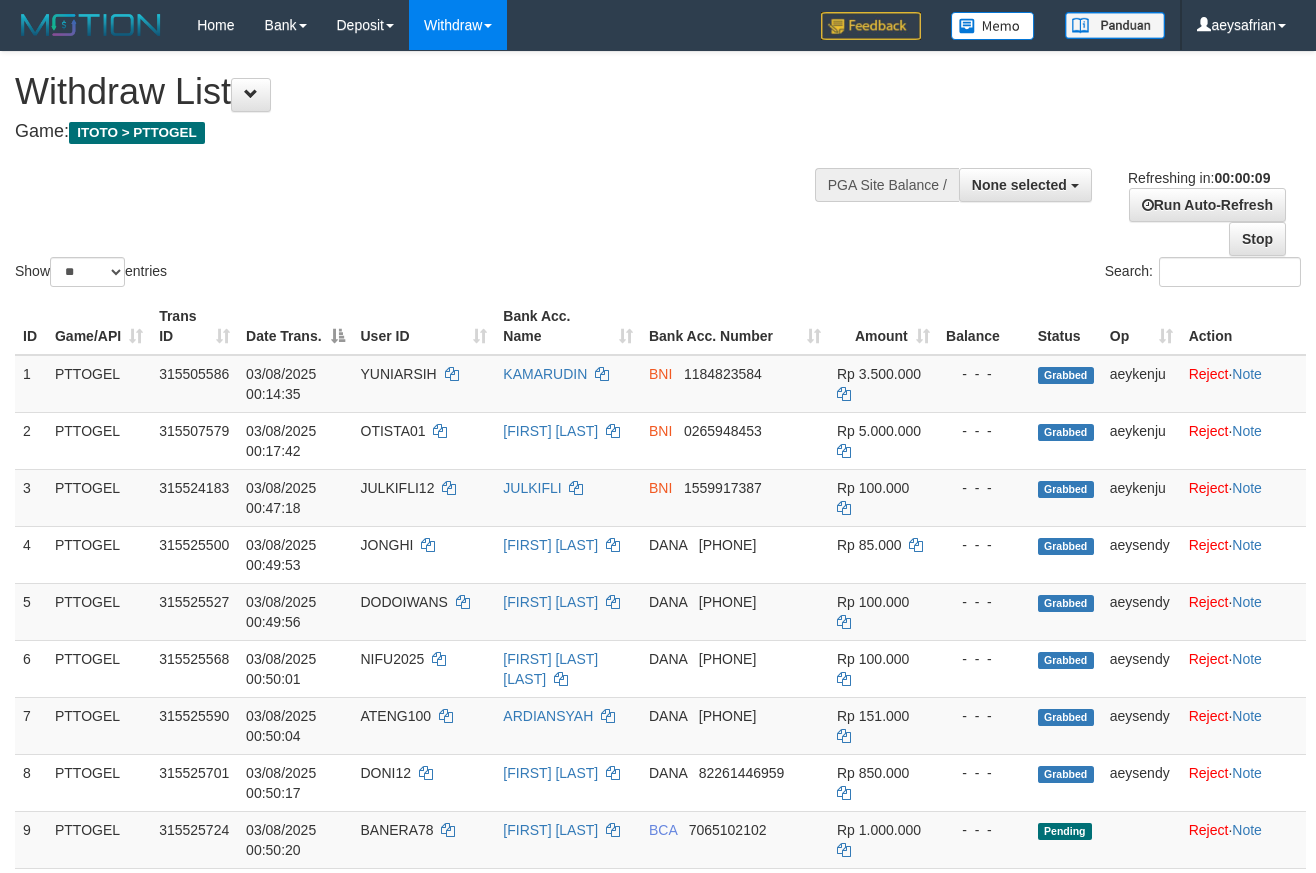 select 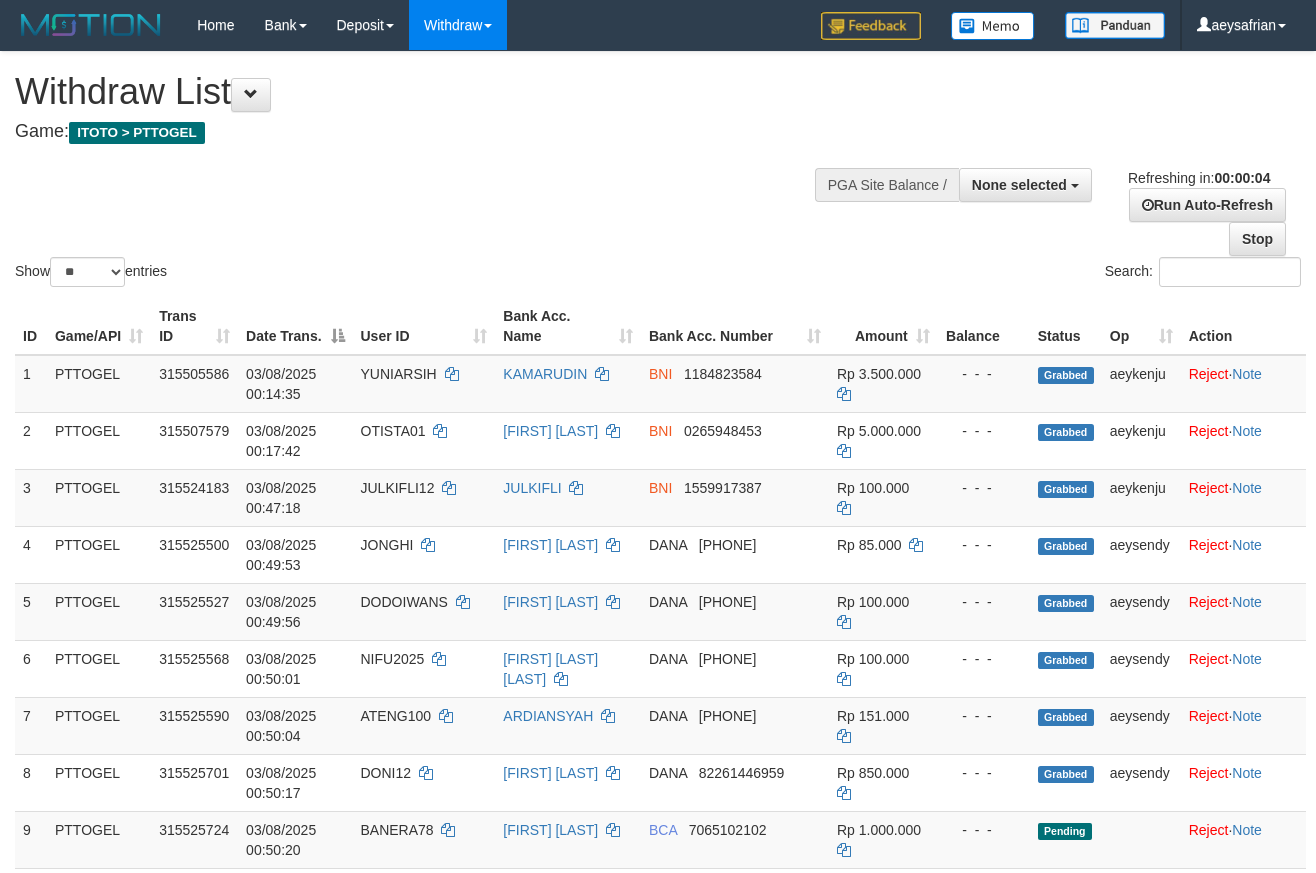 scroll, scrollTop: 0, scrollLeft: 0, axis: both 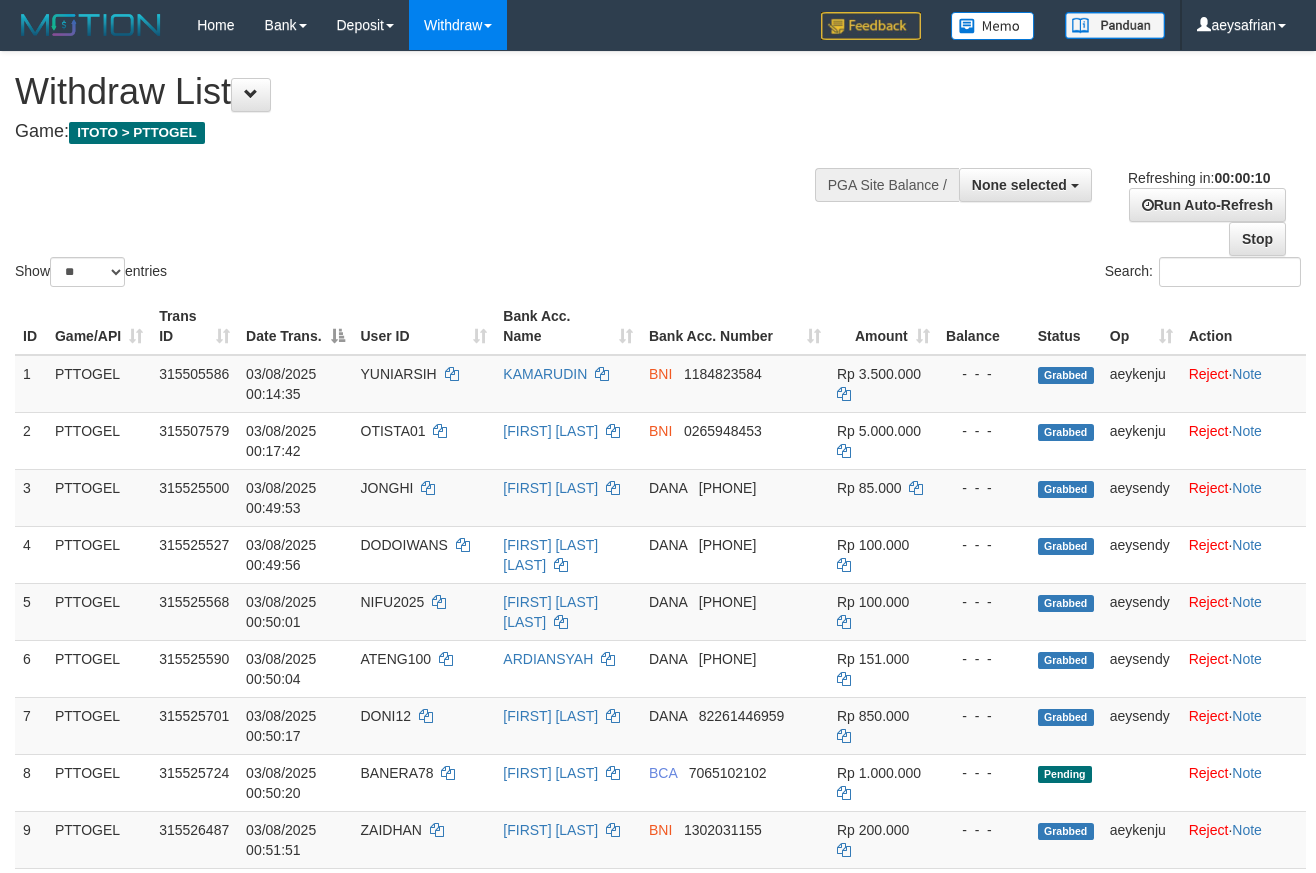 select 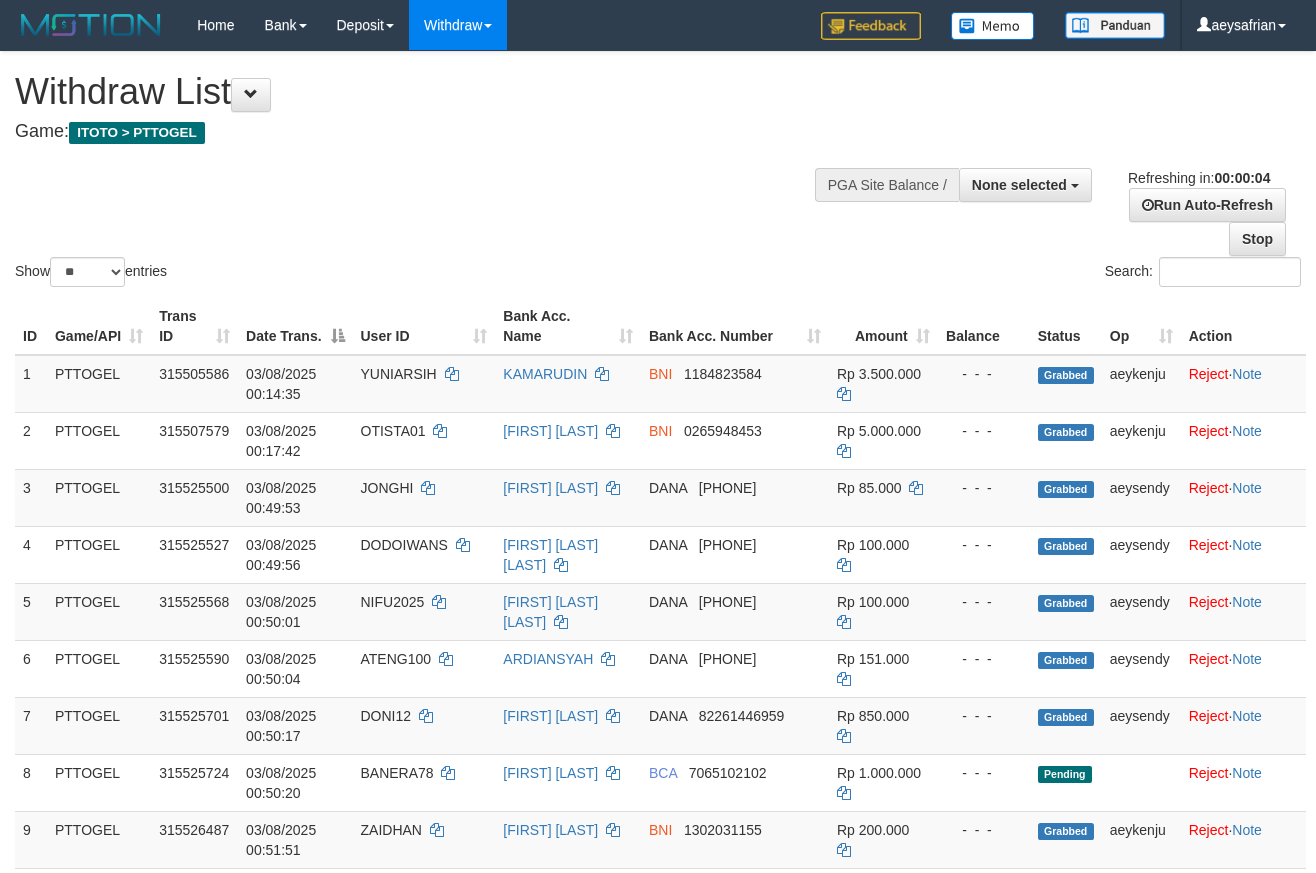scroll, scrollTop: 0, scrollLeft: 0, axis: both 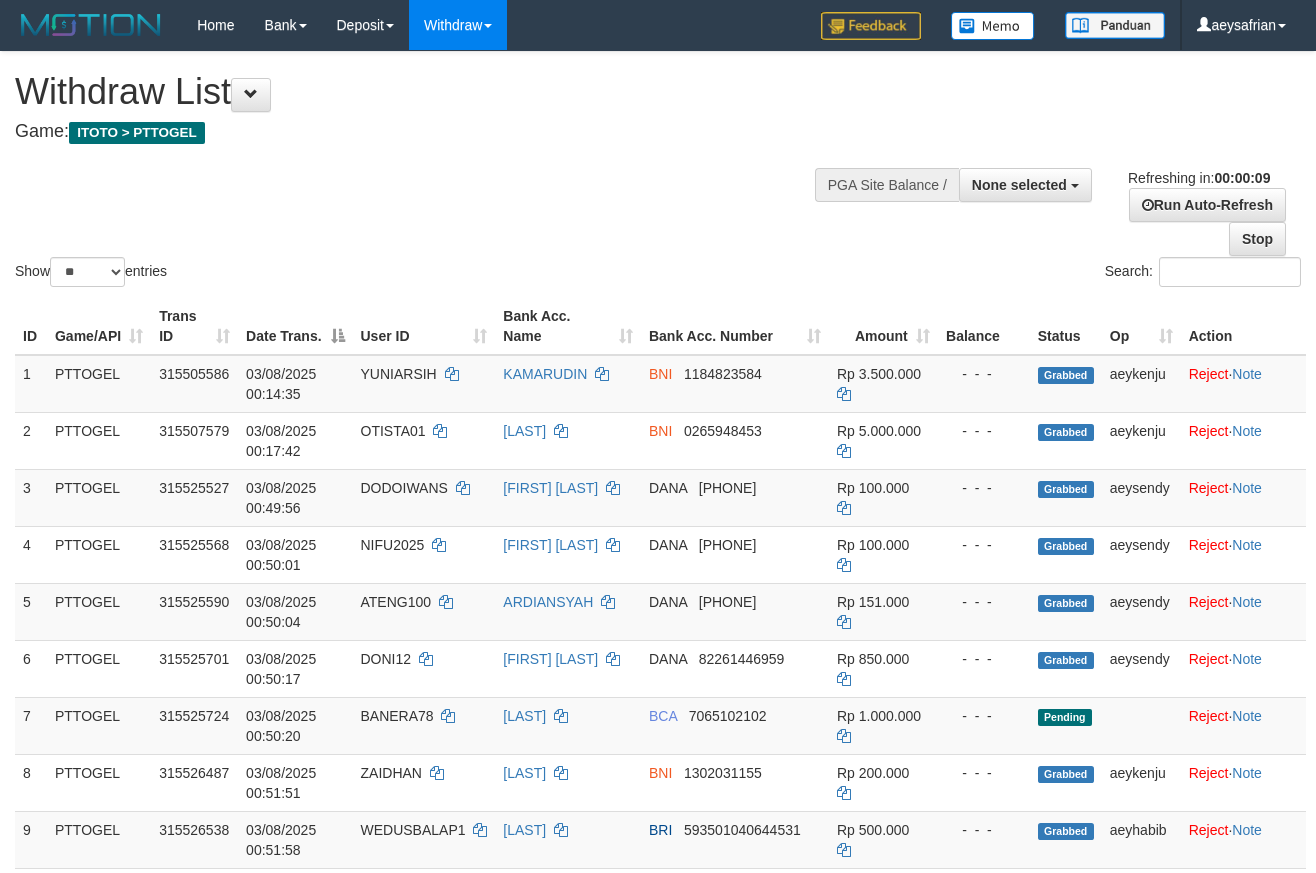 select 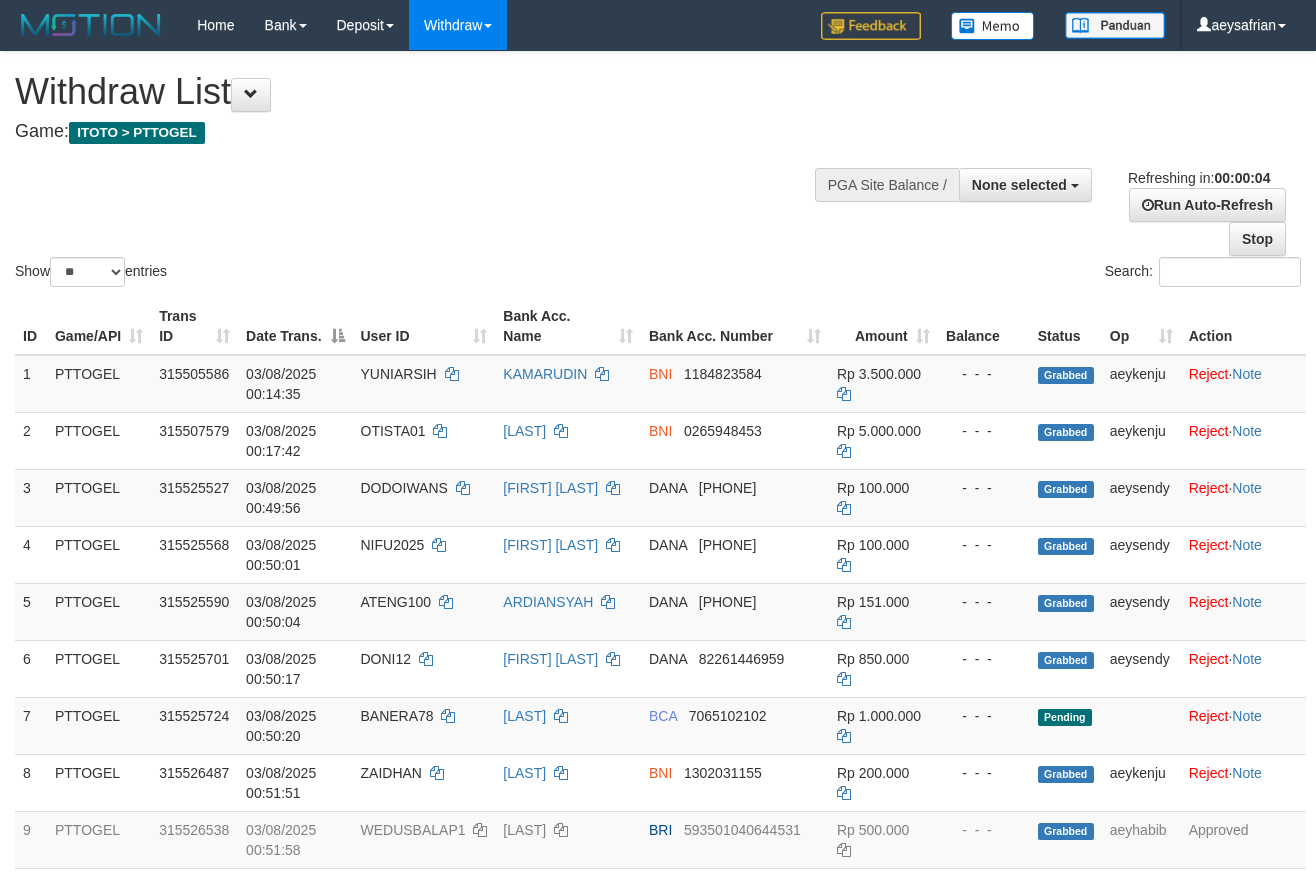 scroll, scrollTop: 0, scrollLeft: 0, axis: both 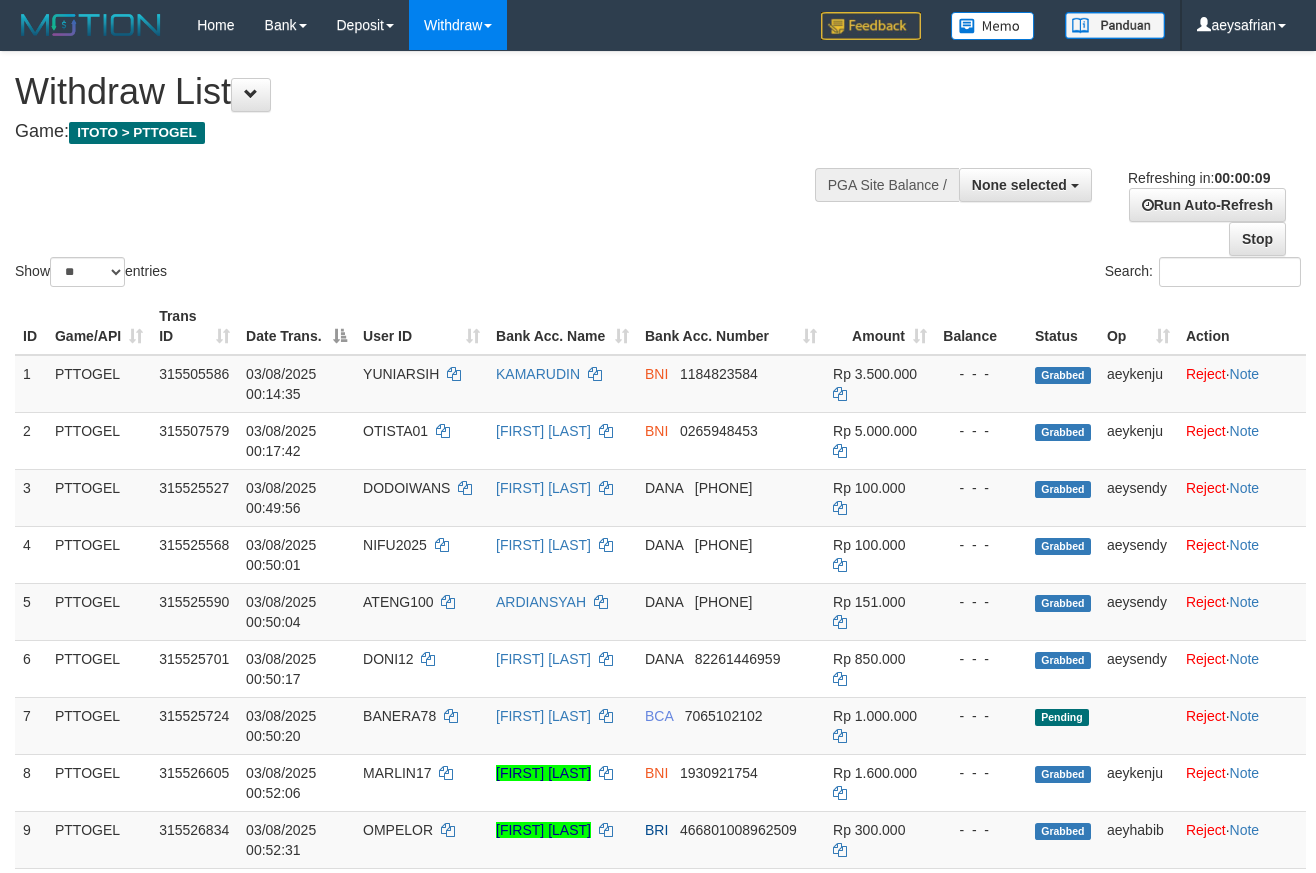 select 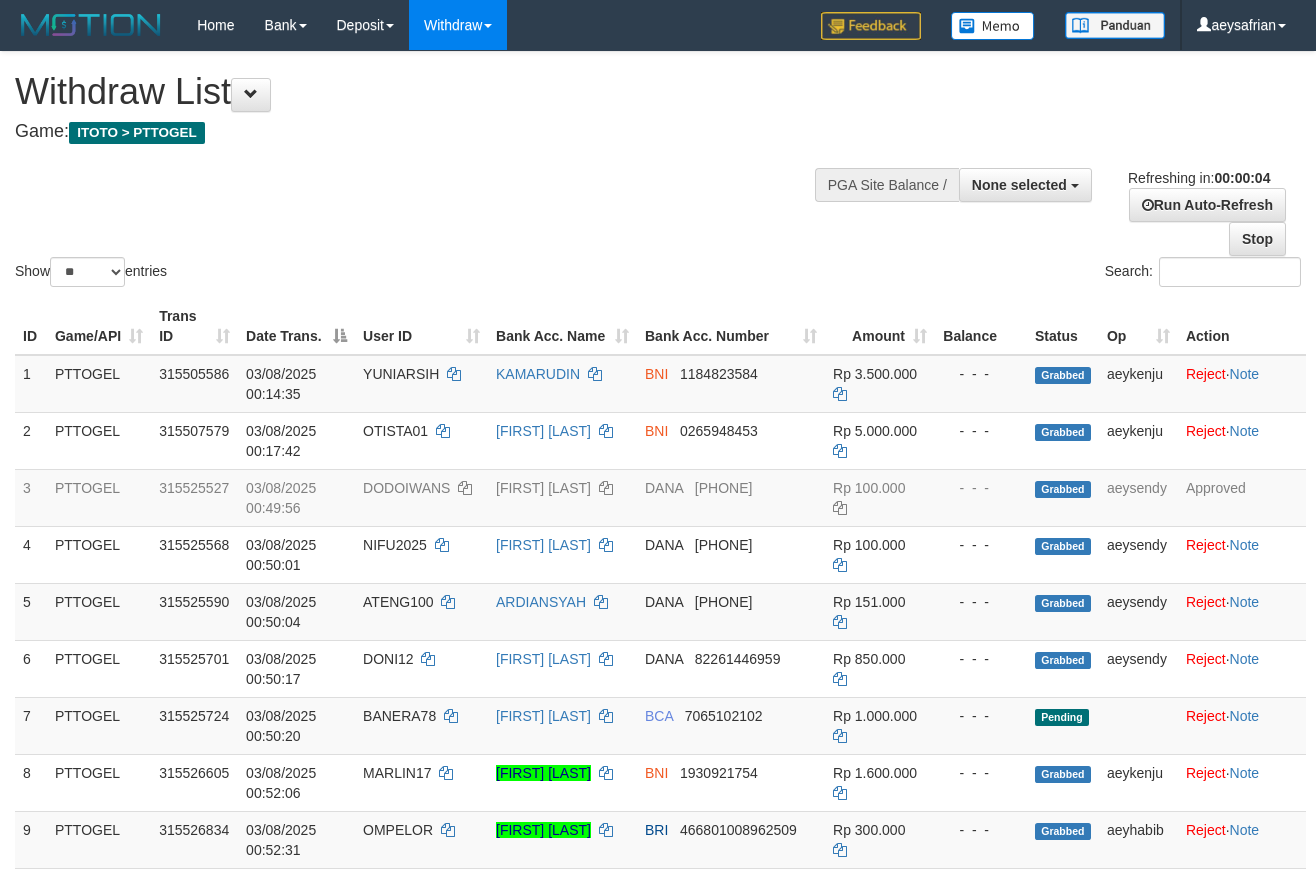 scroll, scrollTop: 0, scrollLeft: 0, axis: both 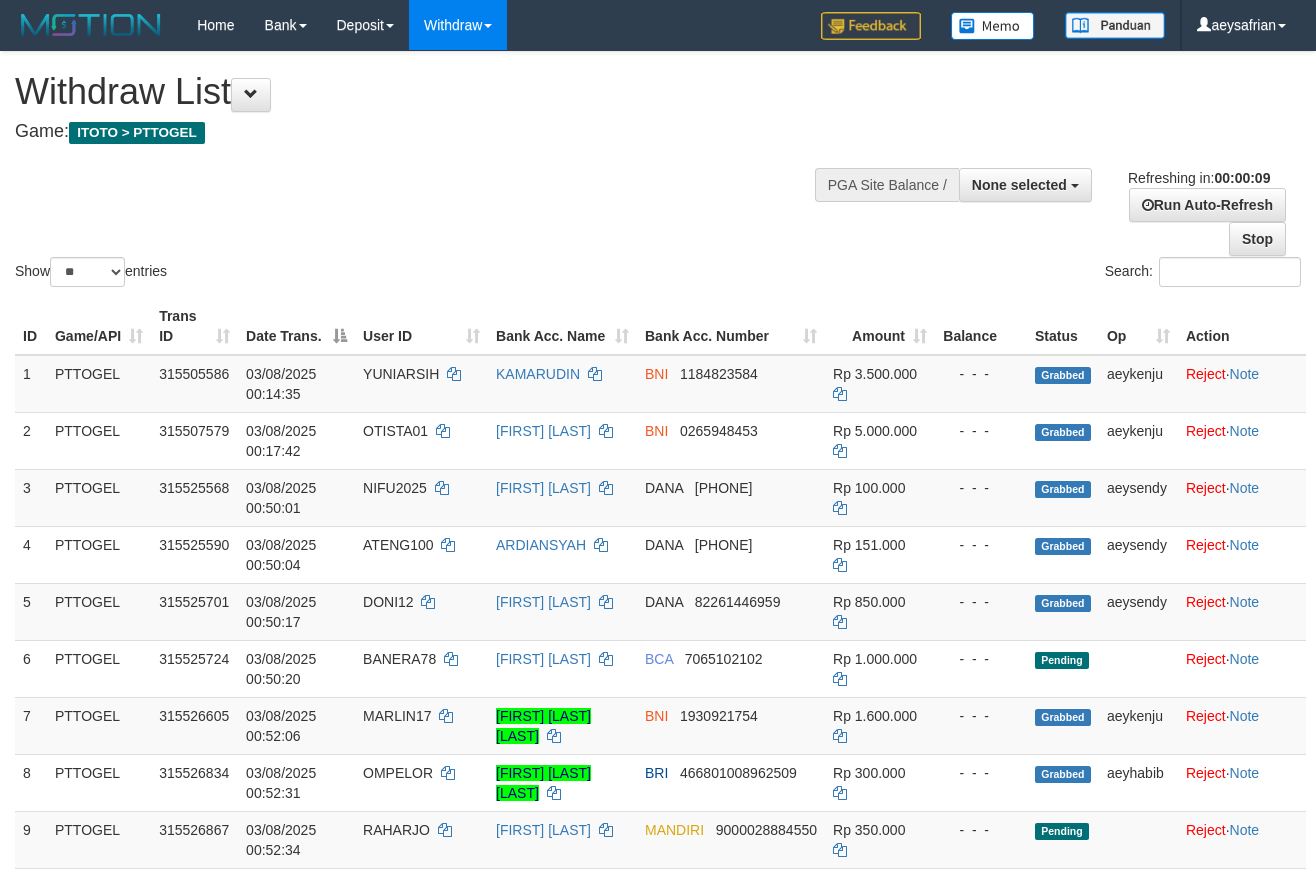 select 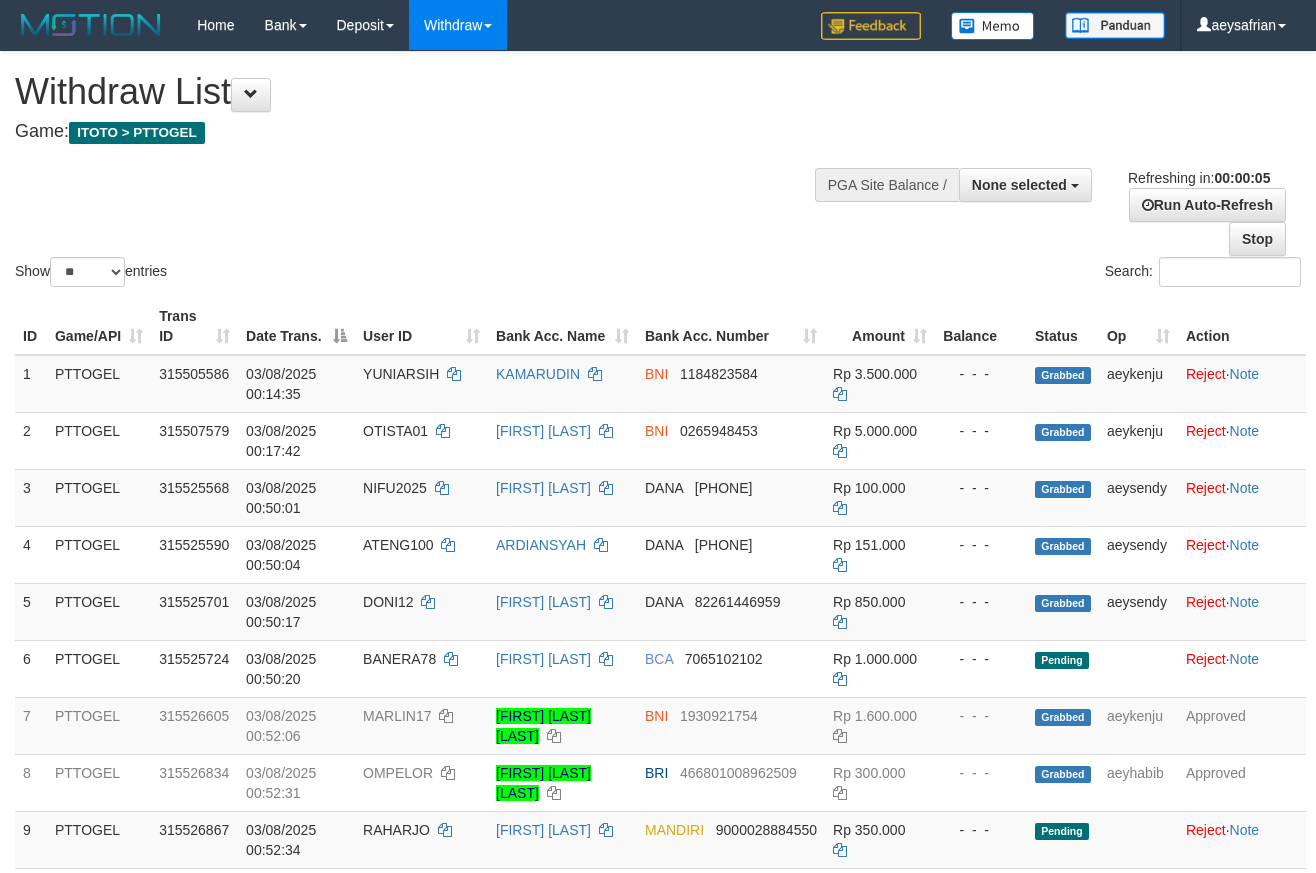 scroll, scrollTop: 0, scrollLeft: 0, axis: both 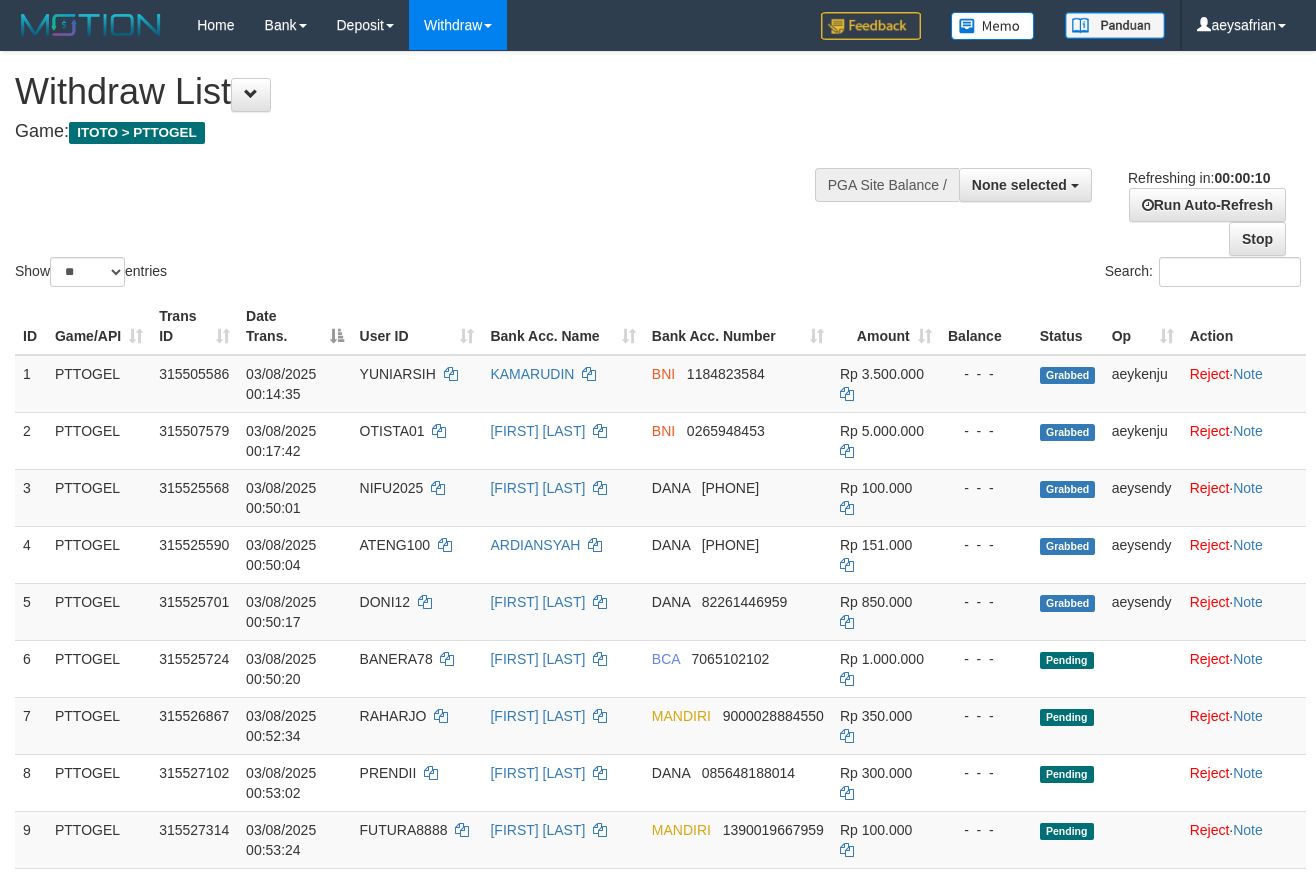 select 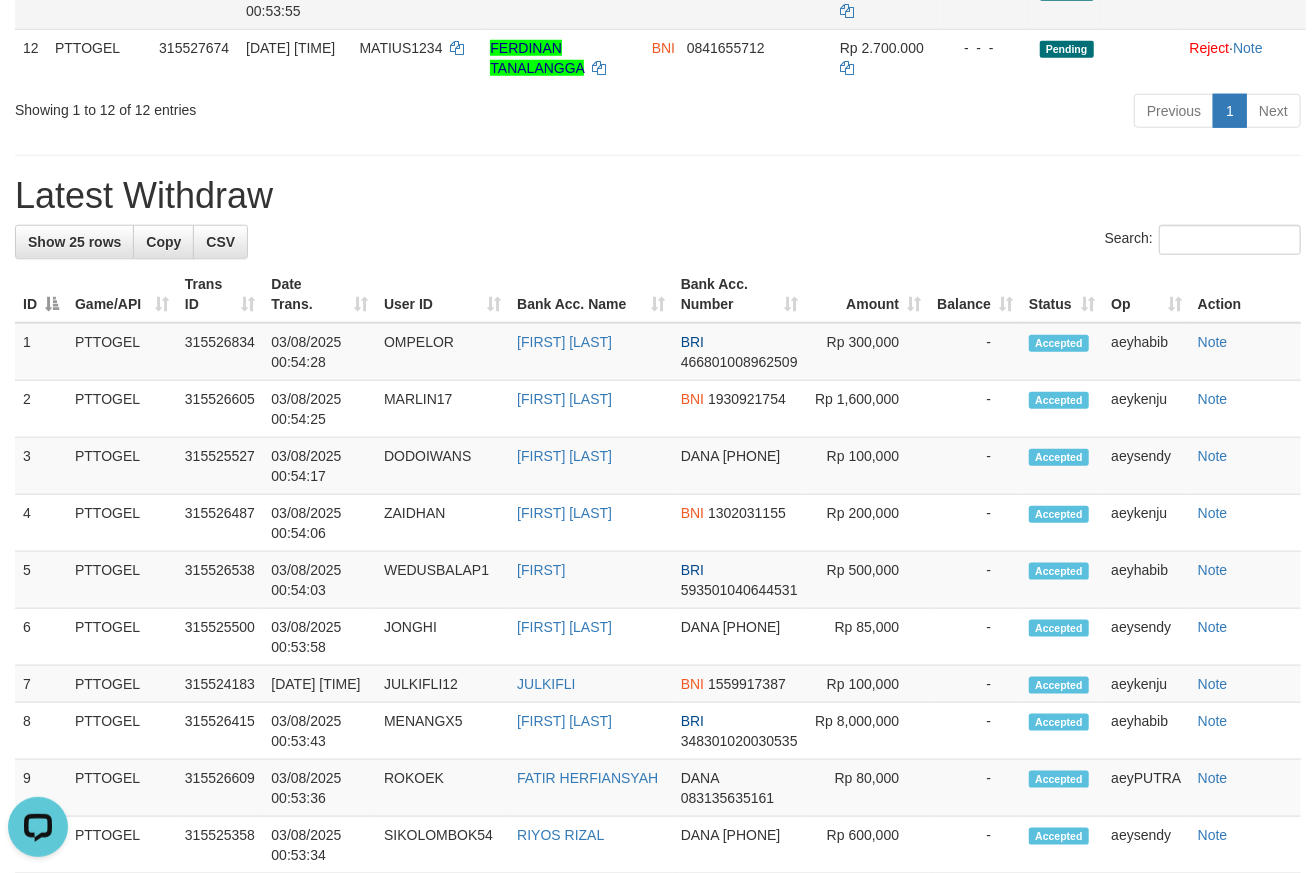 scroll, scrollTop: 0, scrollLeft: 0, axis: both 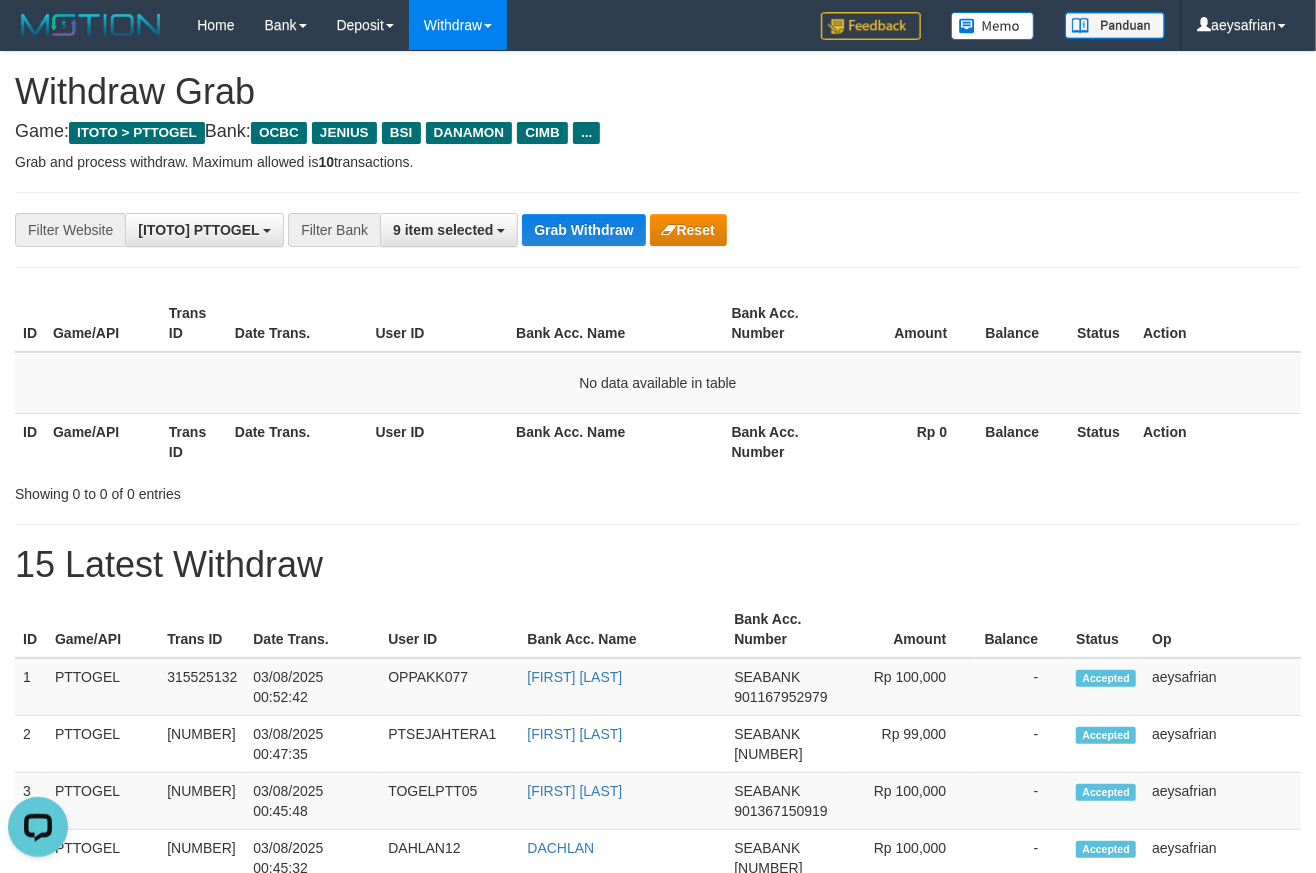 click on "Trans ID" at bounding box center (194, 441) 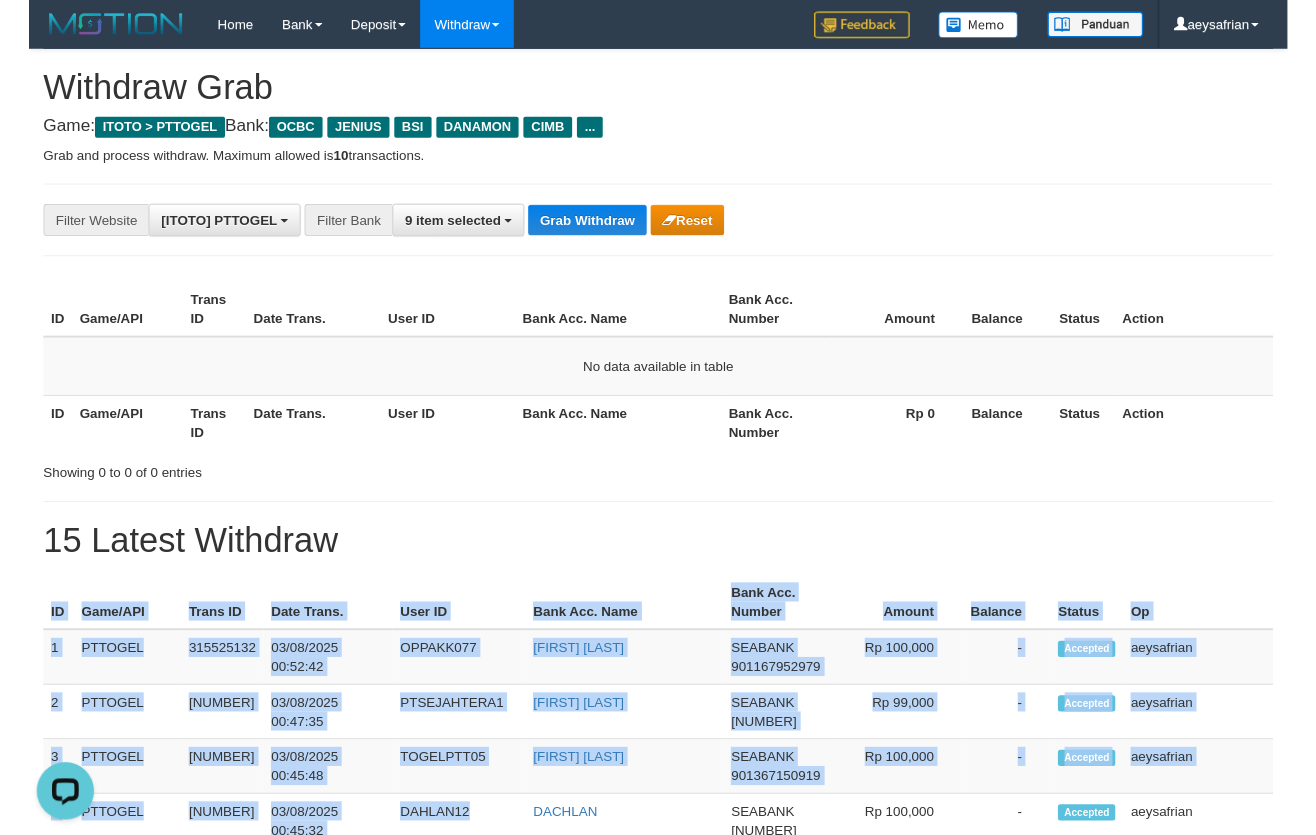 scroll, scrollTop: 295, scrollLeft: 0, axis: vertical 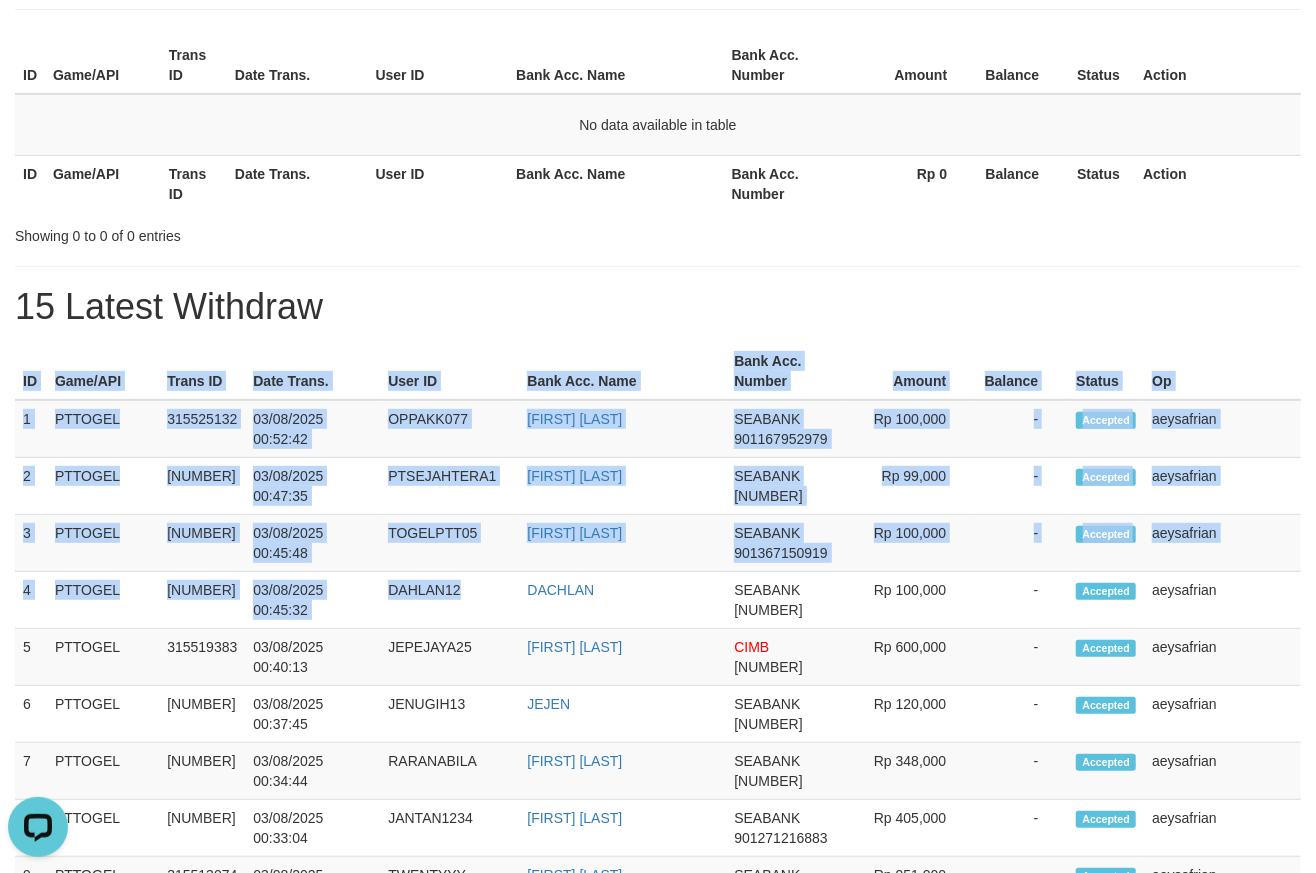 drag, startPoint x: 514, startPoint y: 855, endPoint x: 510, endPoint y: 909, distance: 54.147945 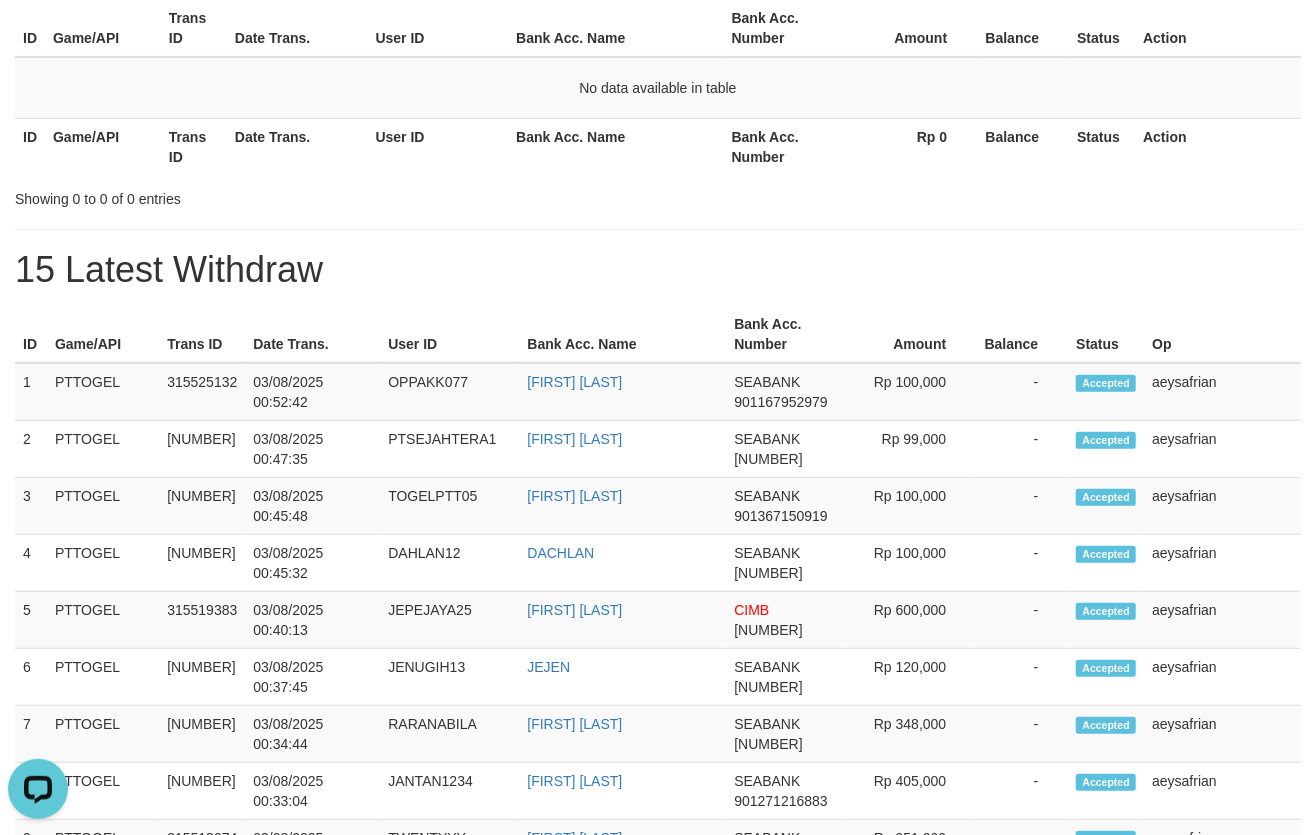 scroll, scrollTop: 0, scrollLeft: 0, axis: both 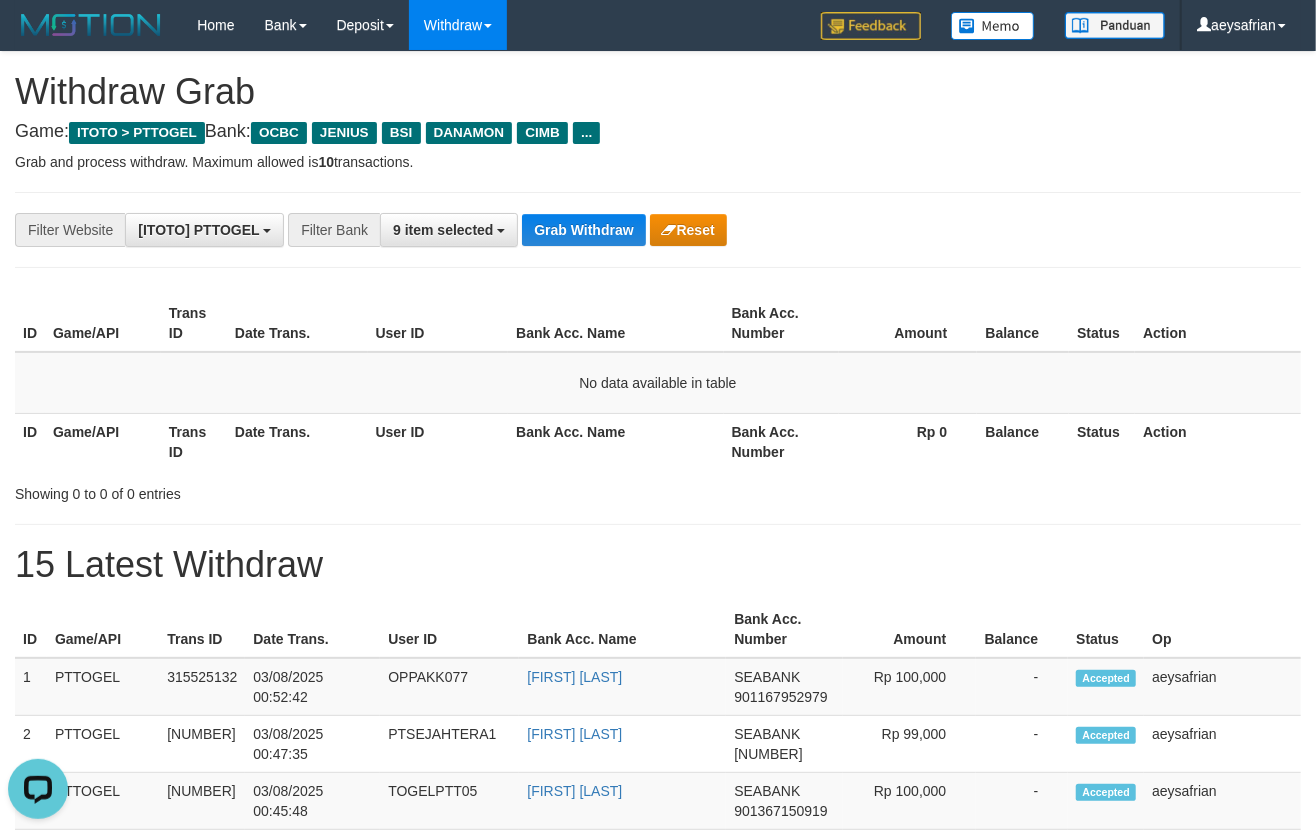 click on "**********" at bounding box center [658, 1113] 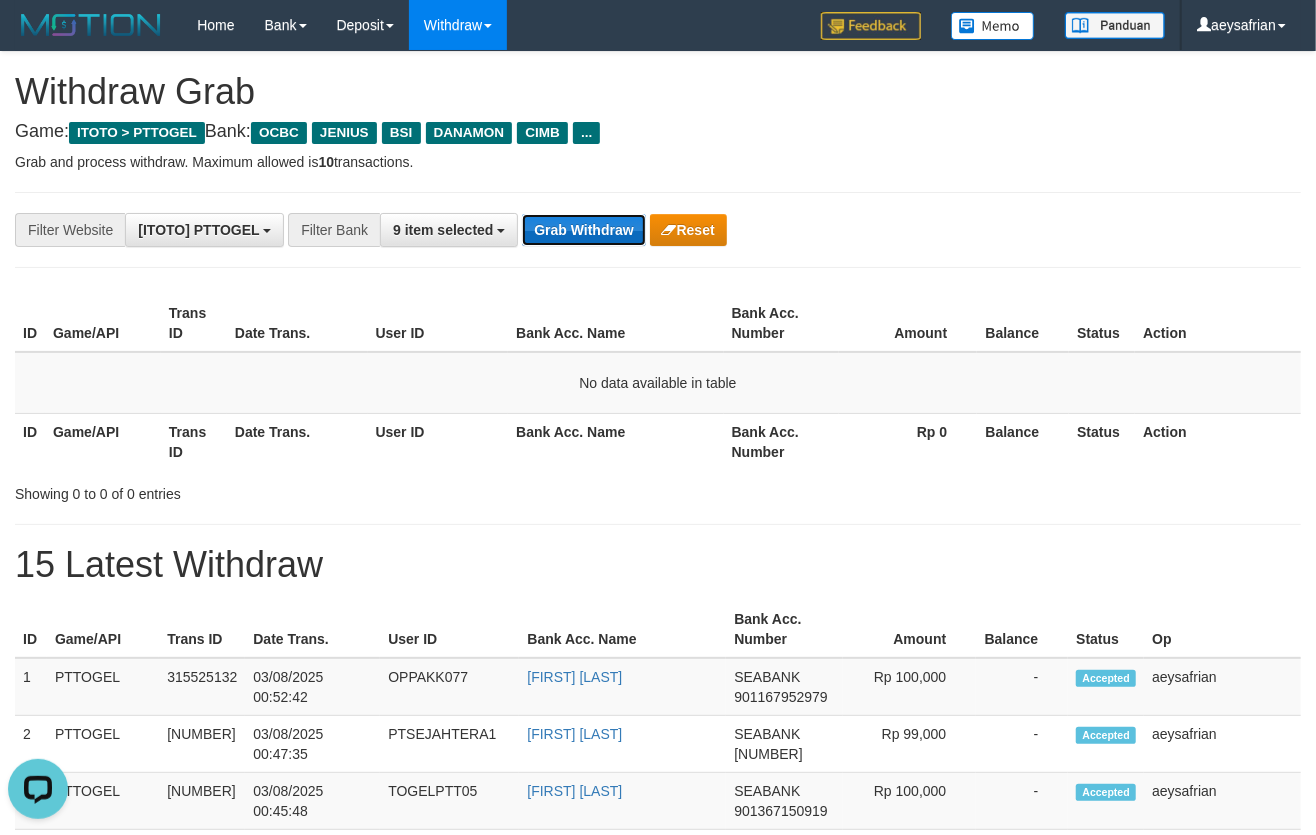 click on "Grab Withdraw" at bounding box center (583, 230) 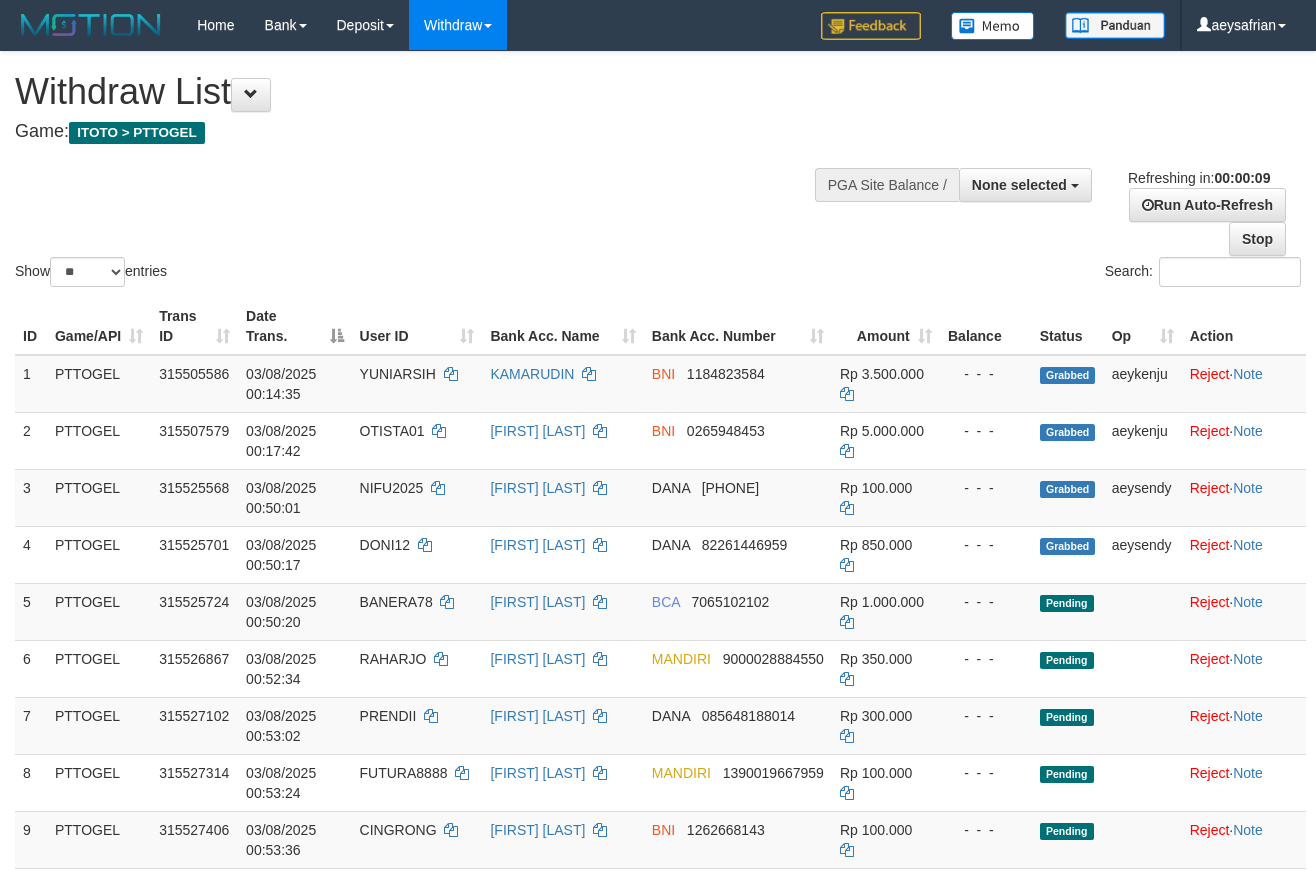 select 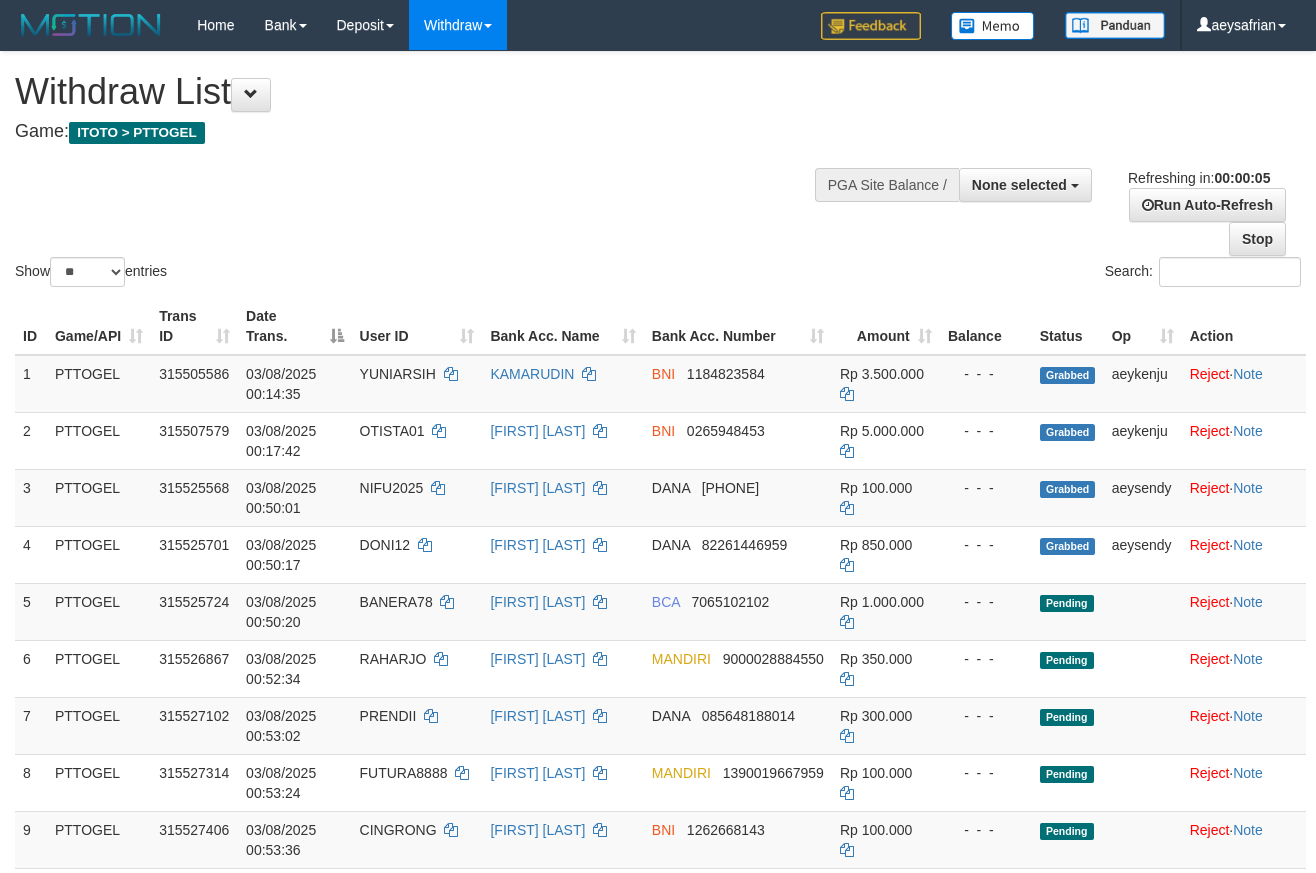 scroll, scrollTop: 0, scrollLeft: 0, axis: both 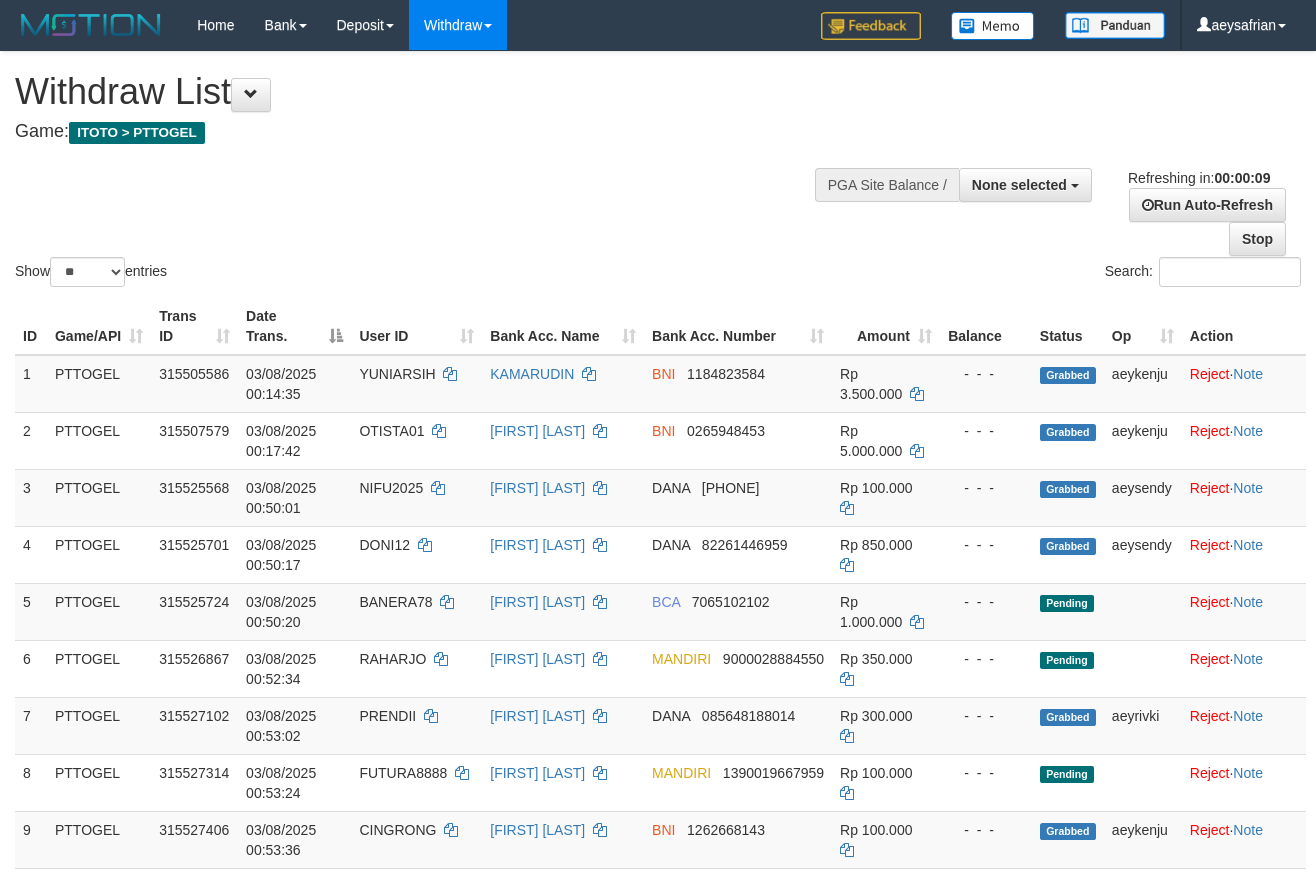 select 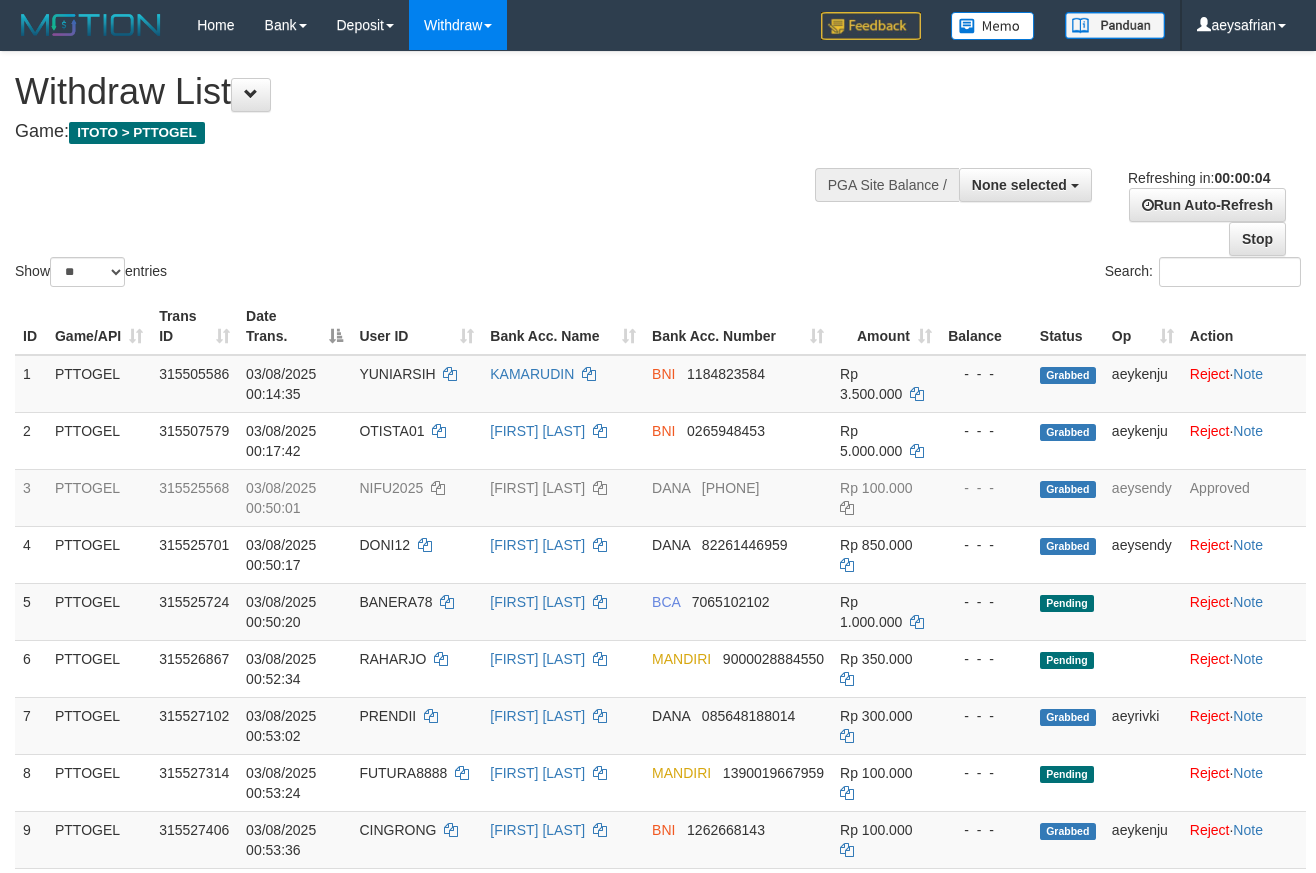 scroll, scrollTop: 0, scrollLeft: 0, axis: both 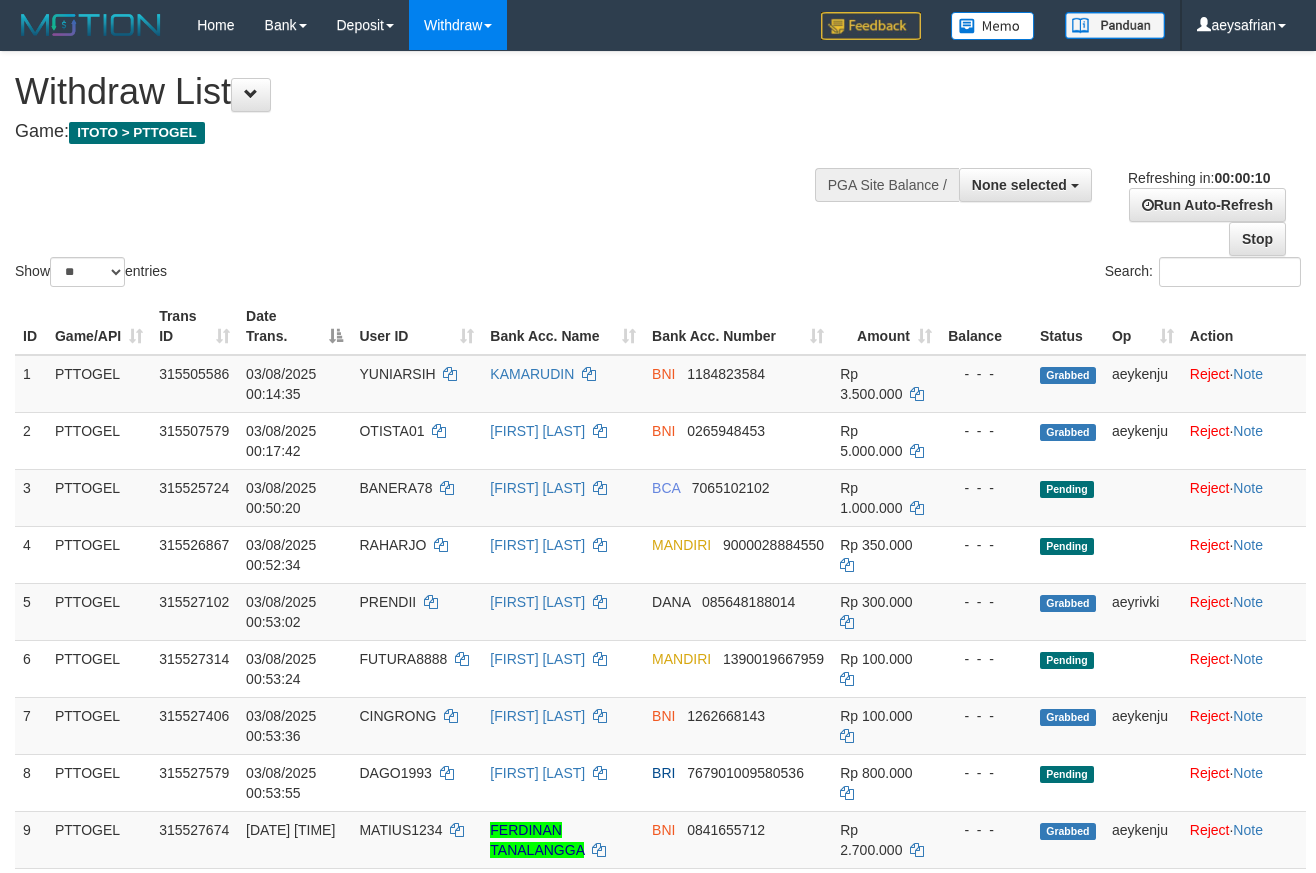 select 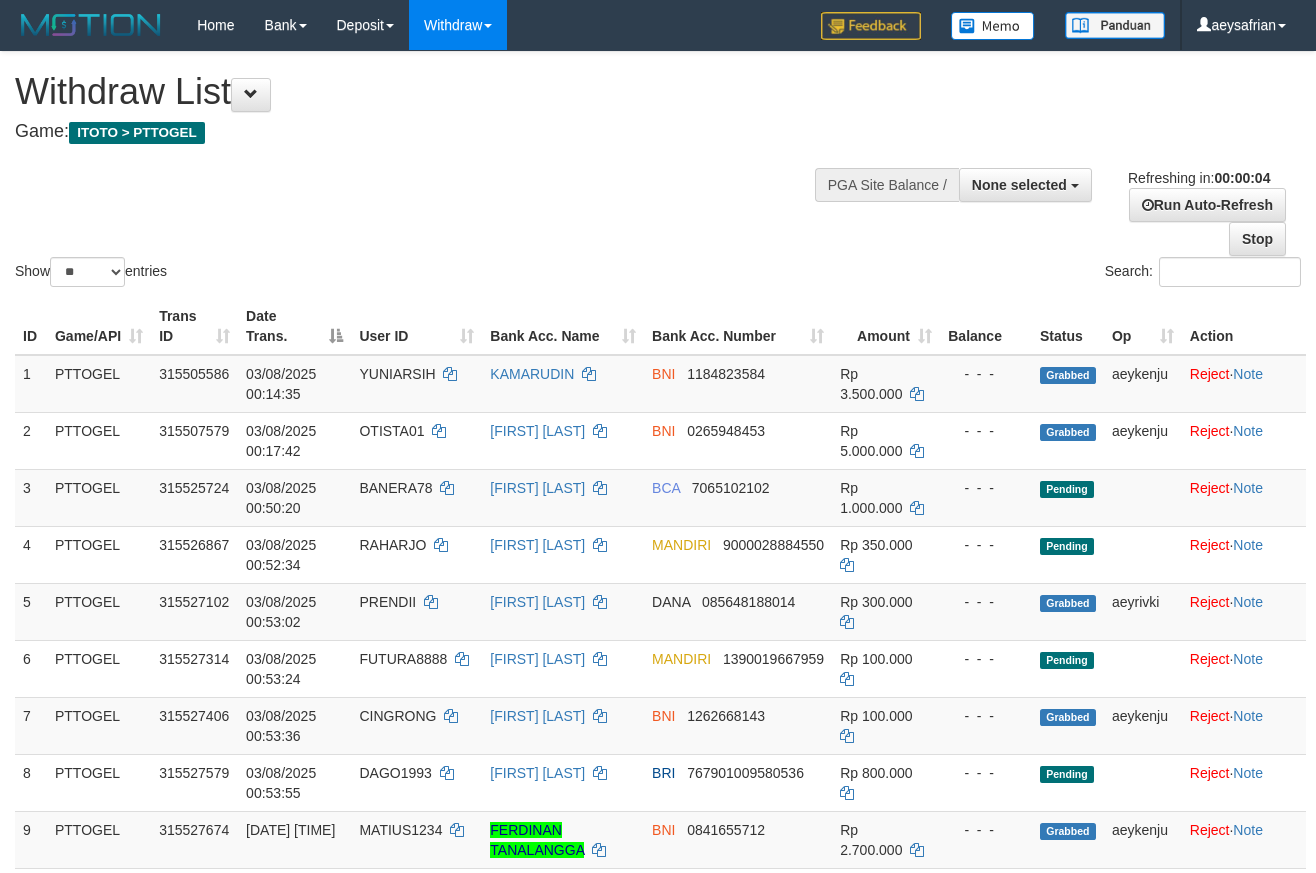 scroll, scrollTop: 0, scrollLeft: 0, axis: both 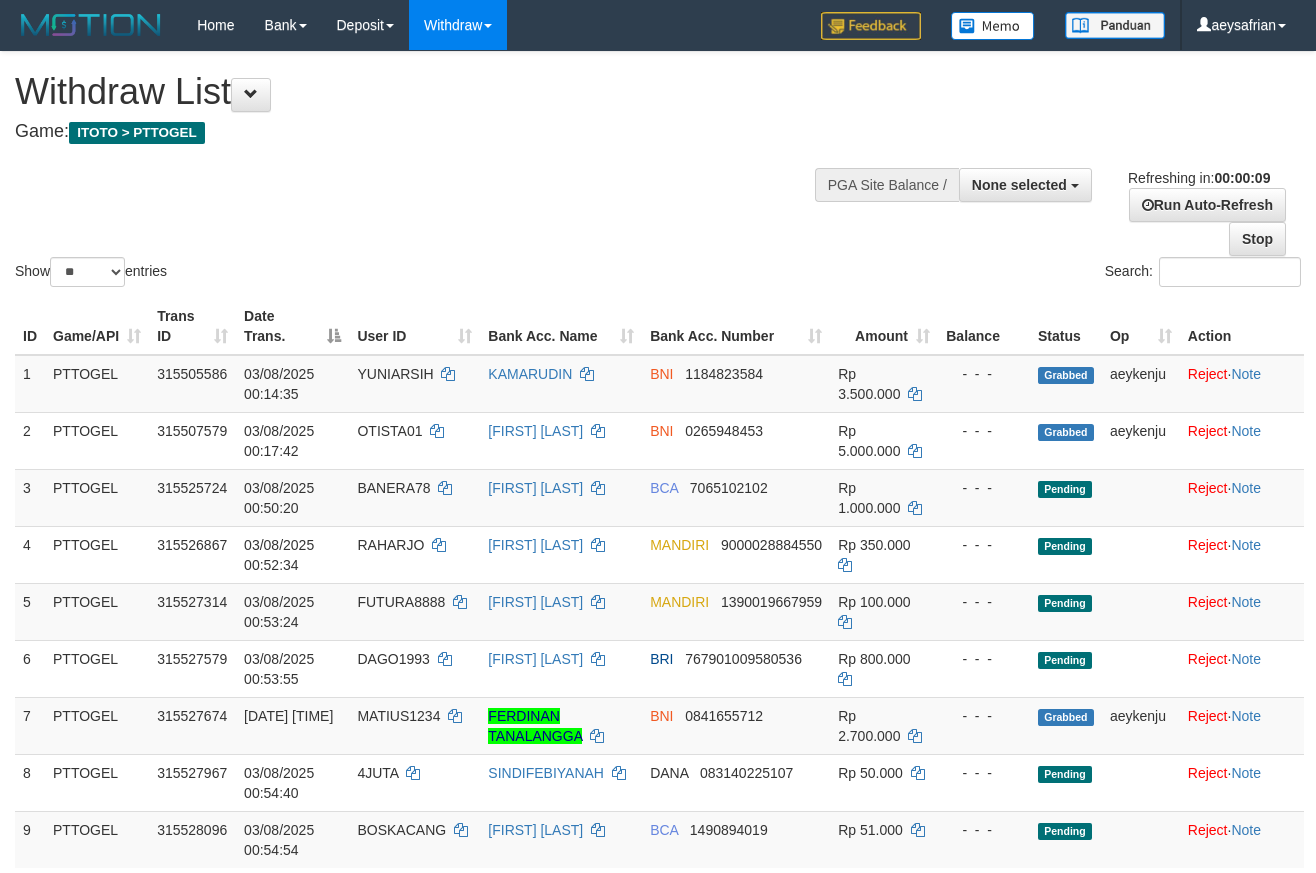 select 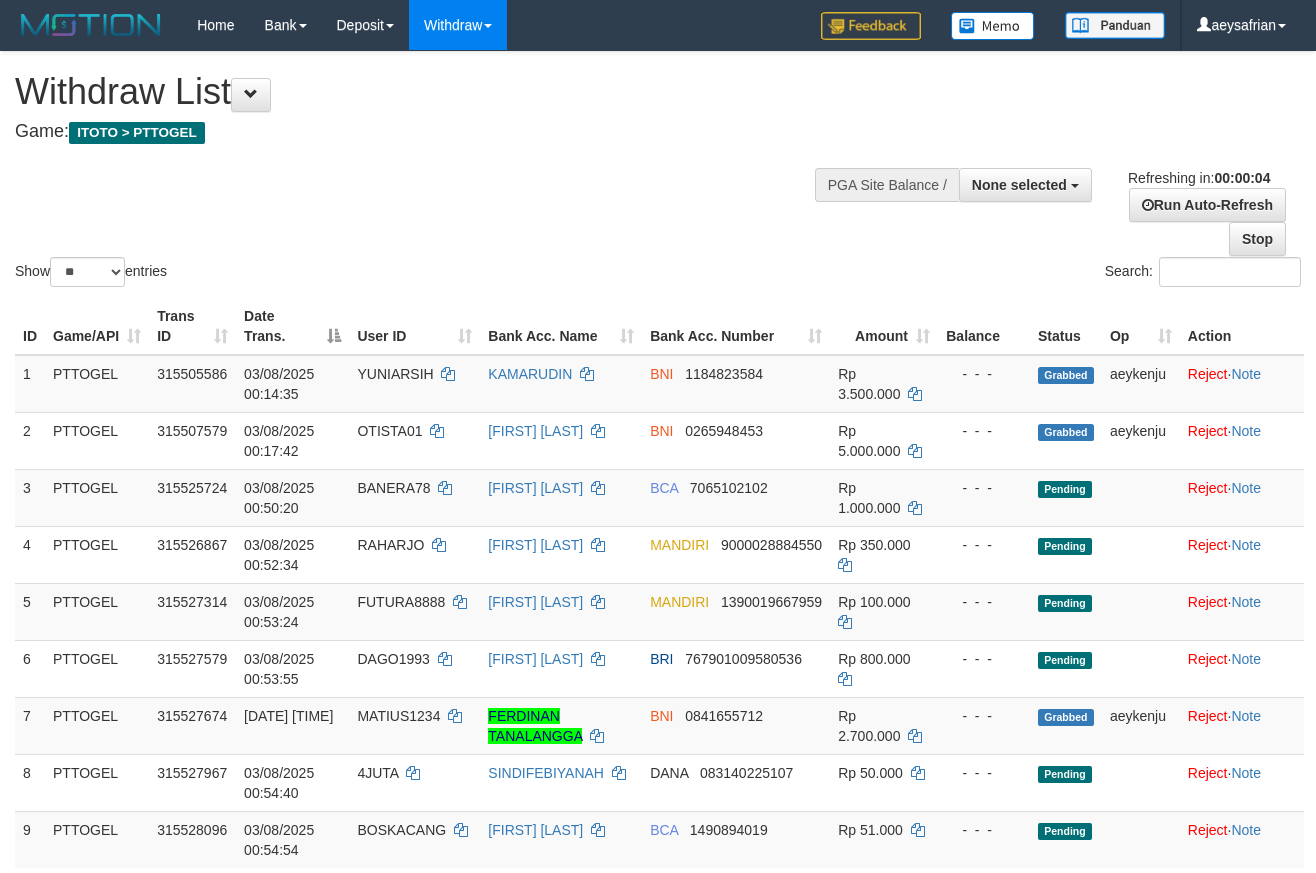 scroll, scrollTop: 0, scrollLeft: 0, axis: both 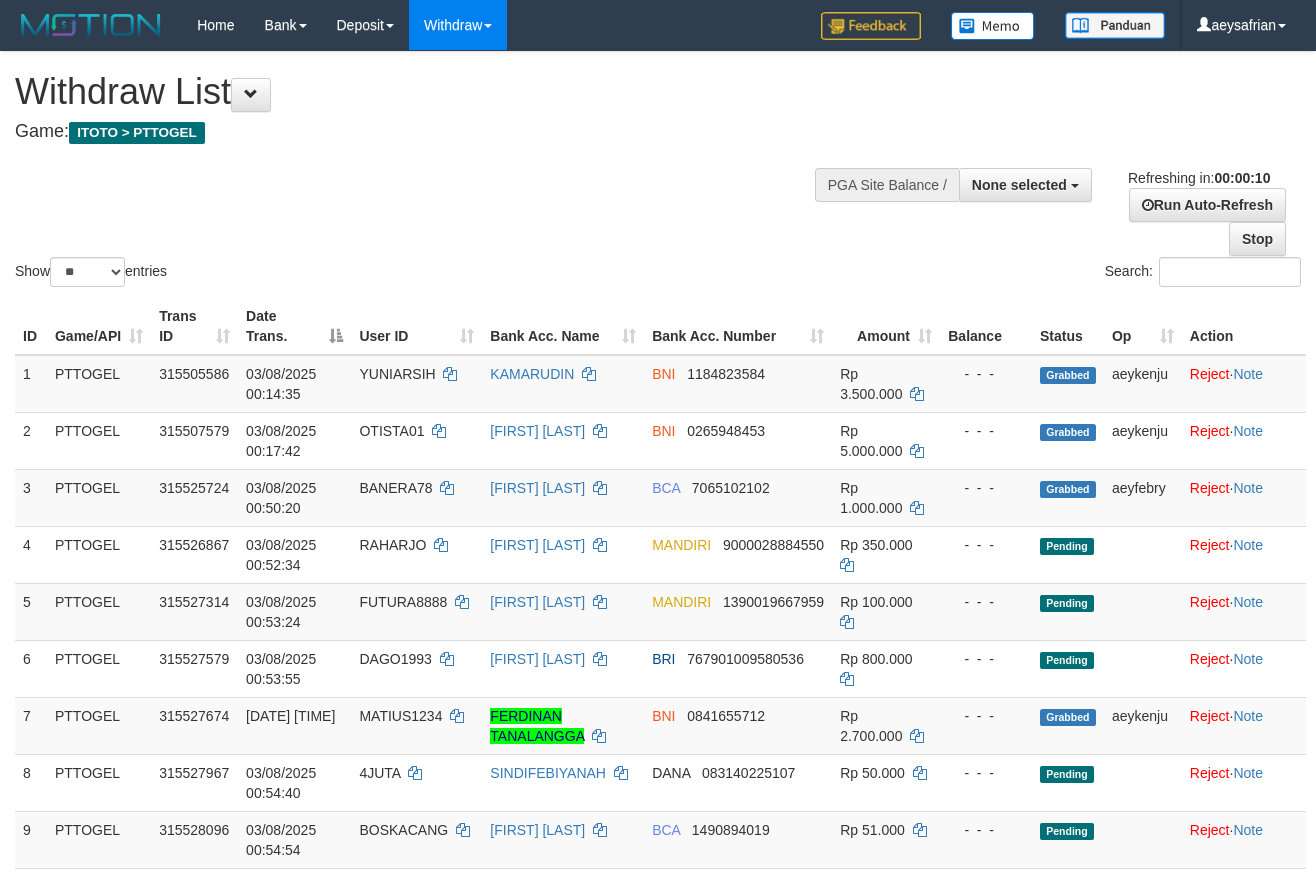 select 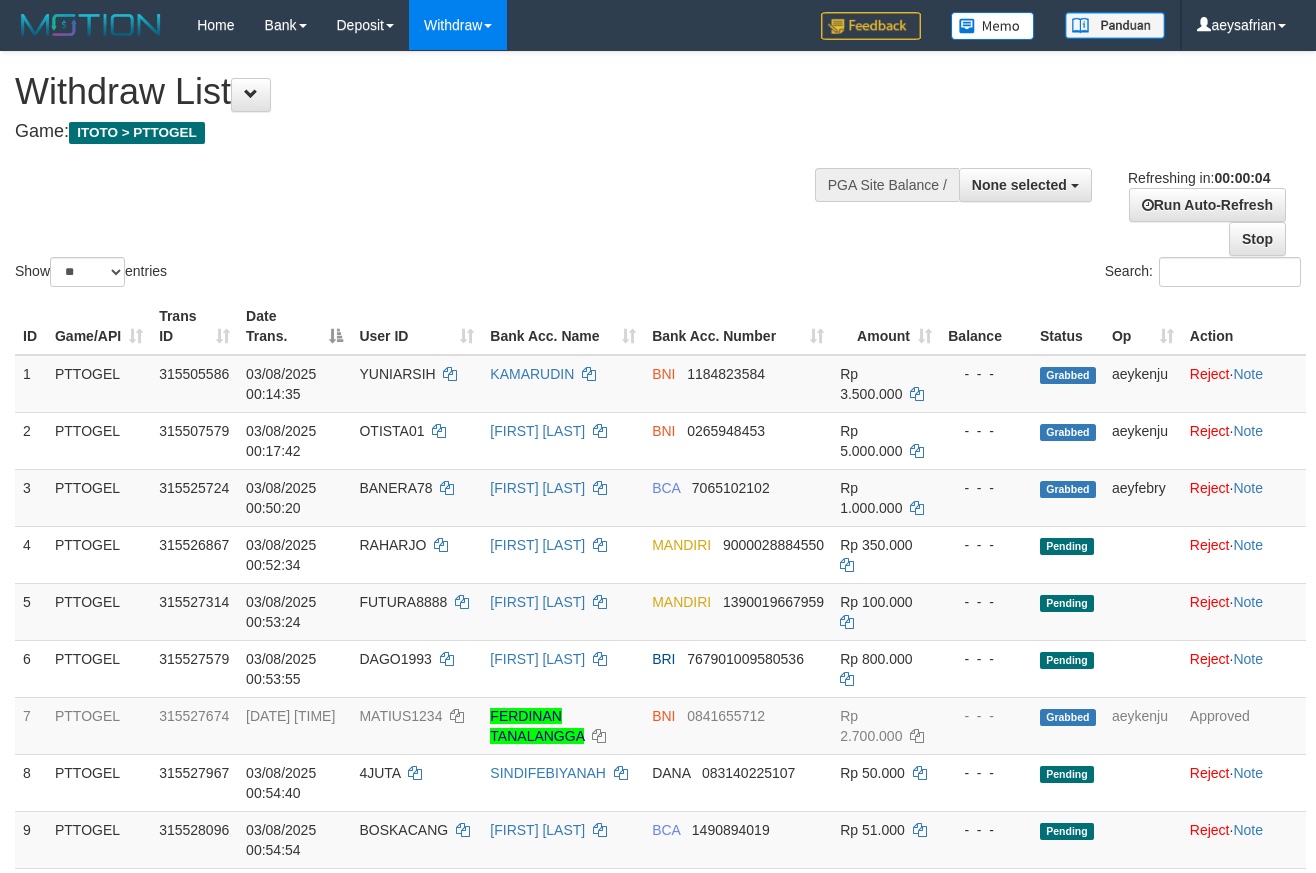scroll, scrollTop: 0, scrollLeft: 0, axis: both 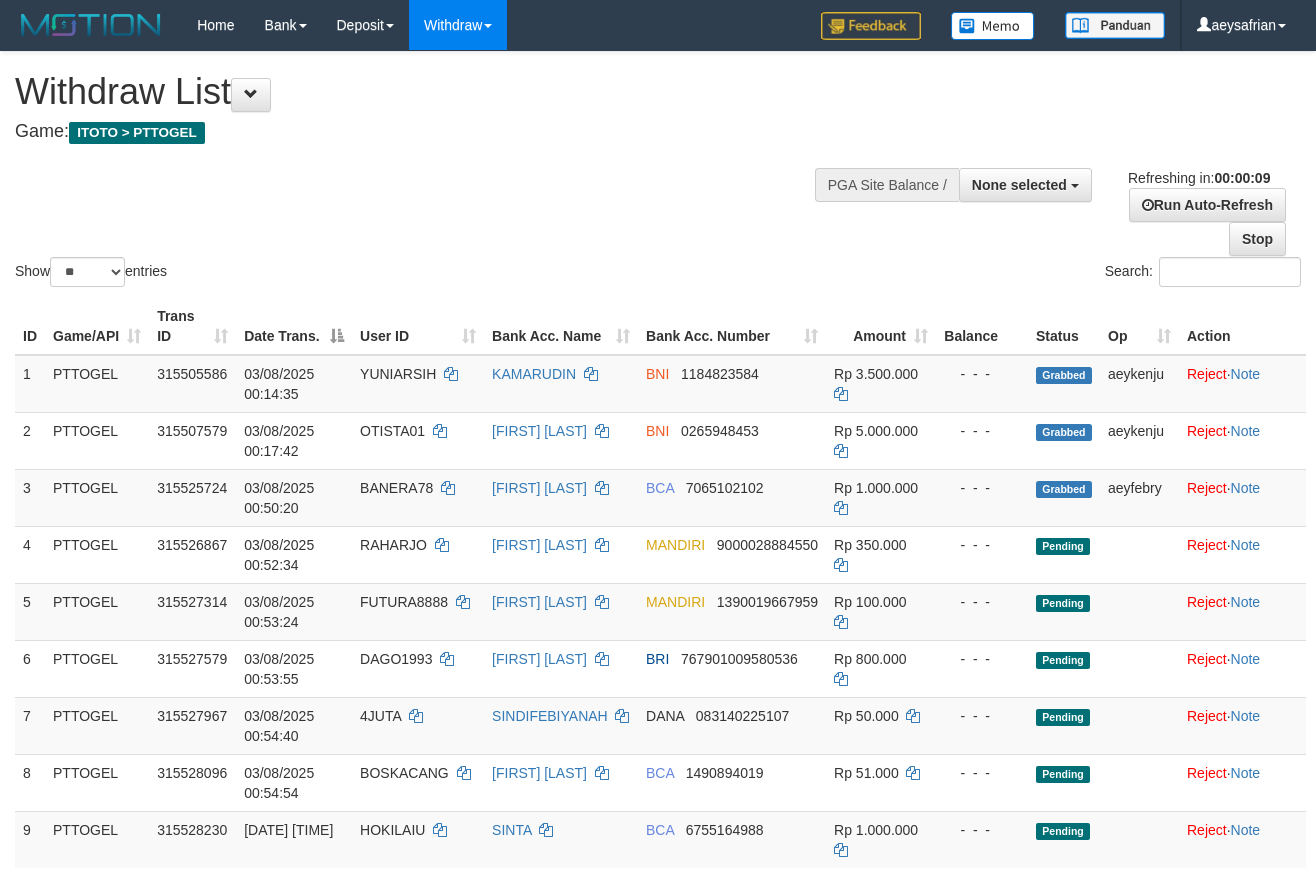 select 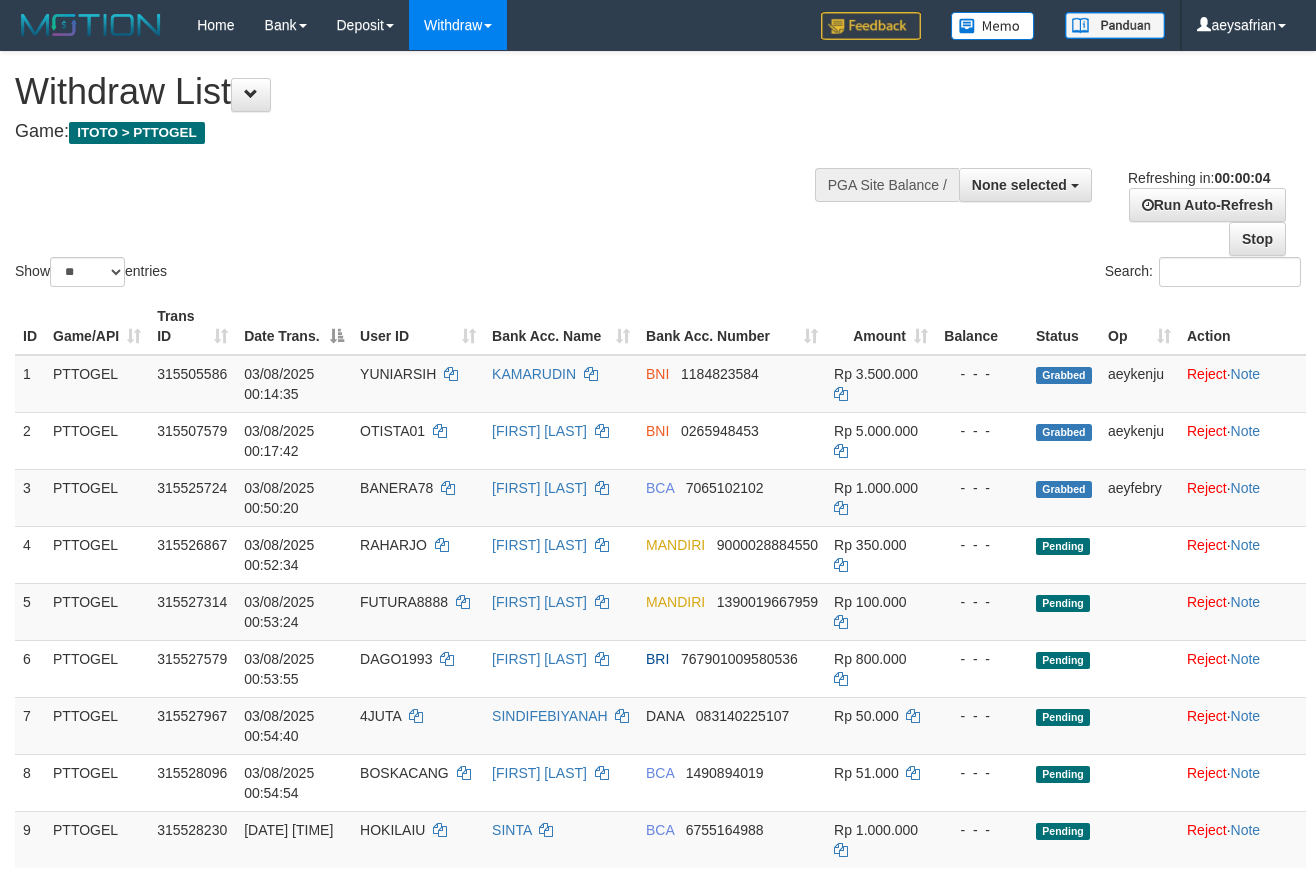 scroll, scrollTop: 0, scrollLeft: 0, axis: both 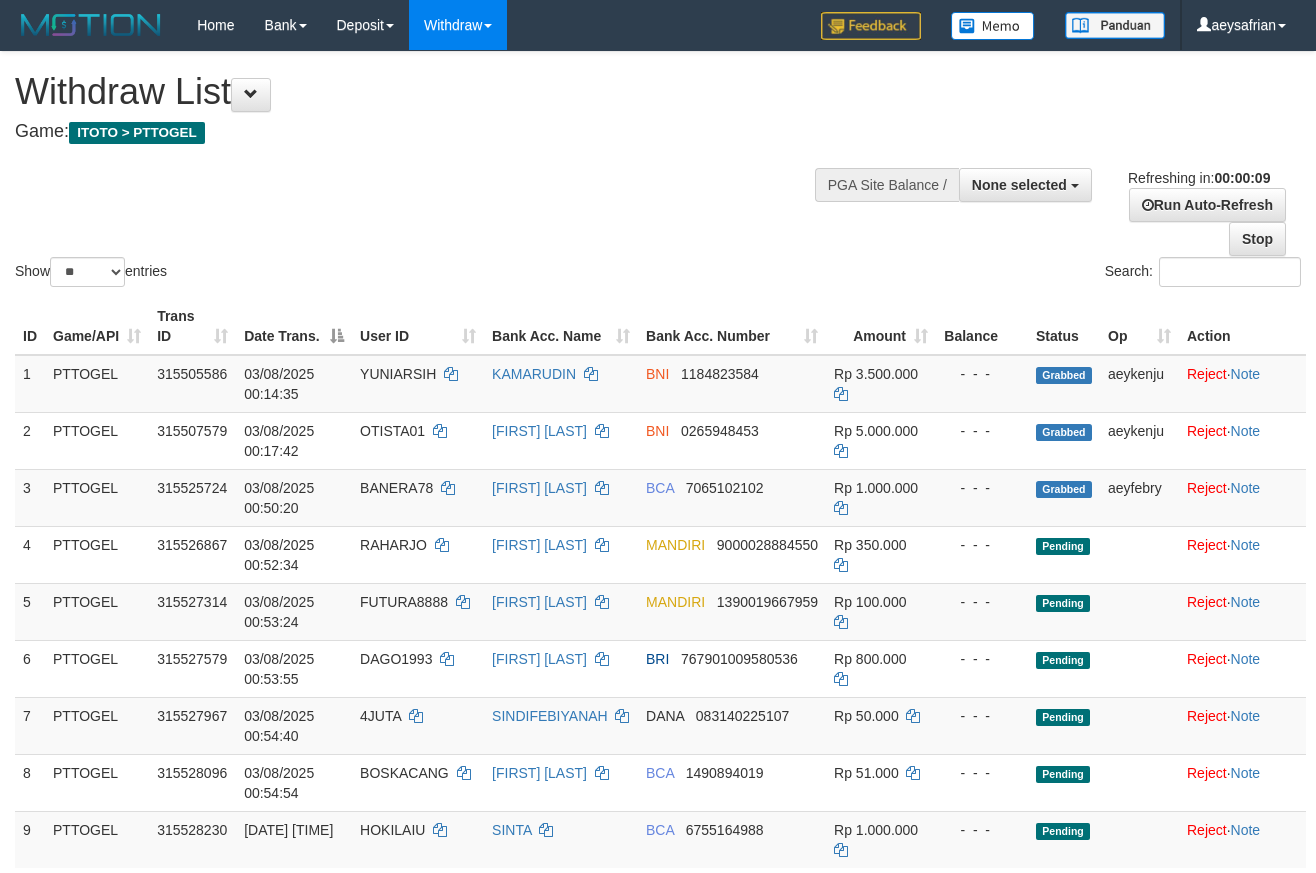 select 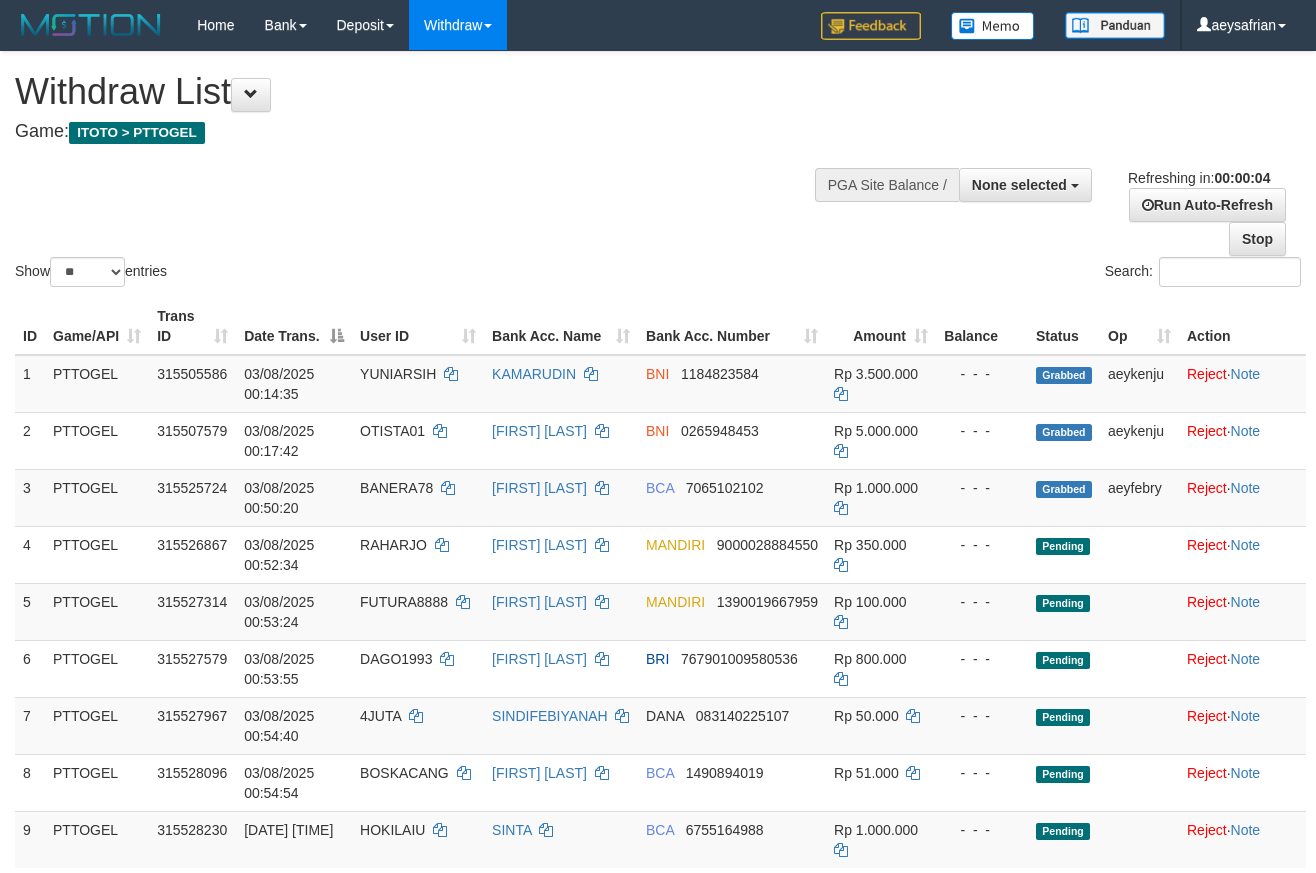scroll, scrollTop: 0, scrollLeft: 0, axis: both 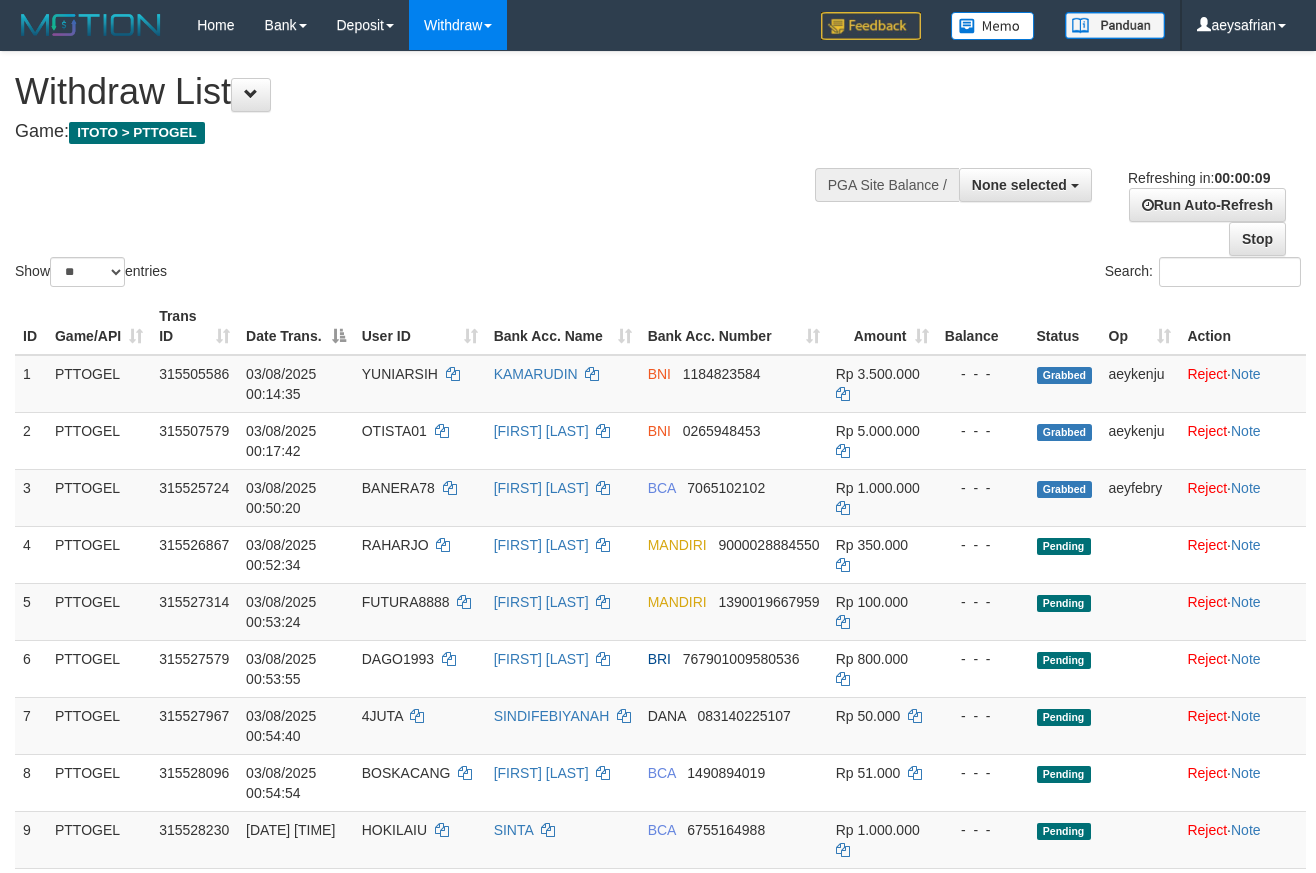 select 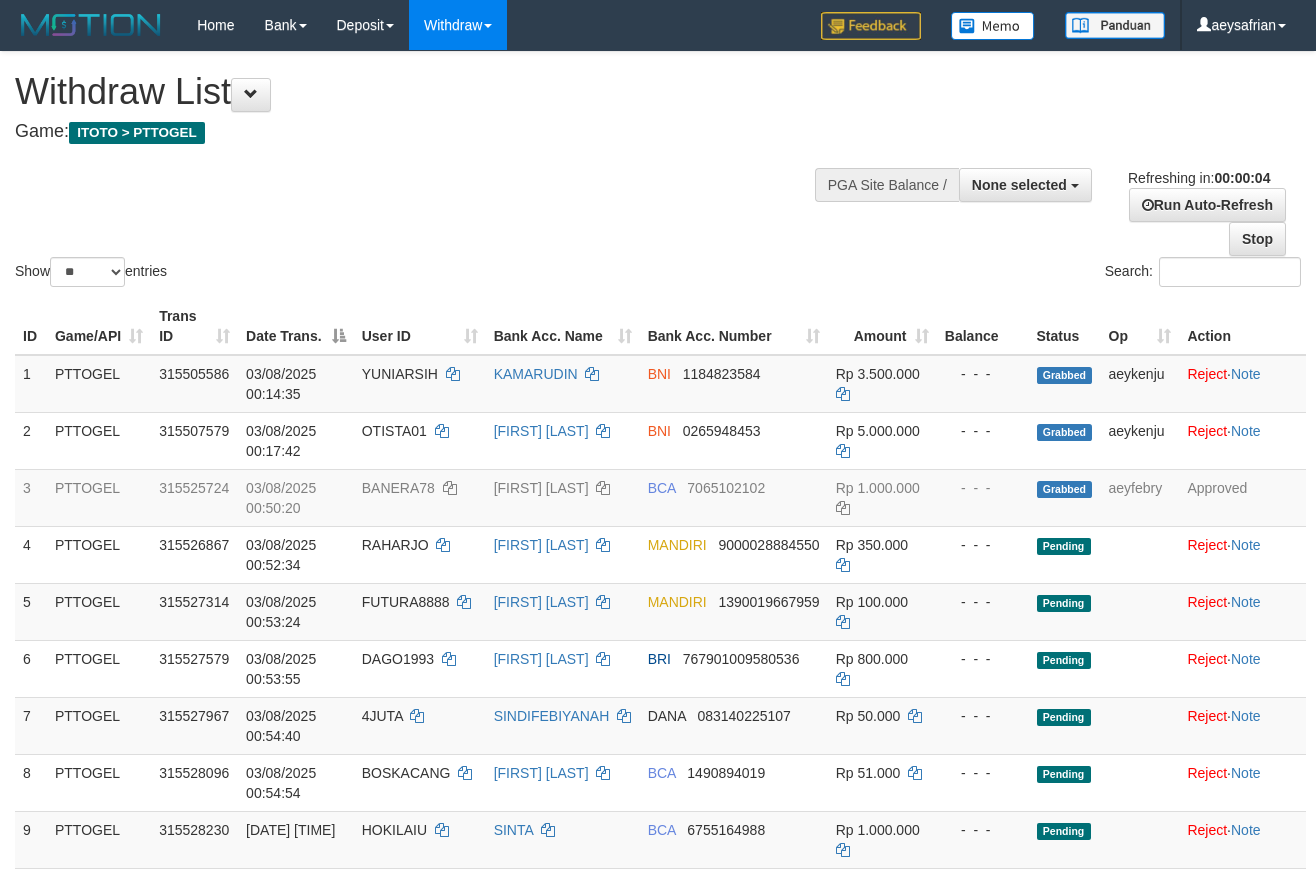 scroll, scrollTop: 0, scrollLeft: 0, axis: both 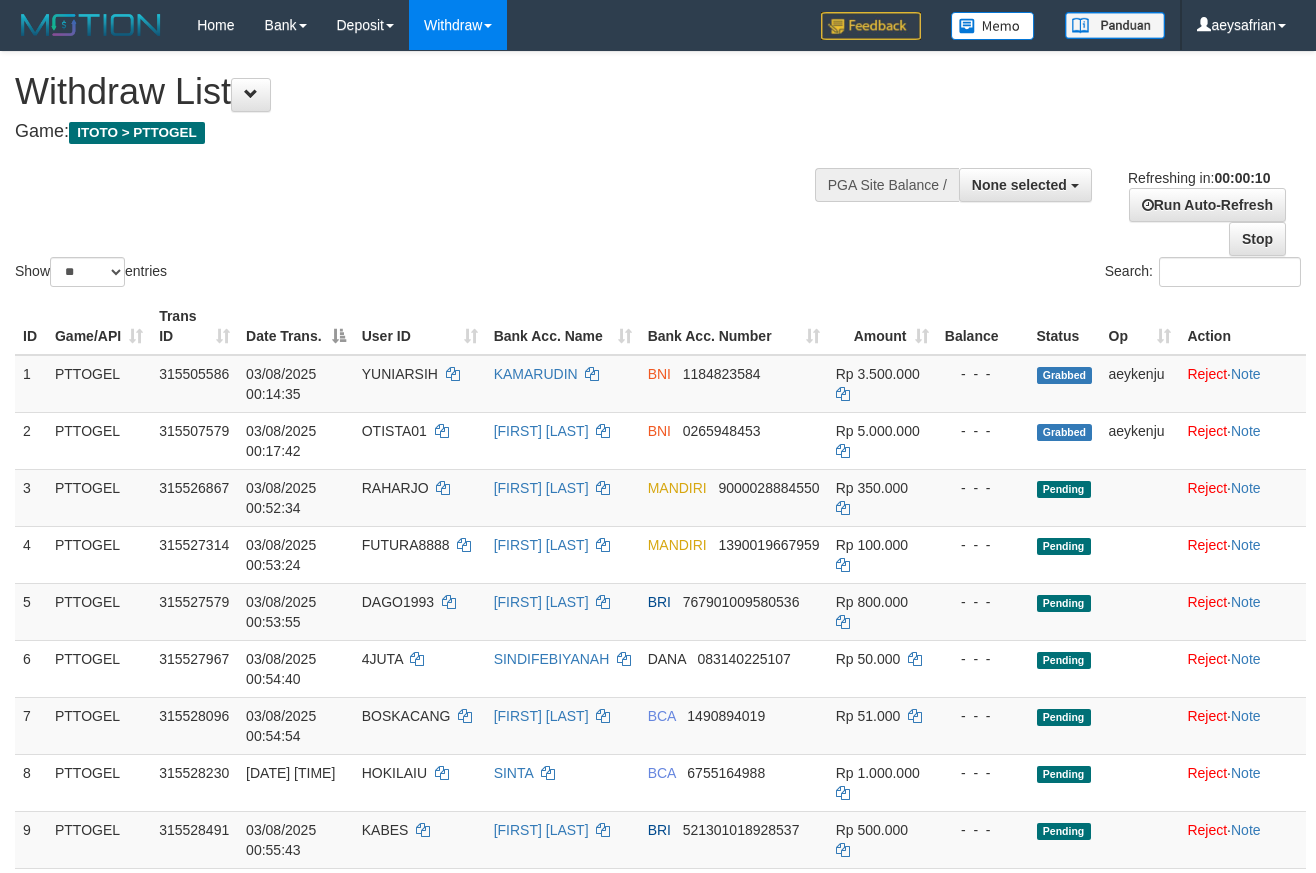 select 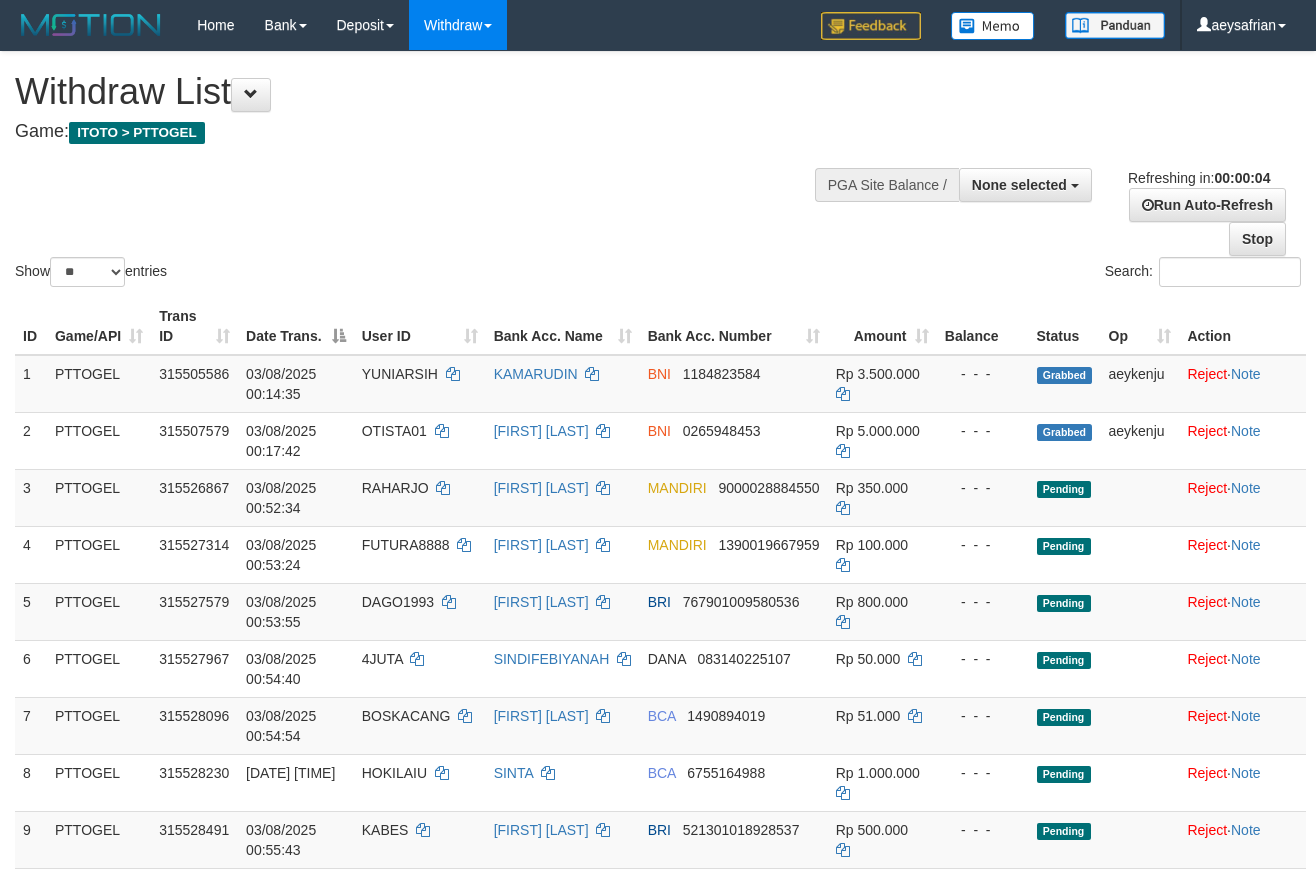 scroll, scrollTop: 0, scrollLeft: 0, axis: both 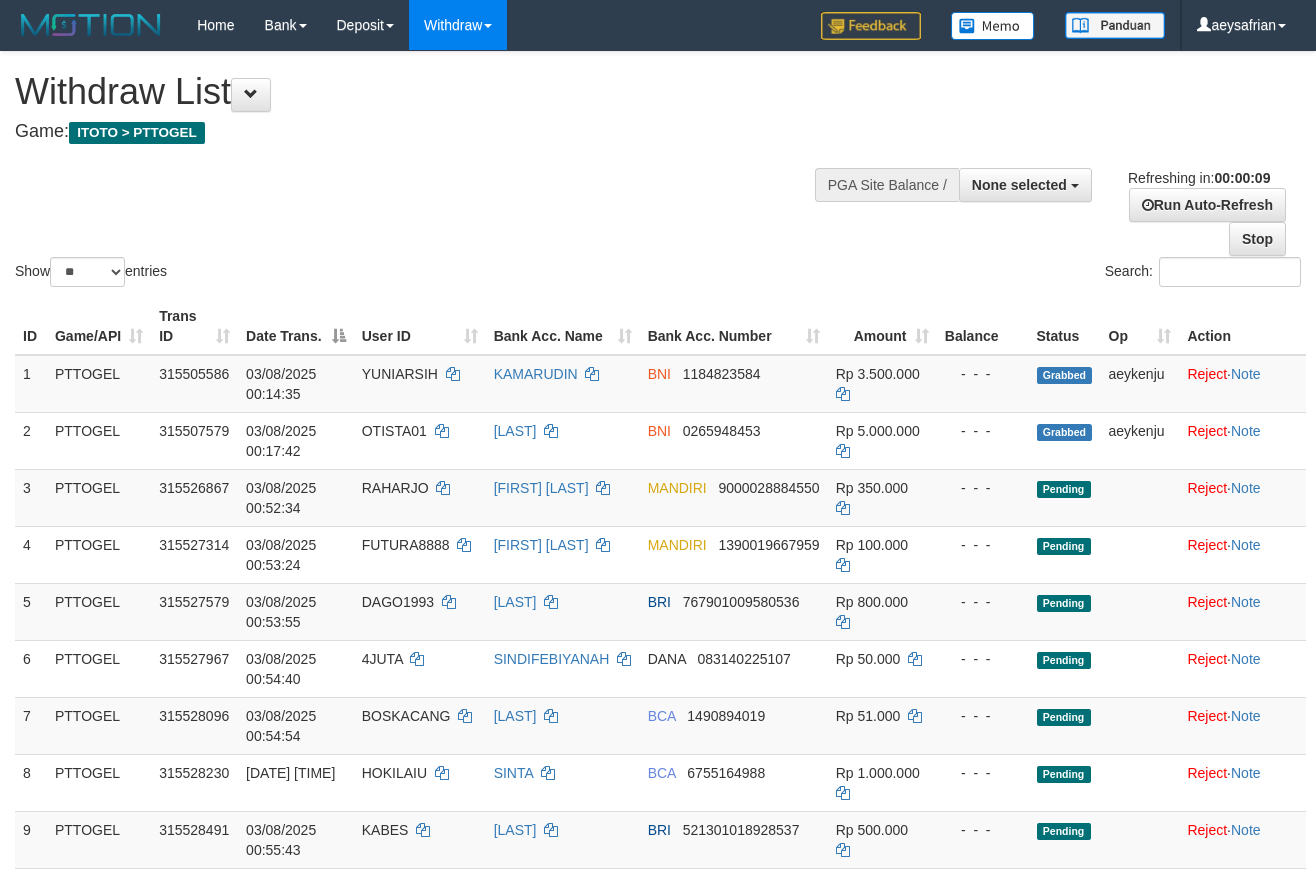 select 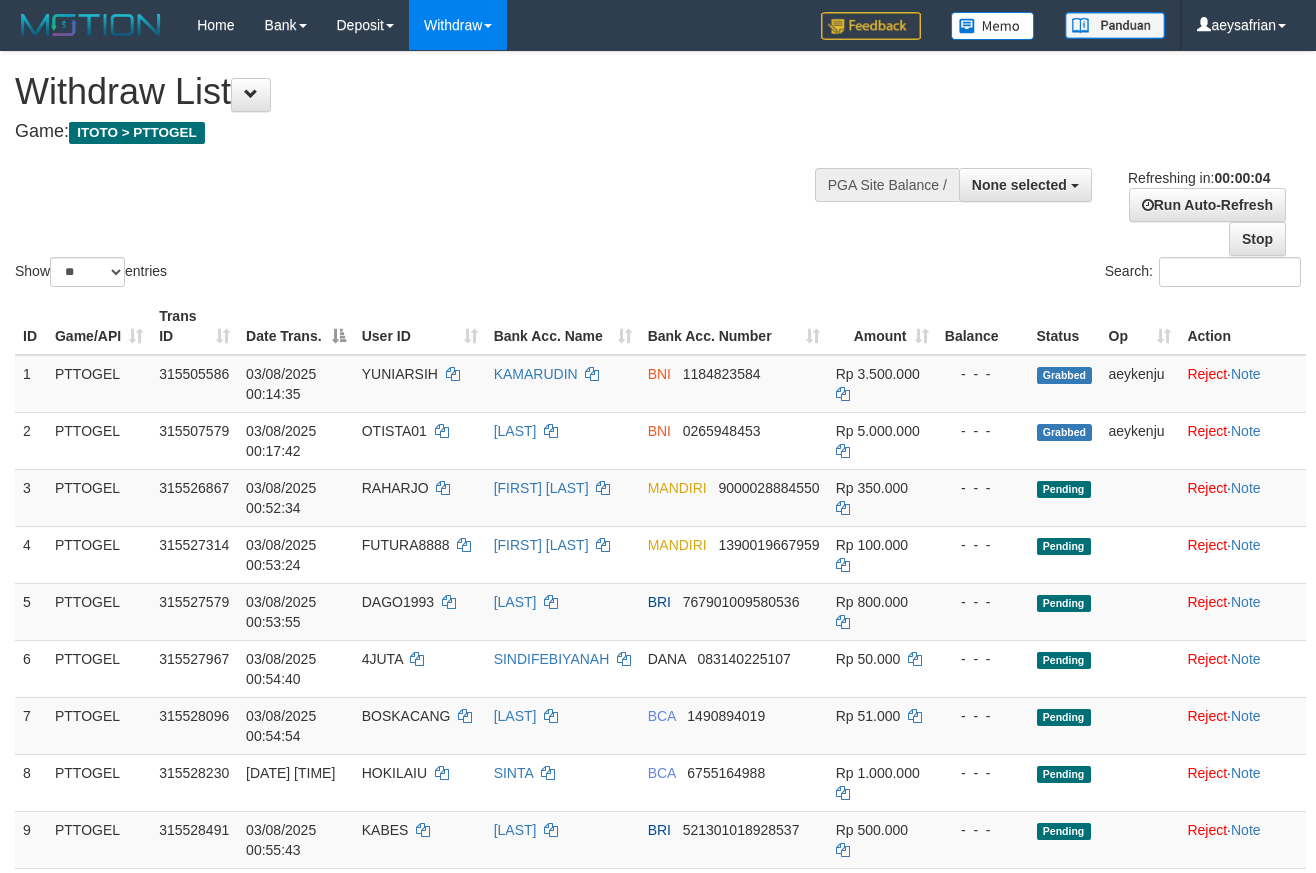 scroll, scrollTop: 0, scrollLeft: 0, axis: both 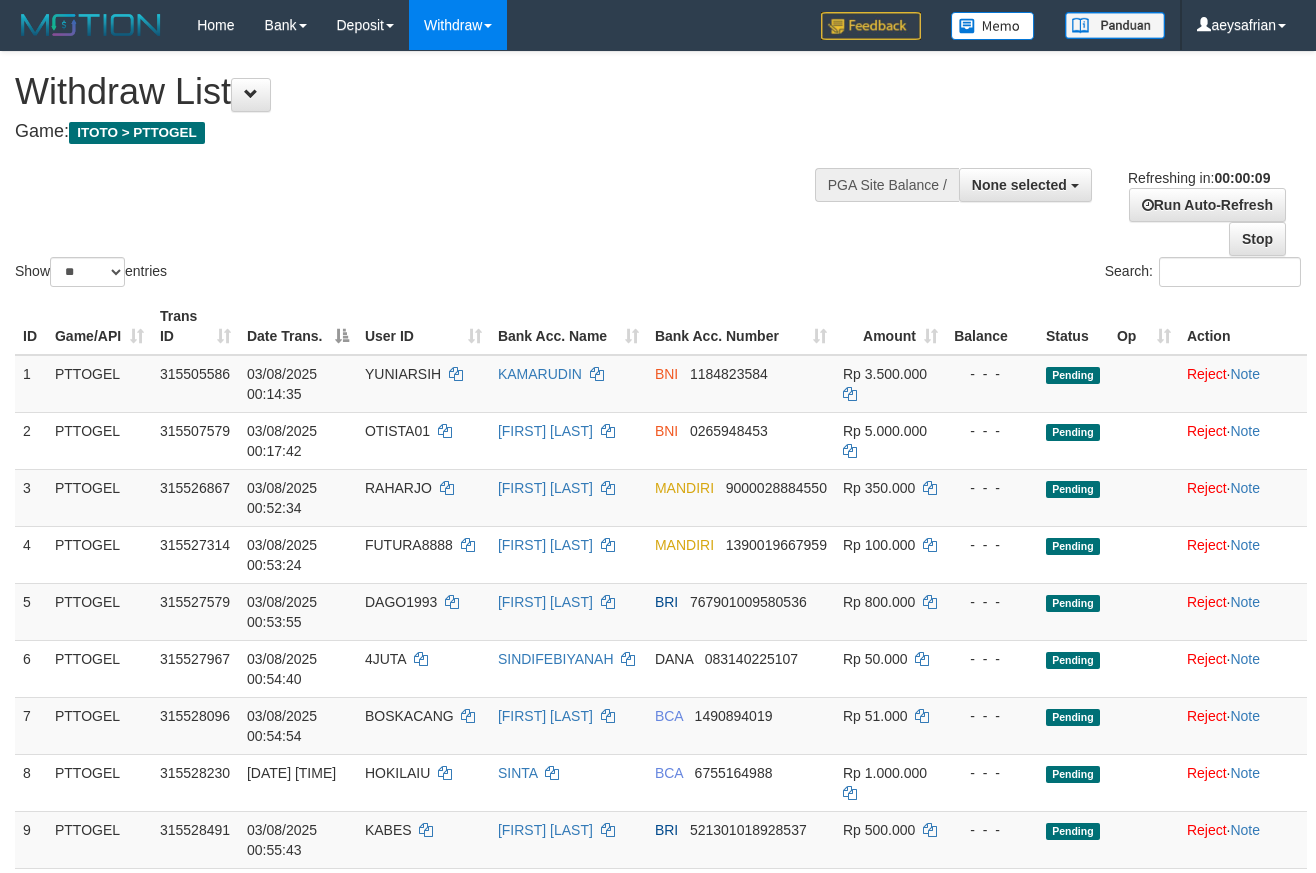 select 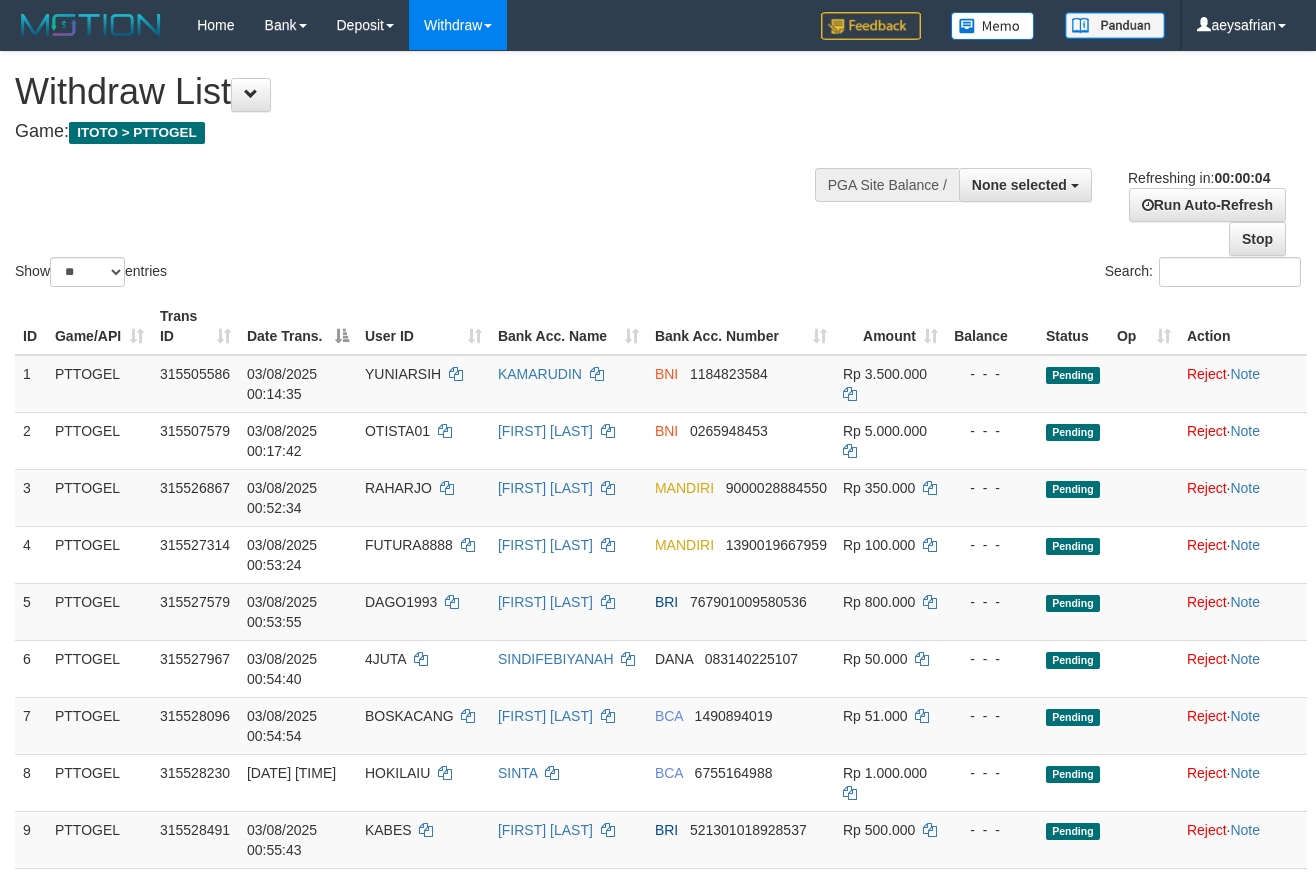 scroll, scrollTop: 0, scrollLeft: 0, axis: both 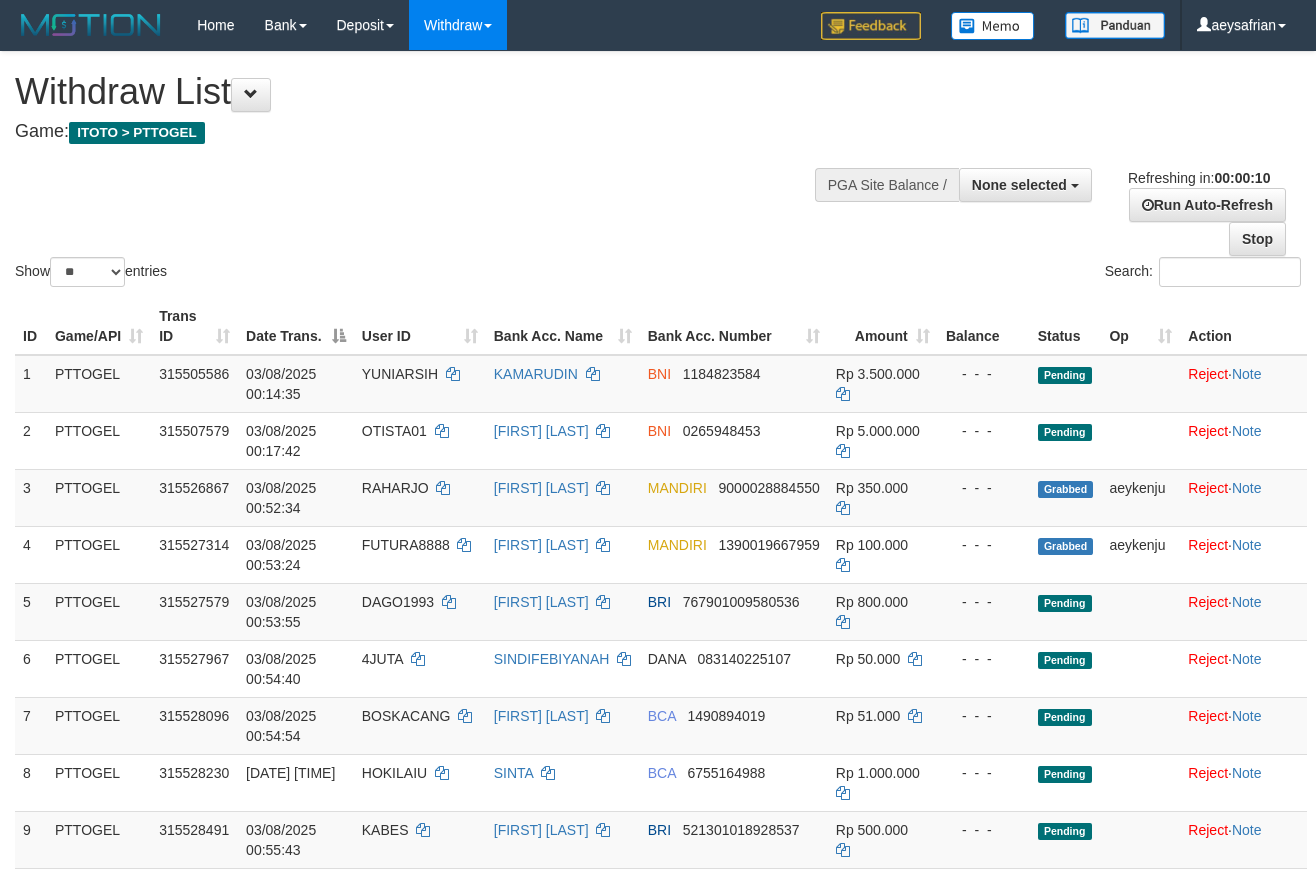 select 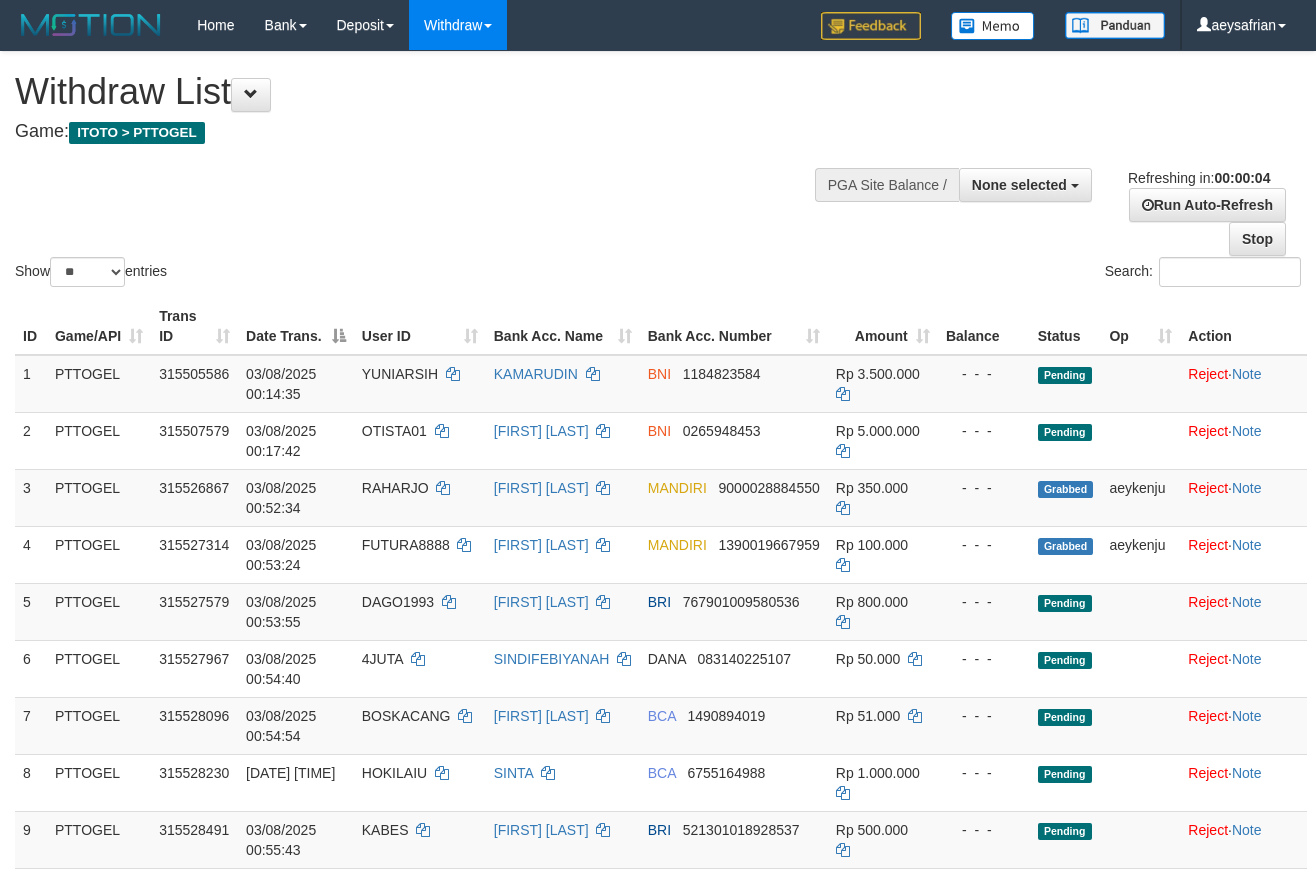 scroll, scrollTop: 0, scrollLeft: 0, axis: both 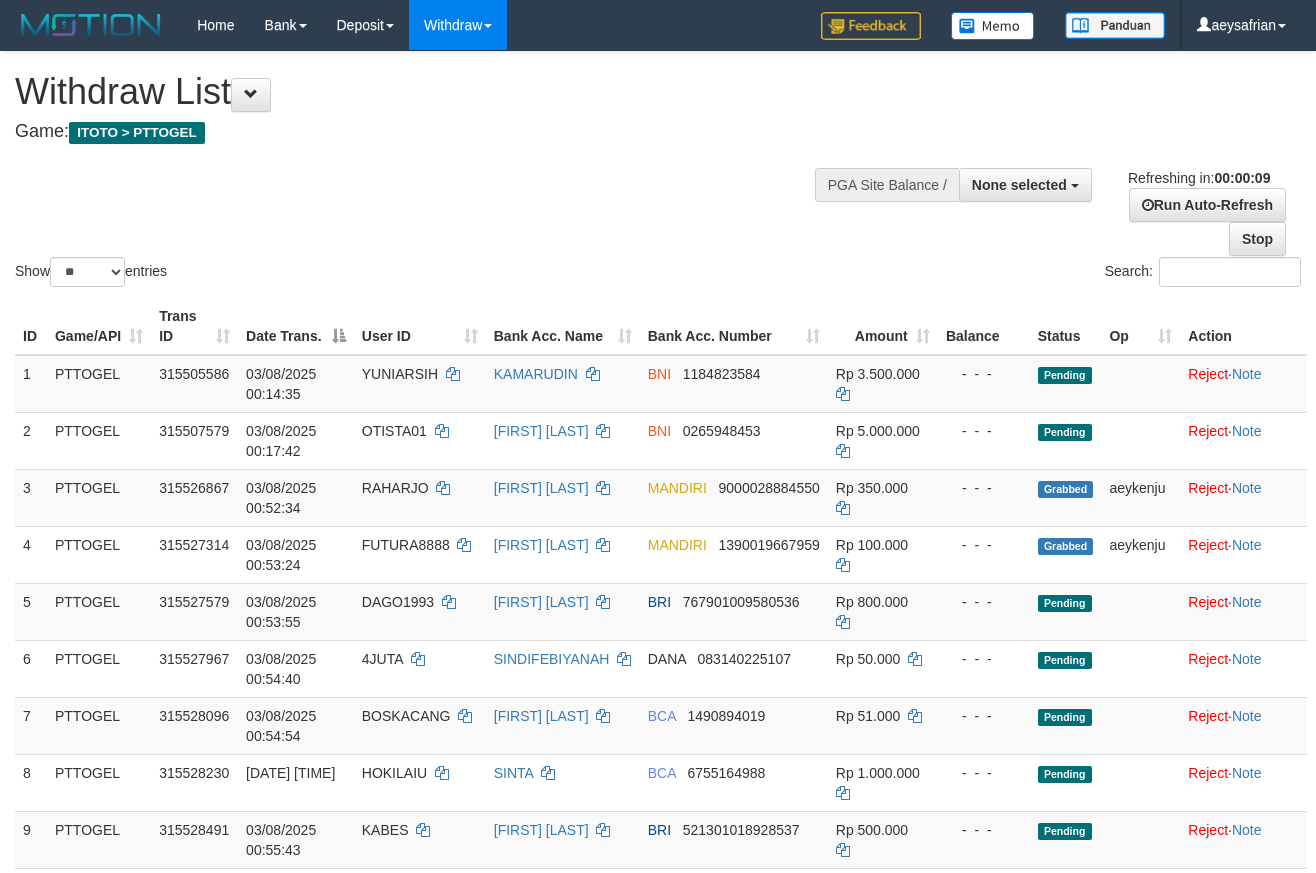select 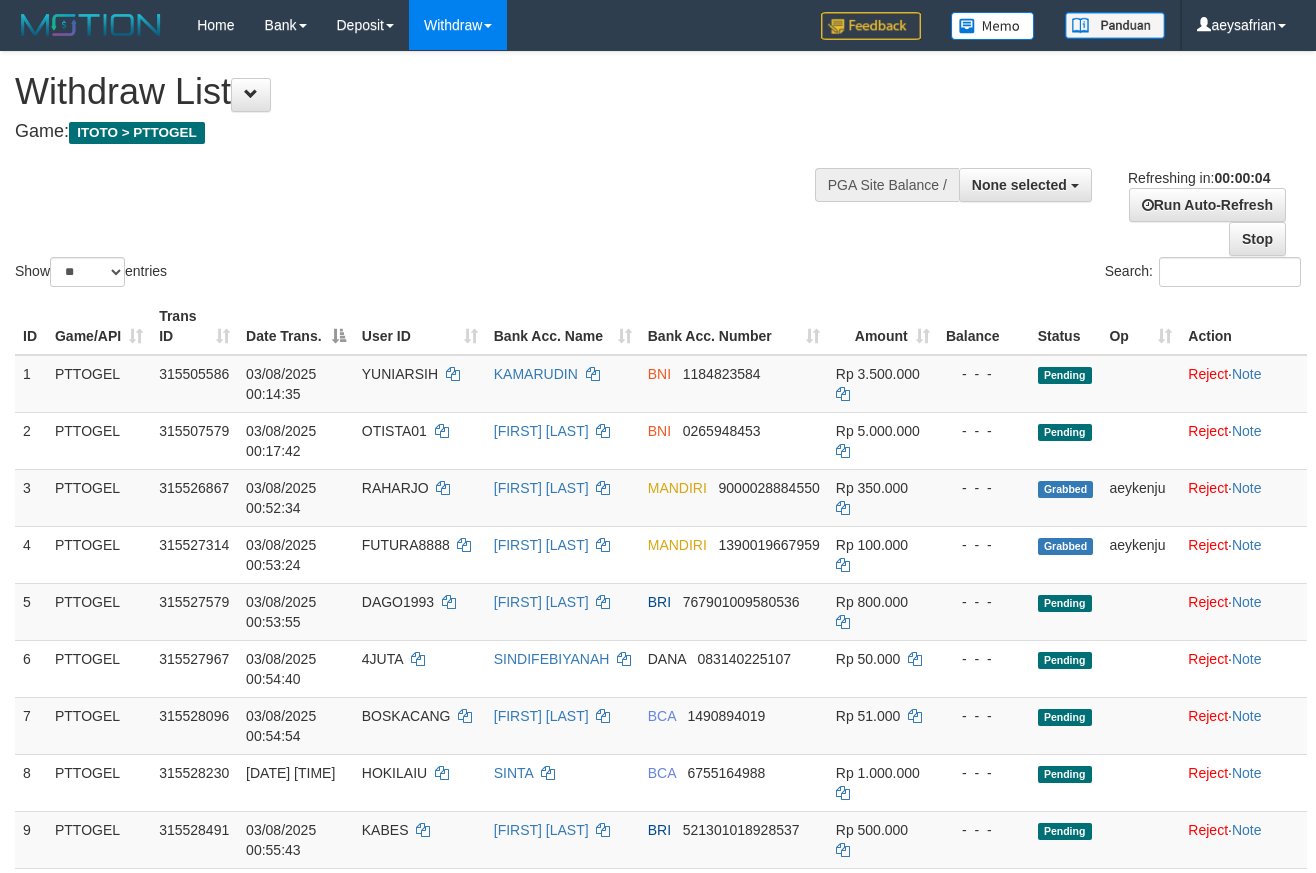 scroll, scrollTop: 0, scrollLeft: 0, axis: both 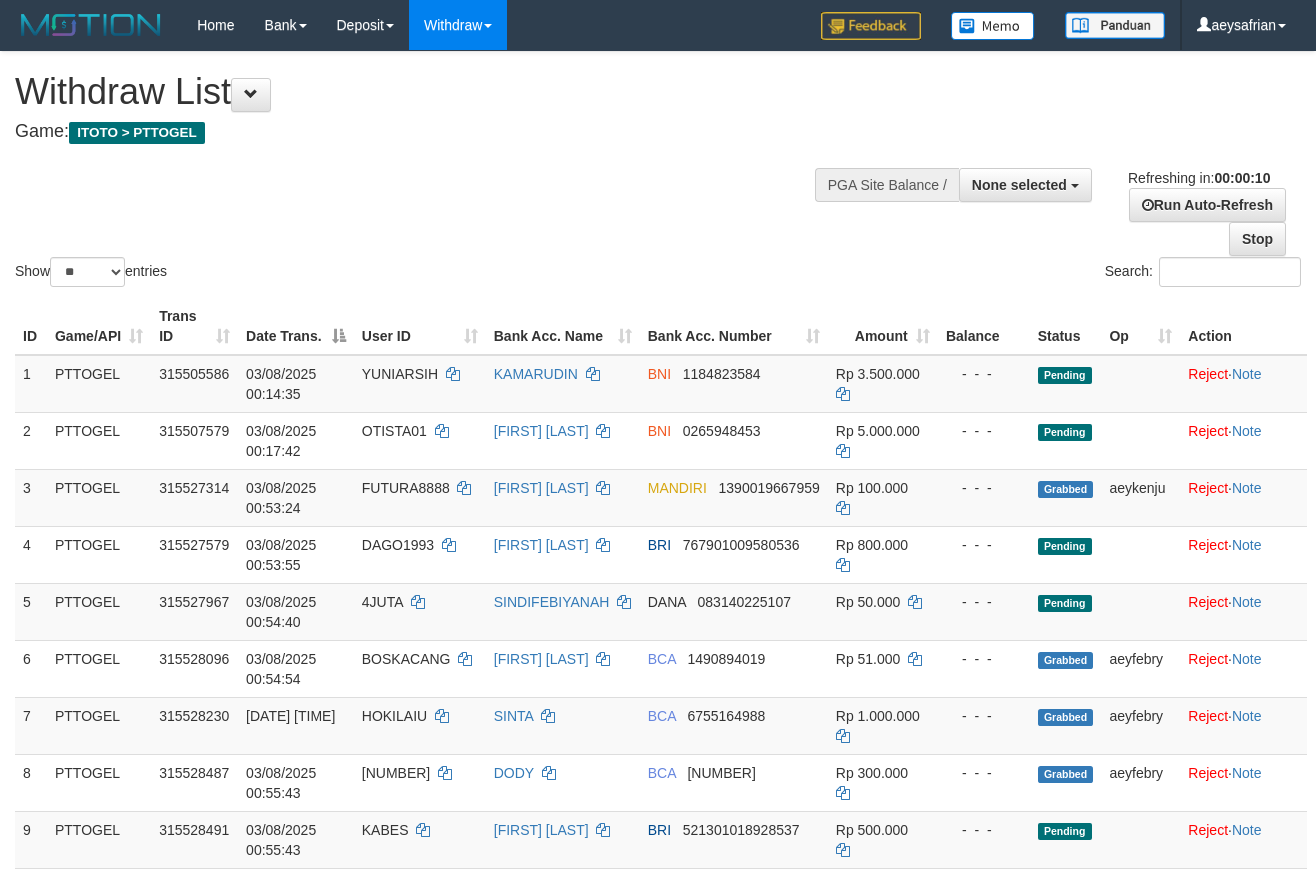 select 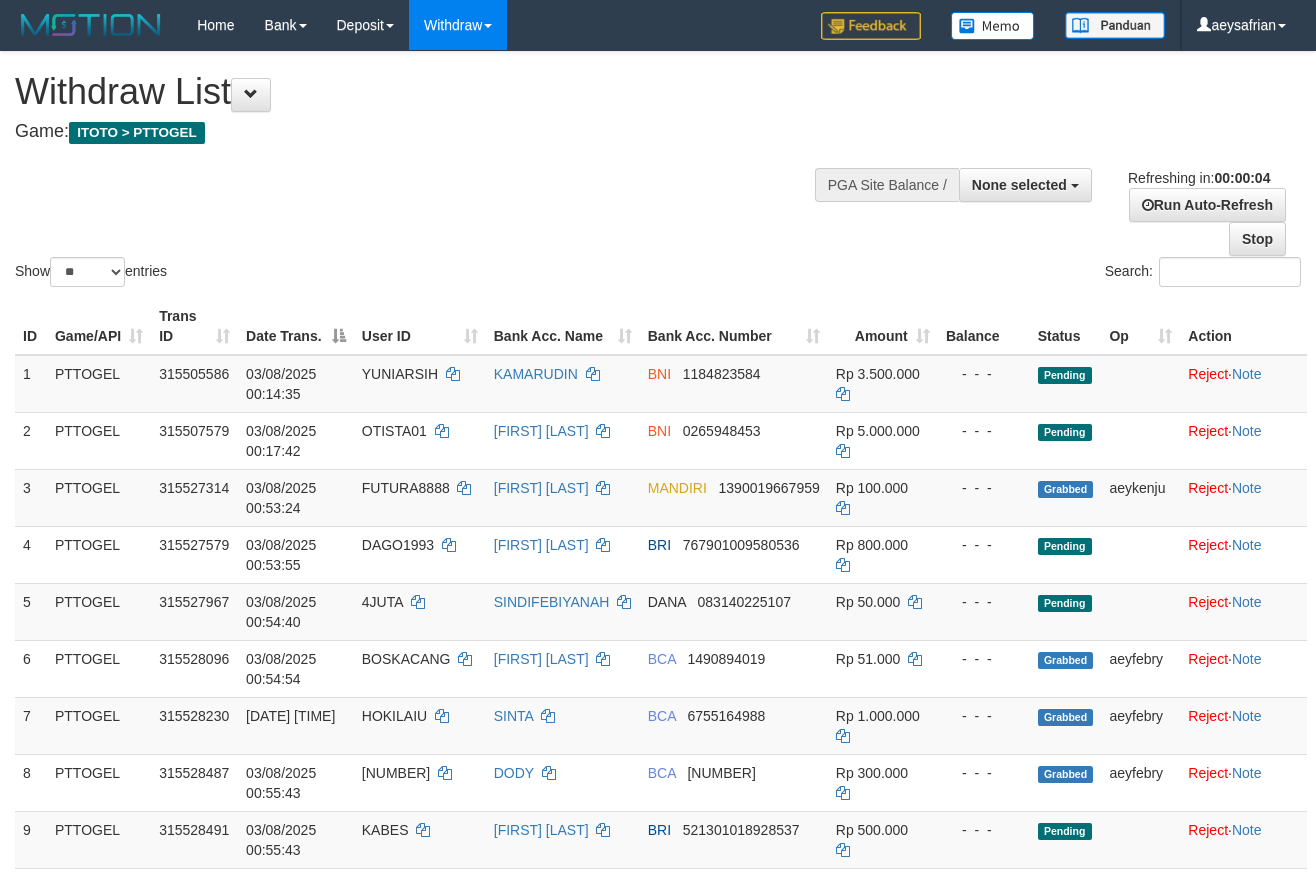 scroll, scrollTop: 0, scrollLeft: 0, axis: both 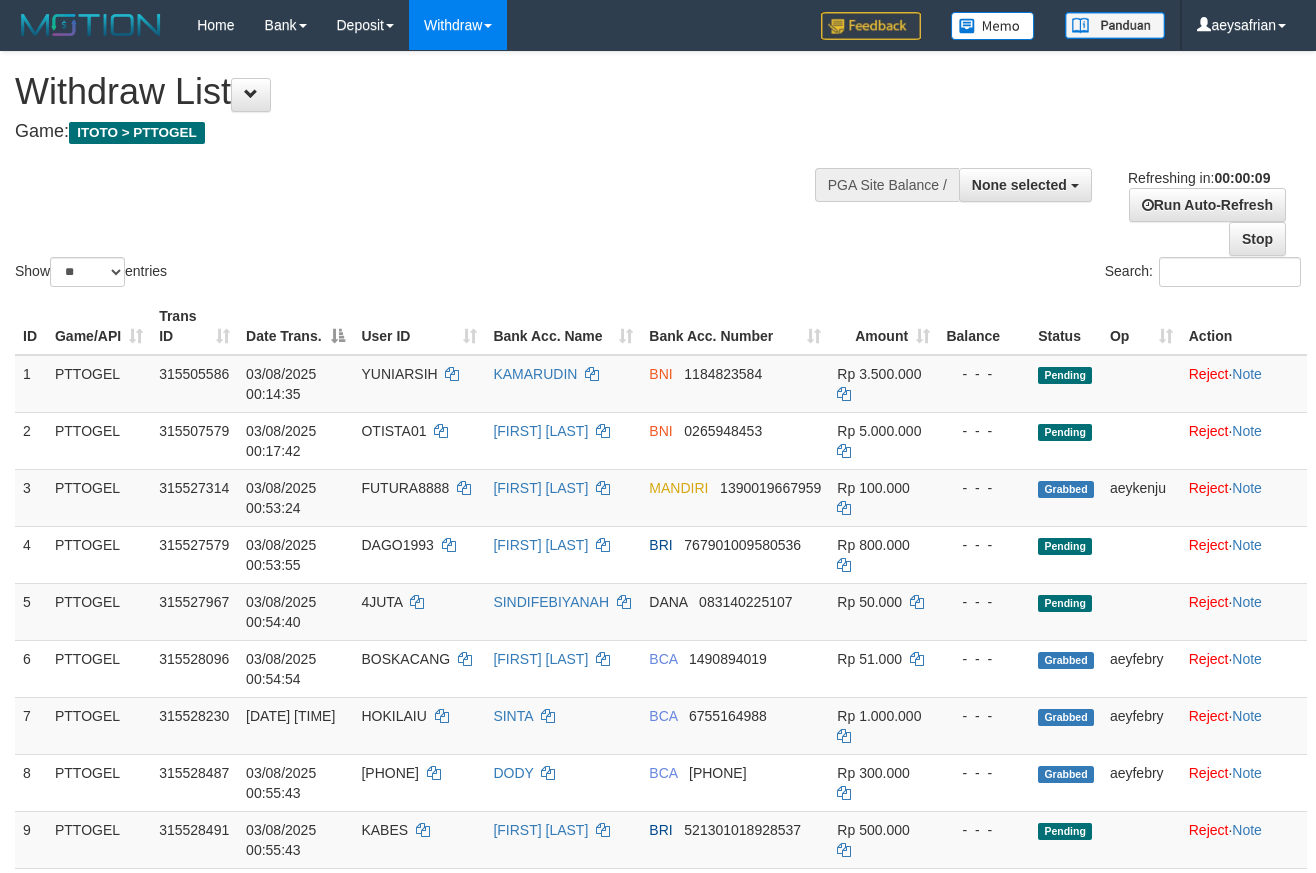 select 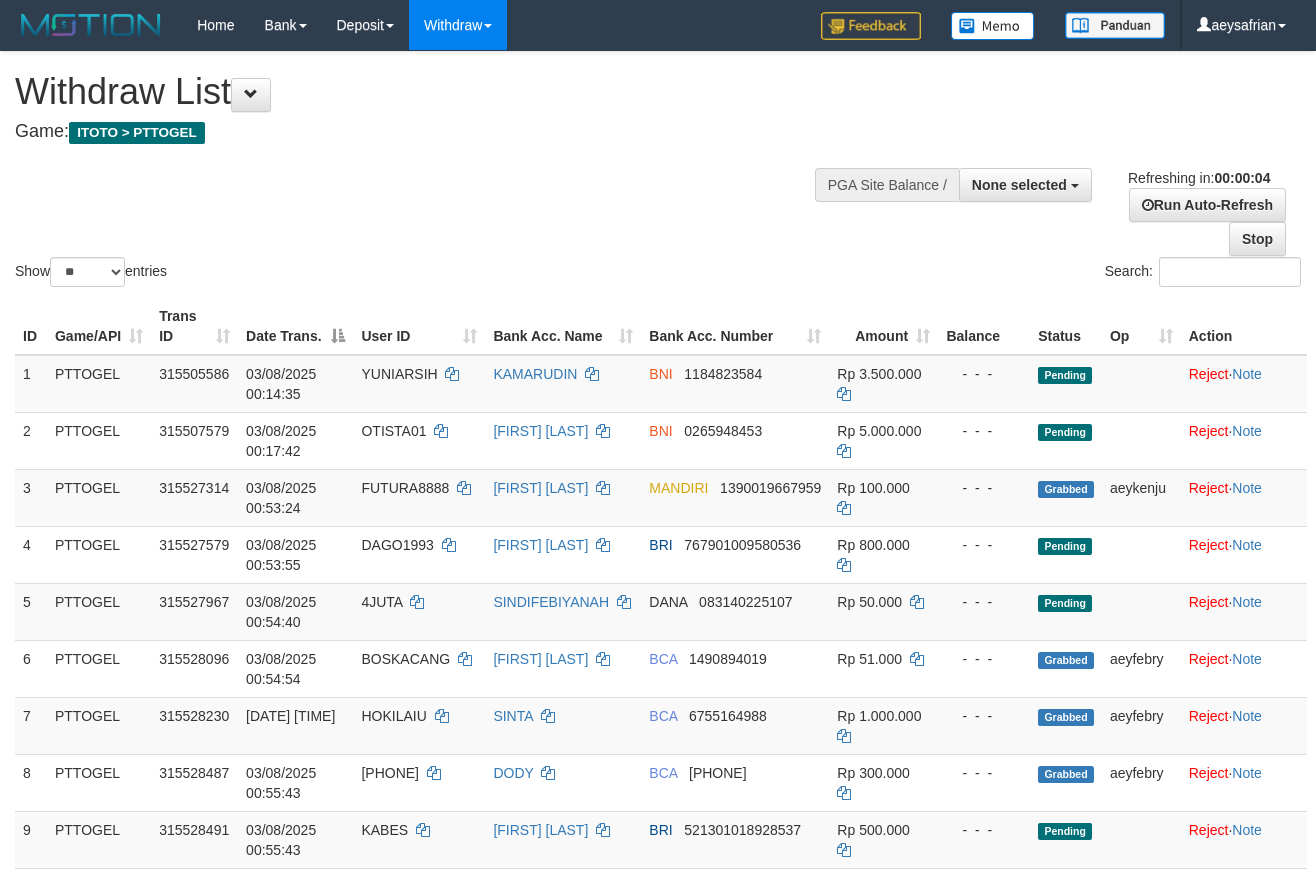 scroll, scrollTop: 0, scrollLeft: 0, axis: both 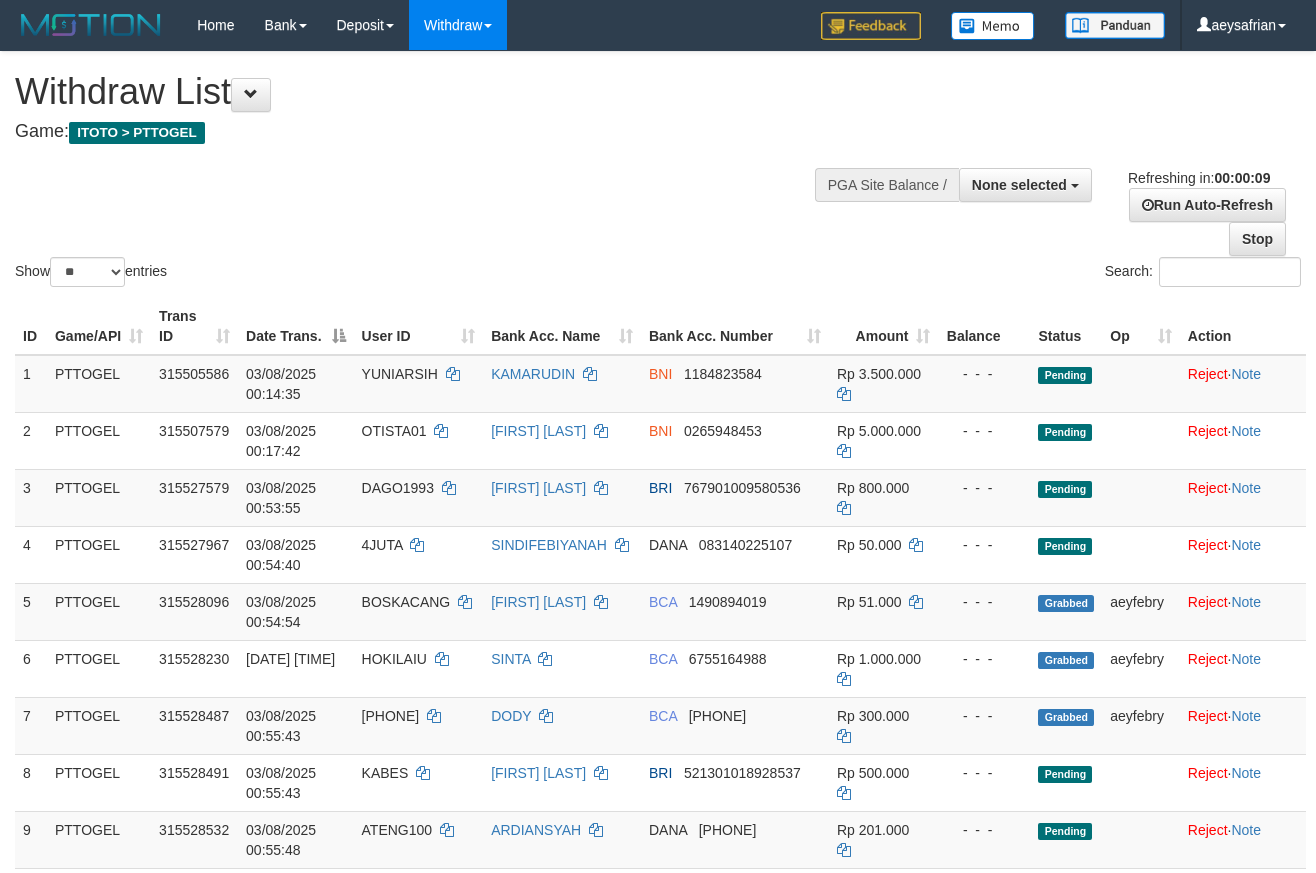 select 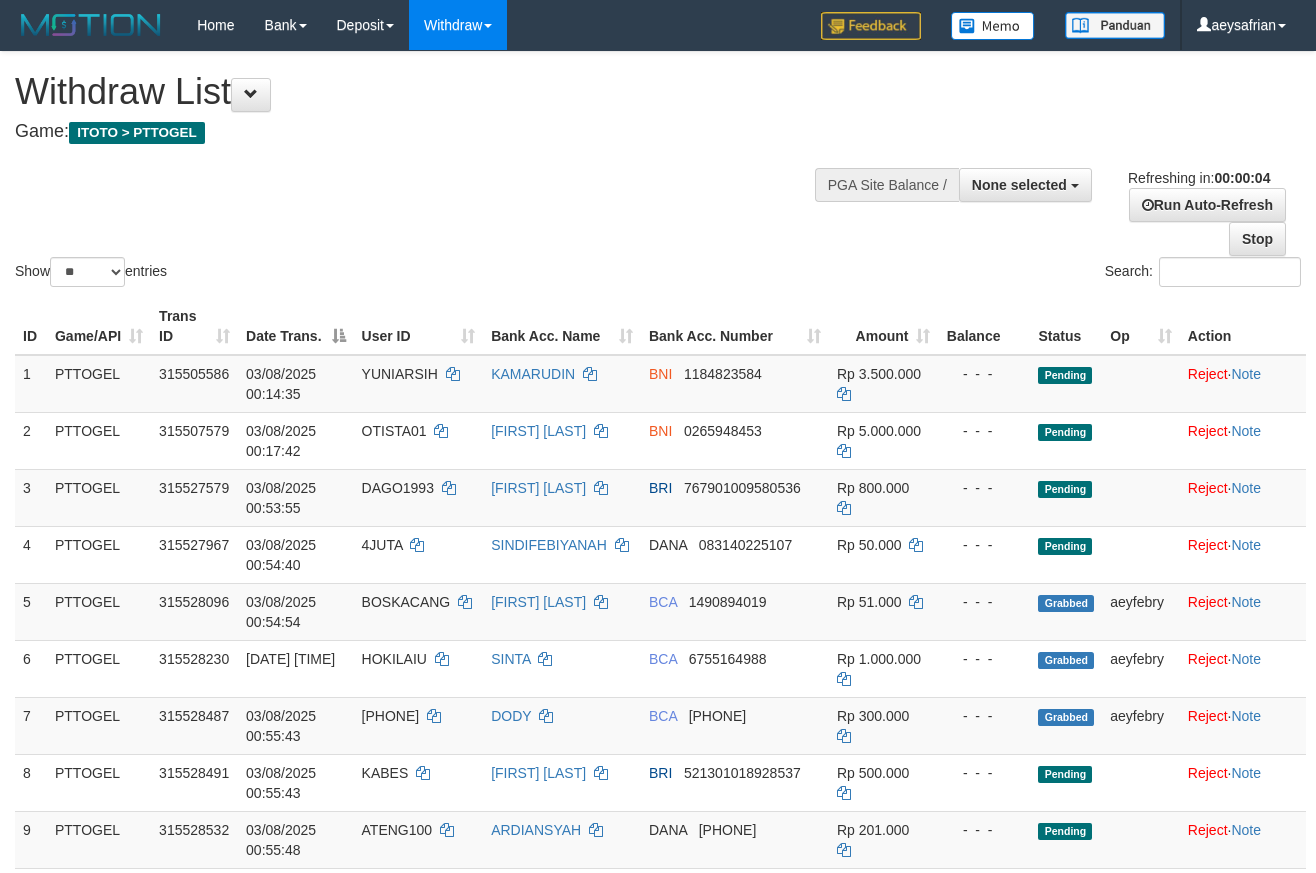 scroll, scrollTop: 0, scrollLeft: 0, axis: both 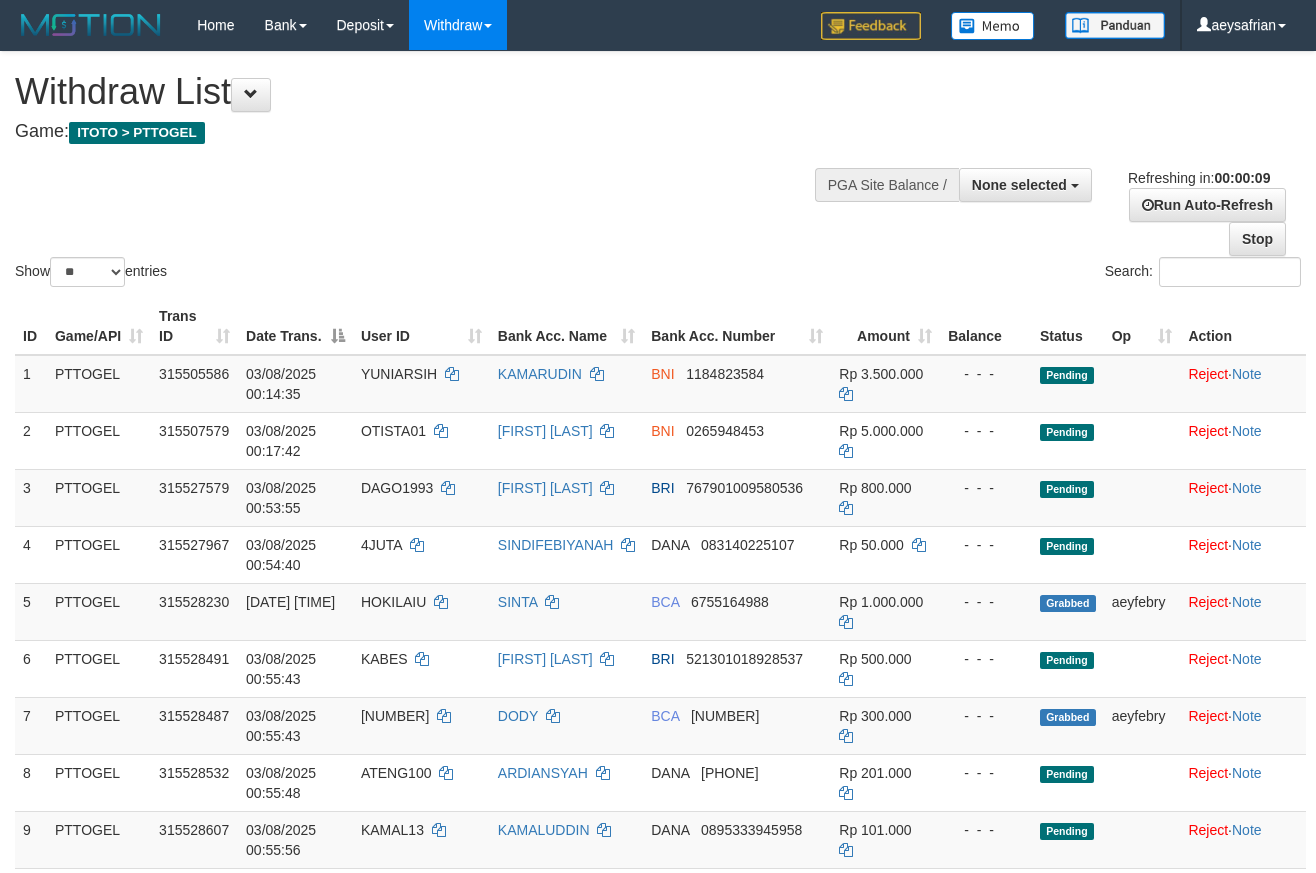select 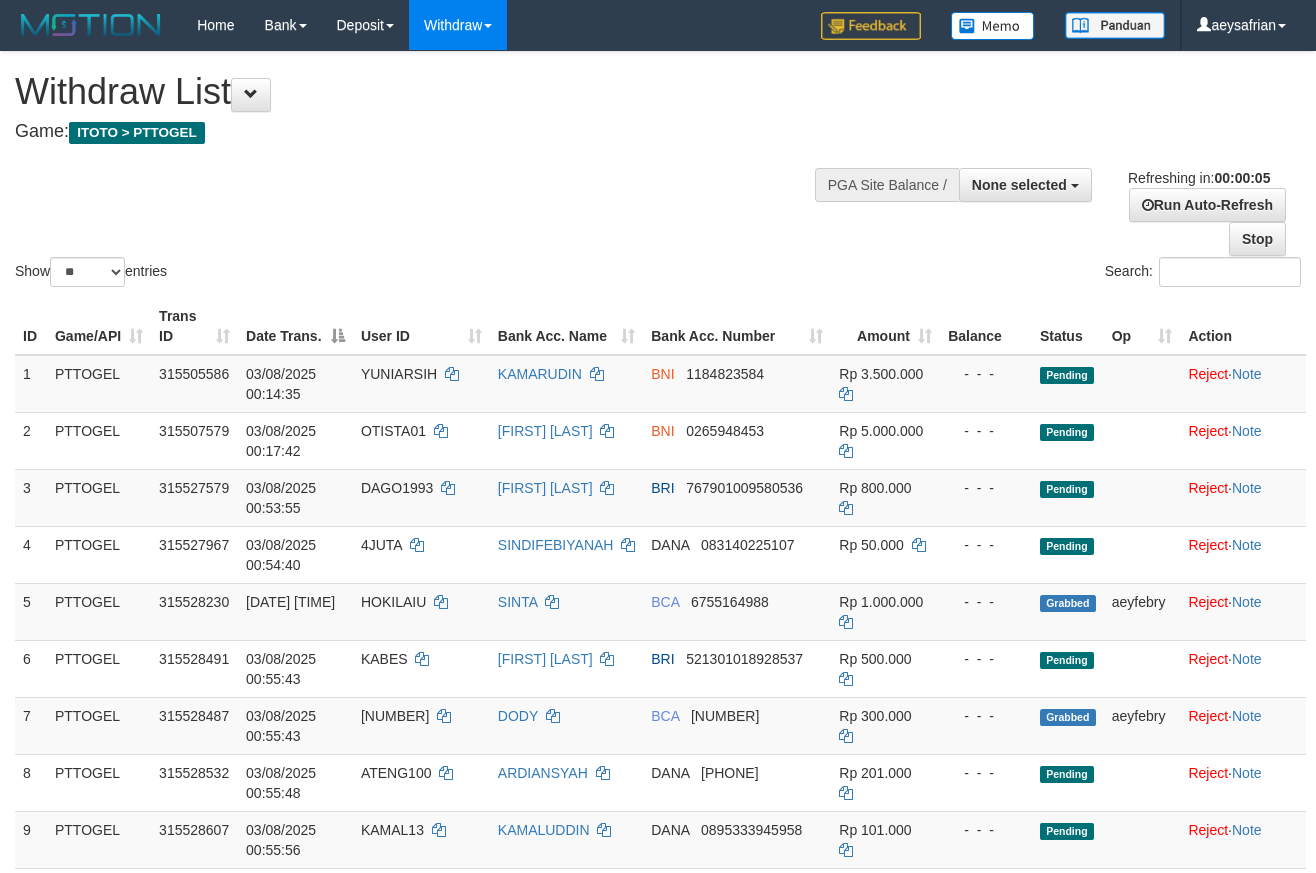 scroll, scrollTop: 0, scrollLeft: 0, axis: both 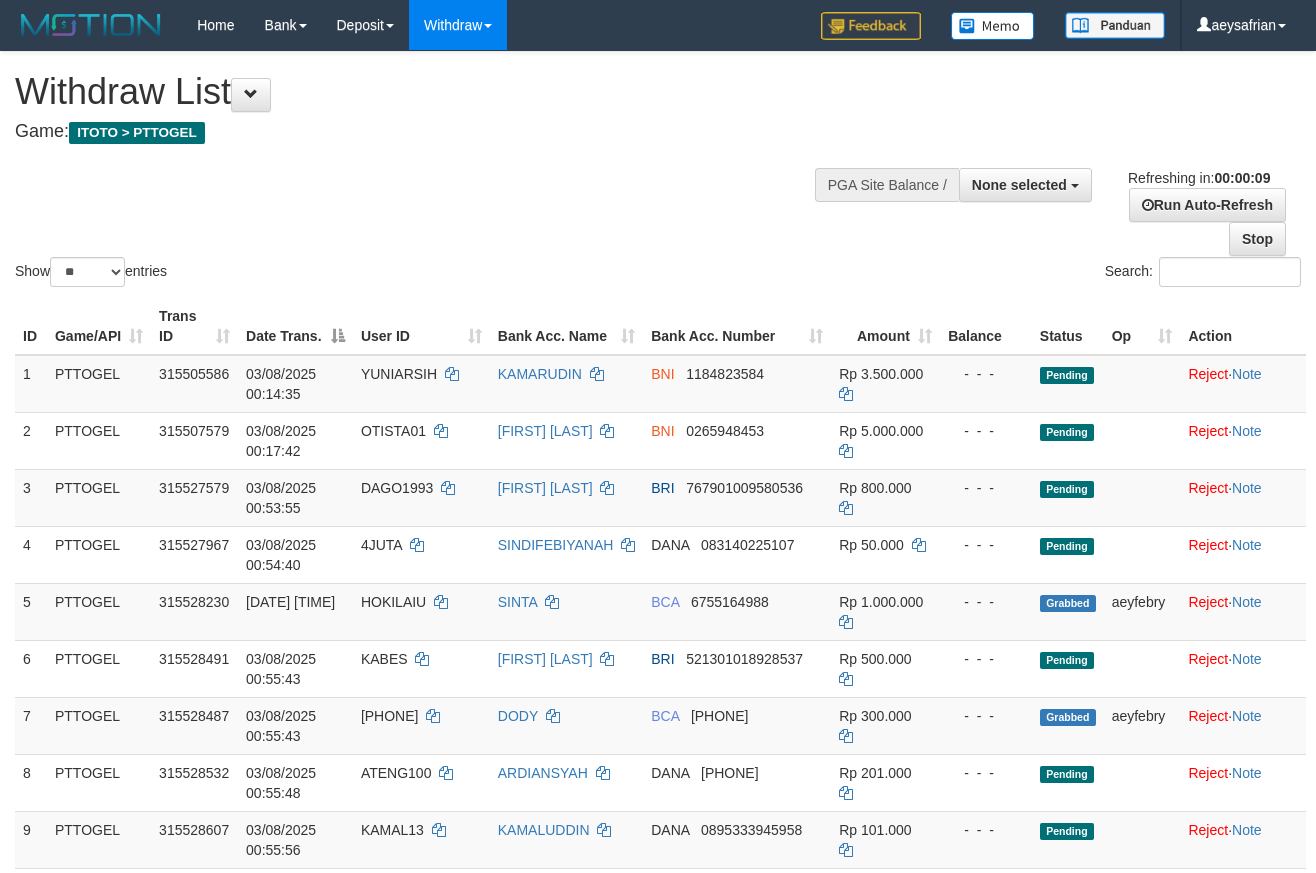 select 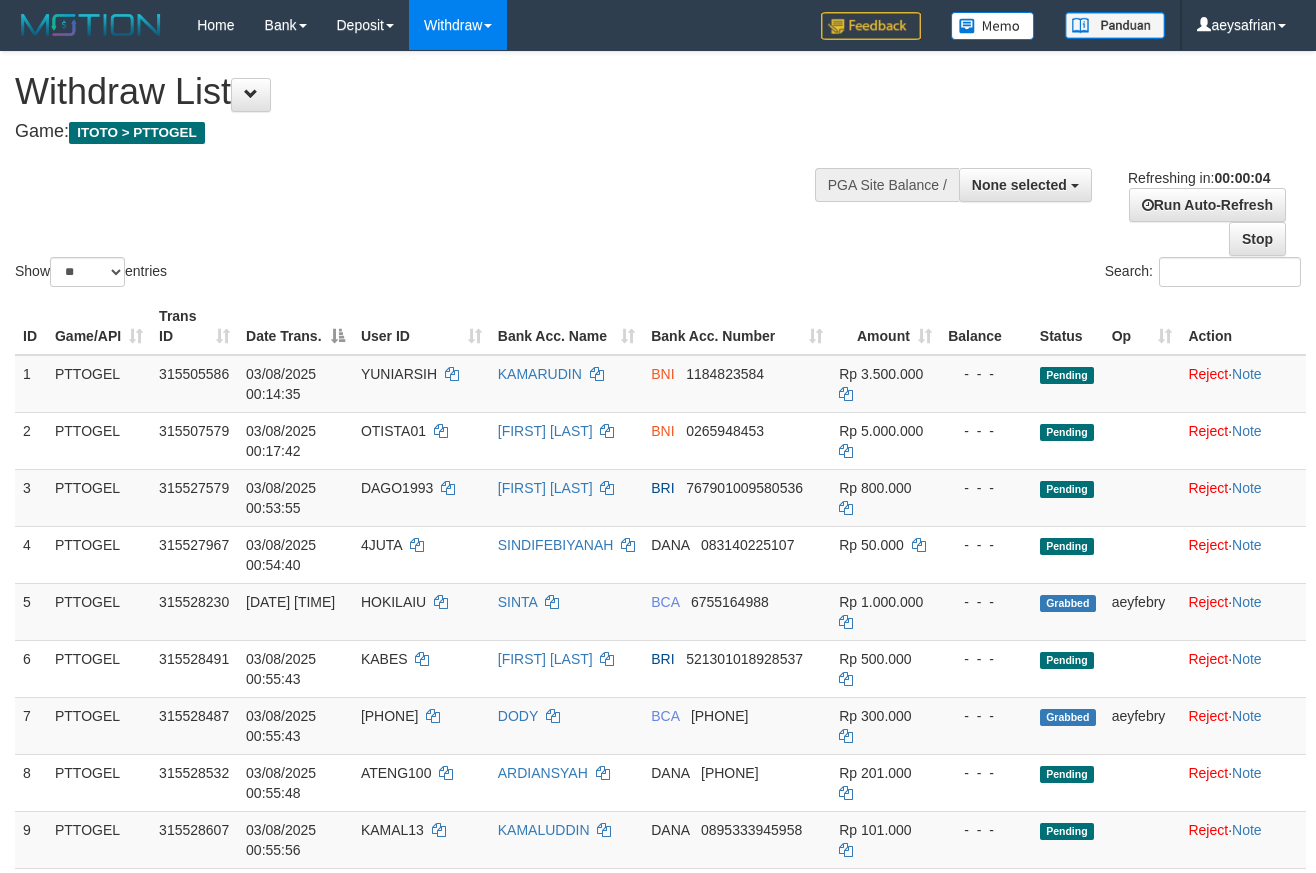 scroll, scrollTop: 0, scrollLeft: 0, axis: both 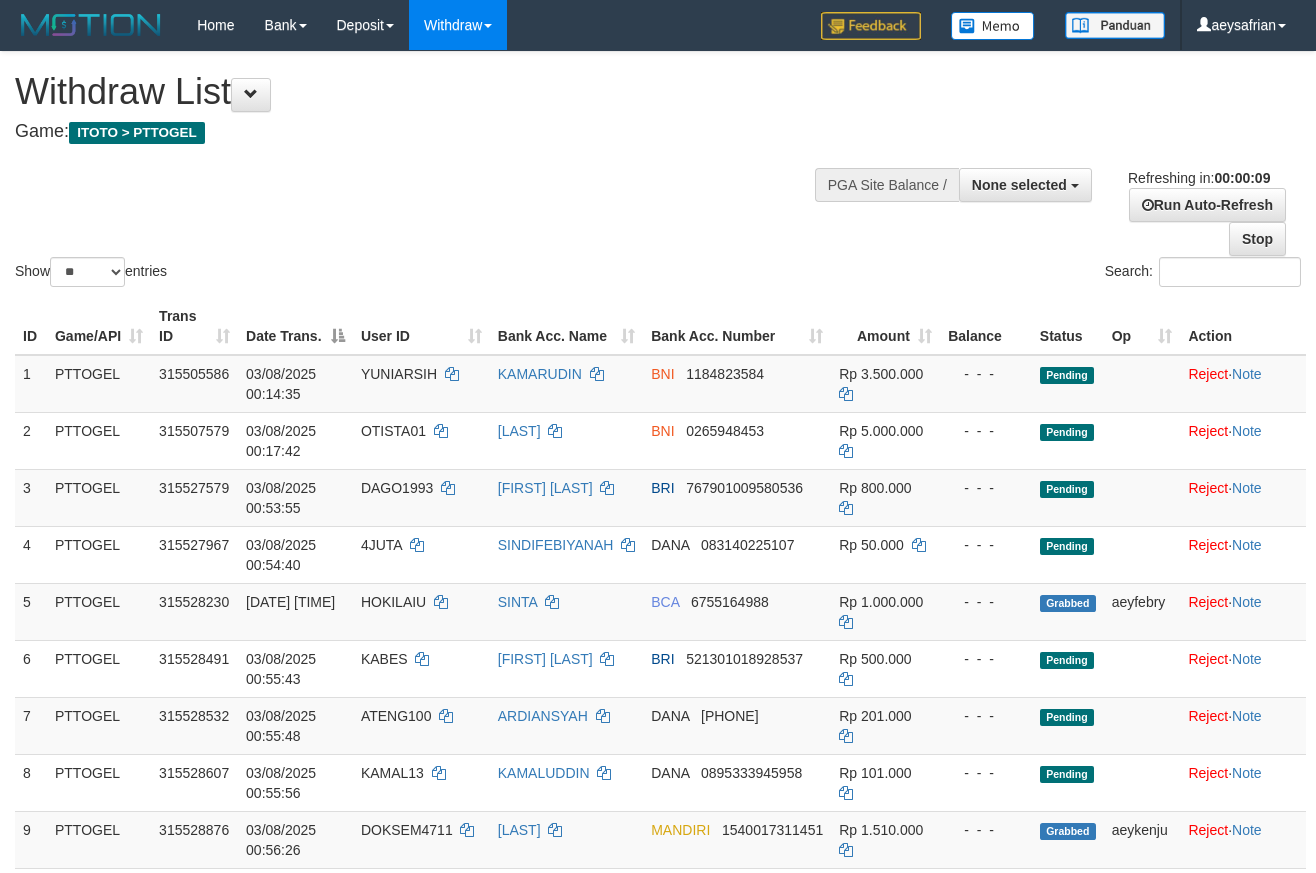 select 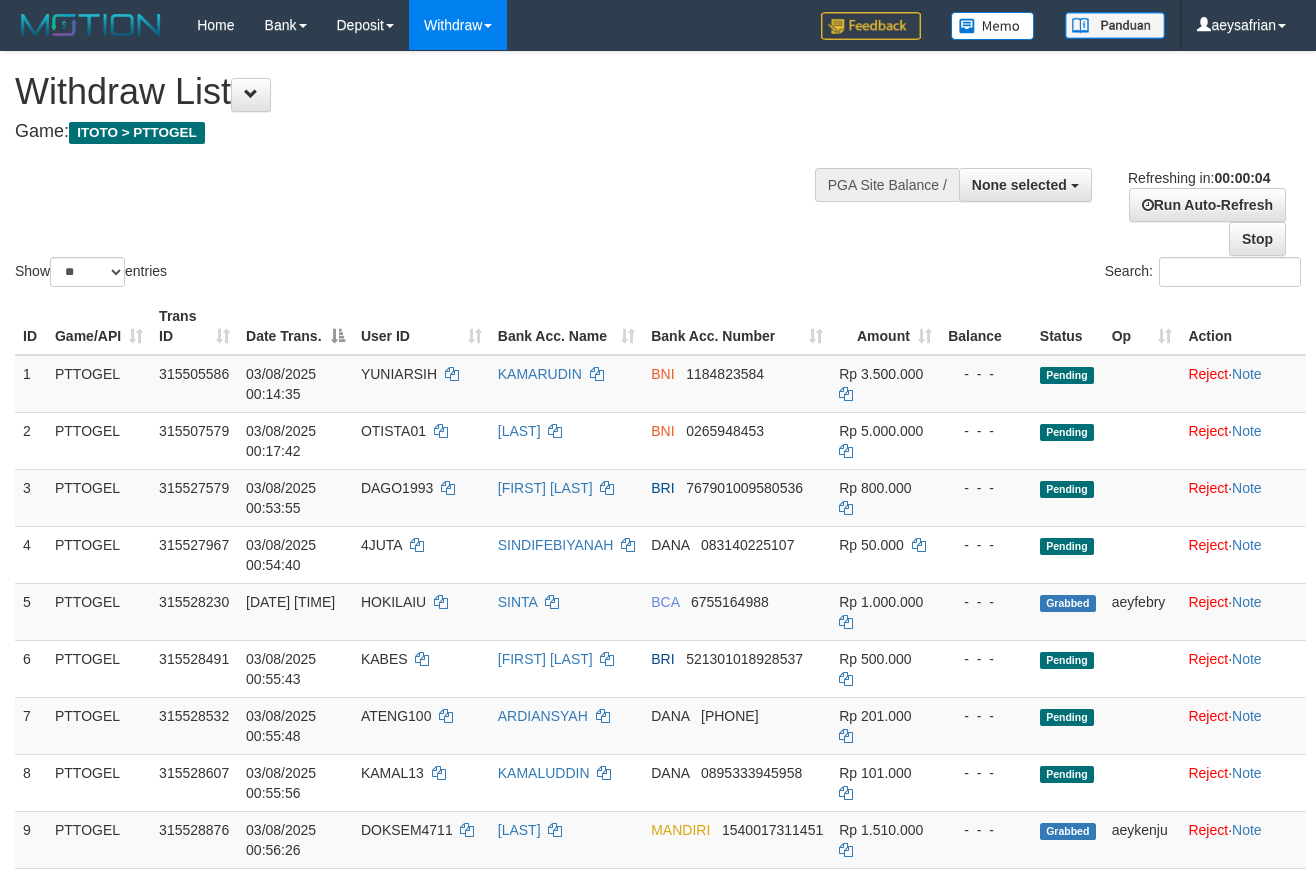 scroll, scrollTop: 0, scrollLeft: 0, axis: both 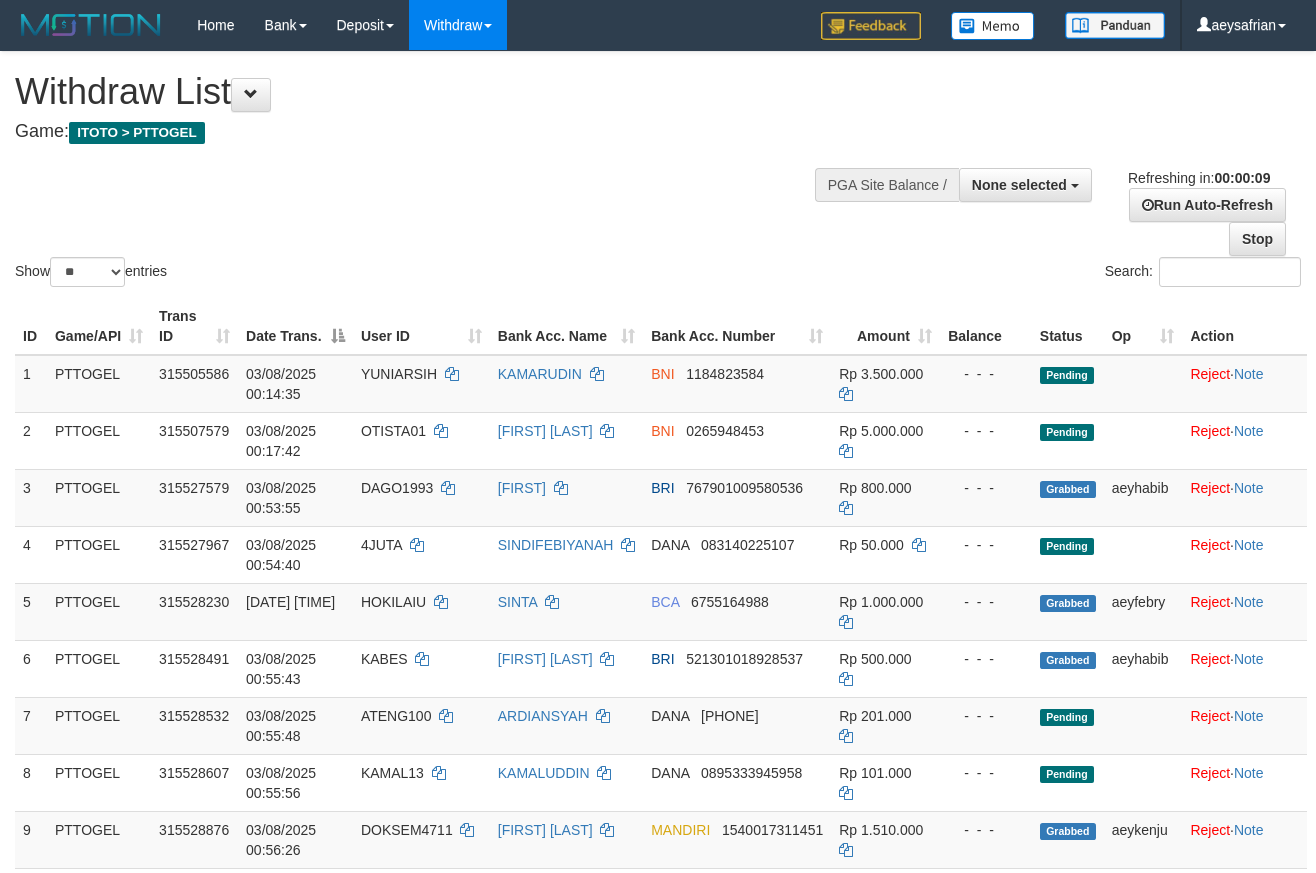 select 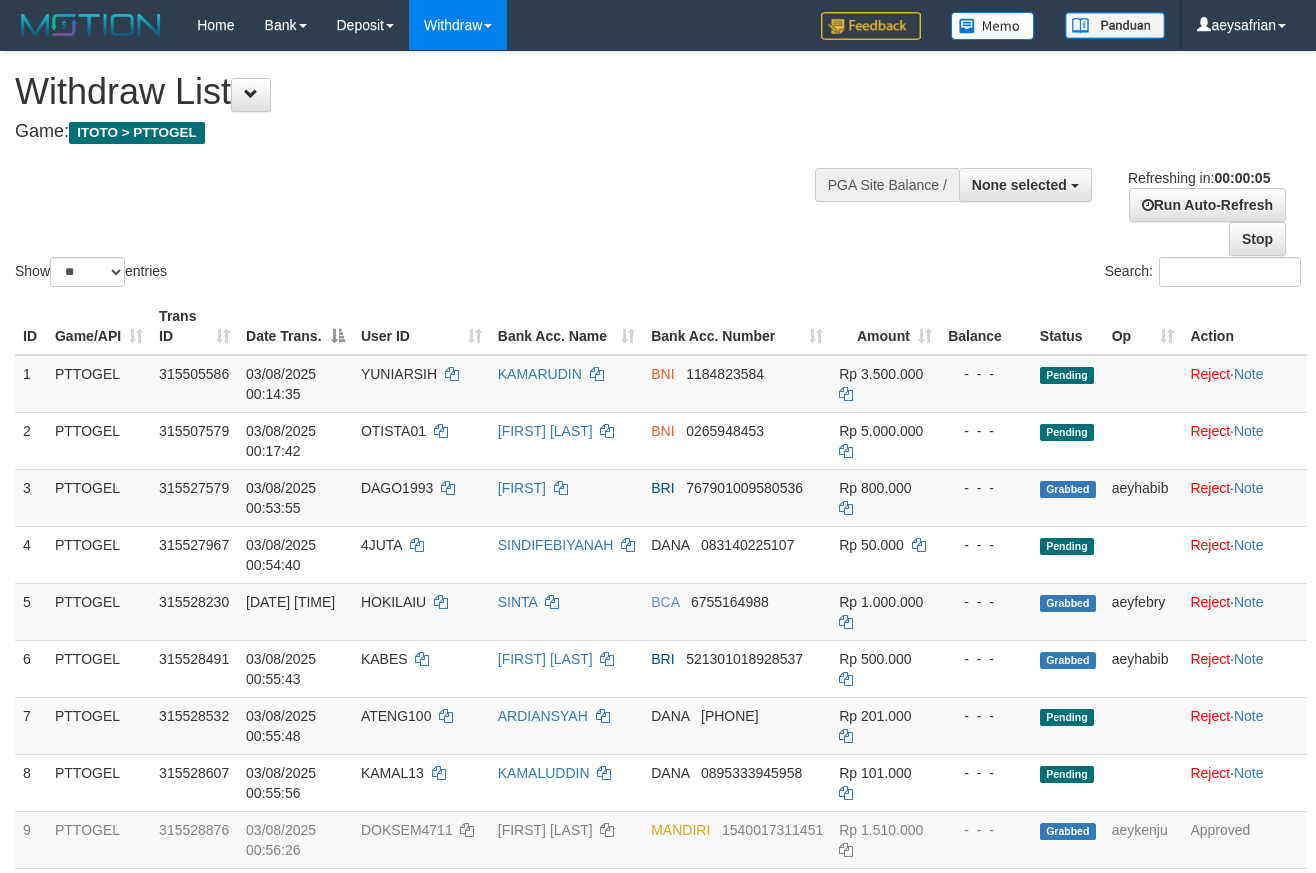 scroll, scrollTop: 0, scrollLeft: 0, axis: both 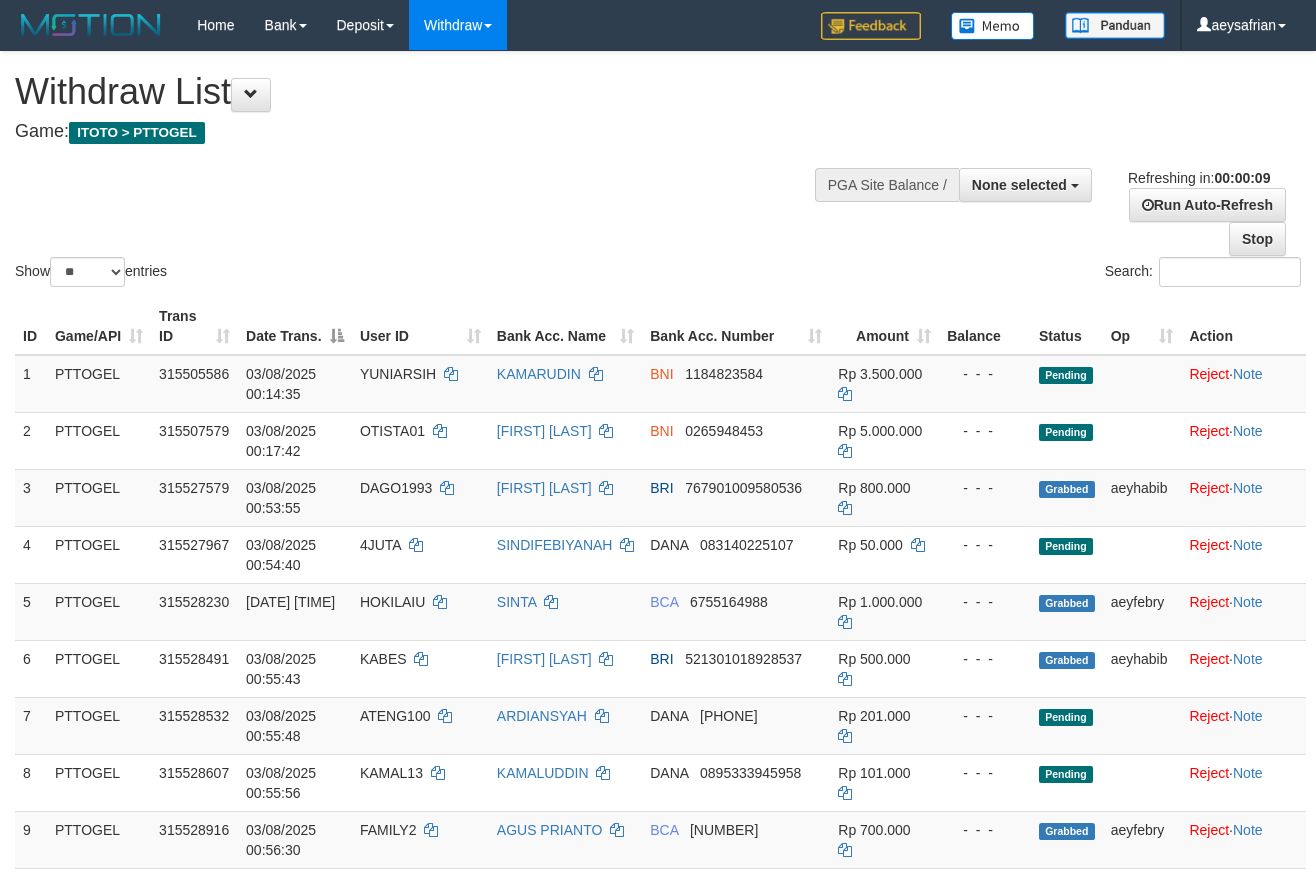 select 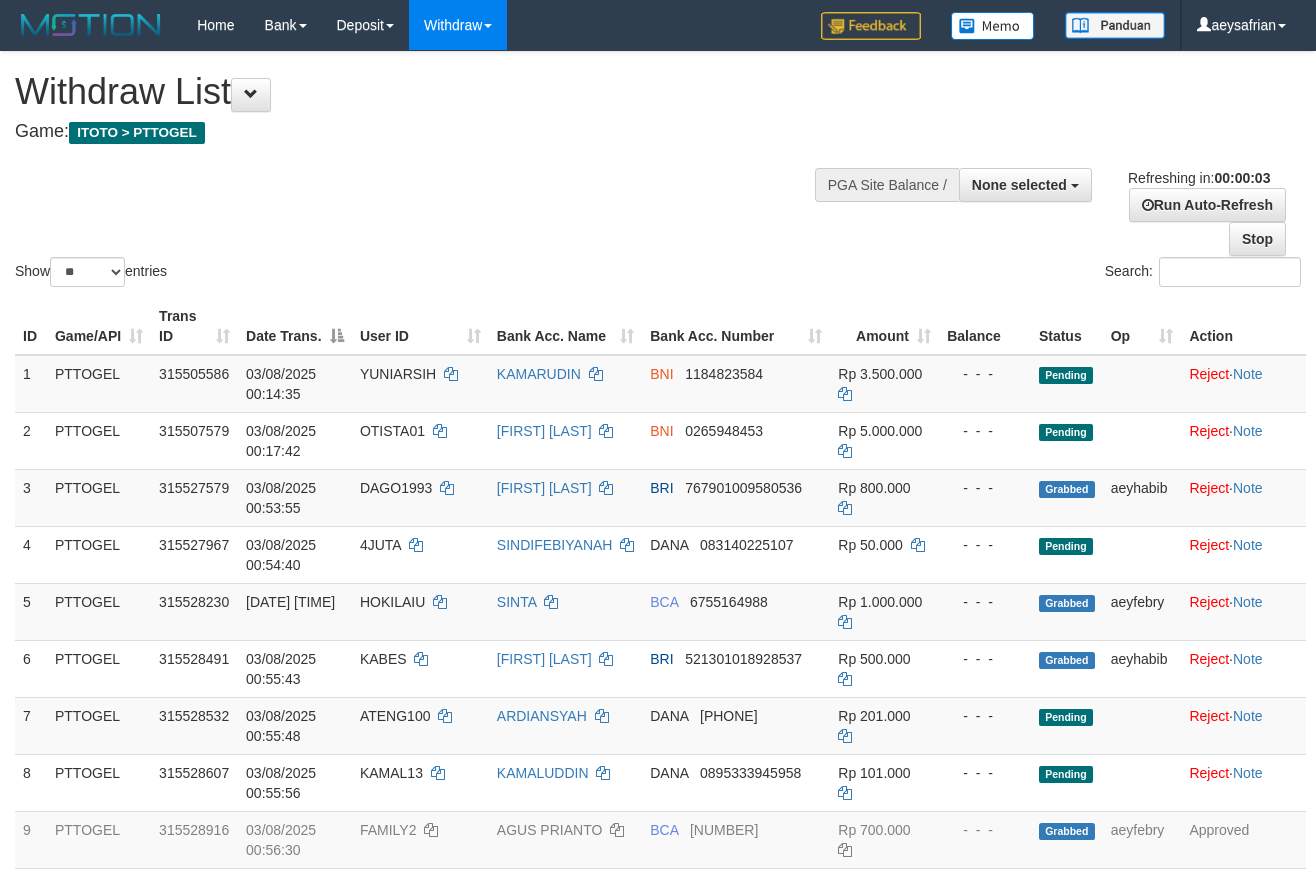 scroll, scrollTop: 0, scrollLeft: 0, axis: both 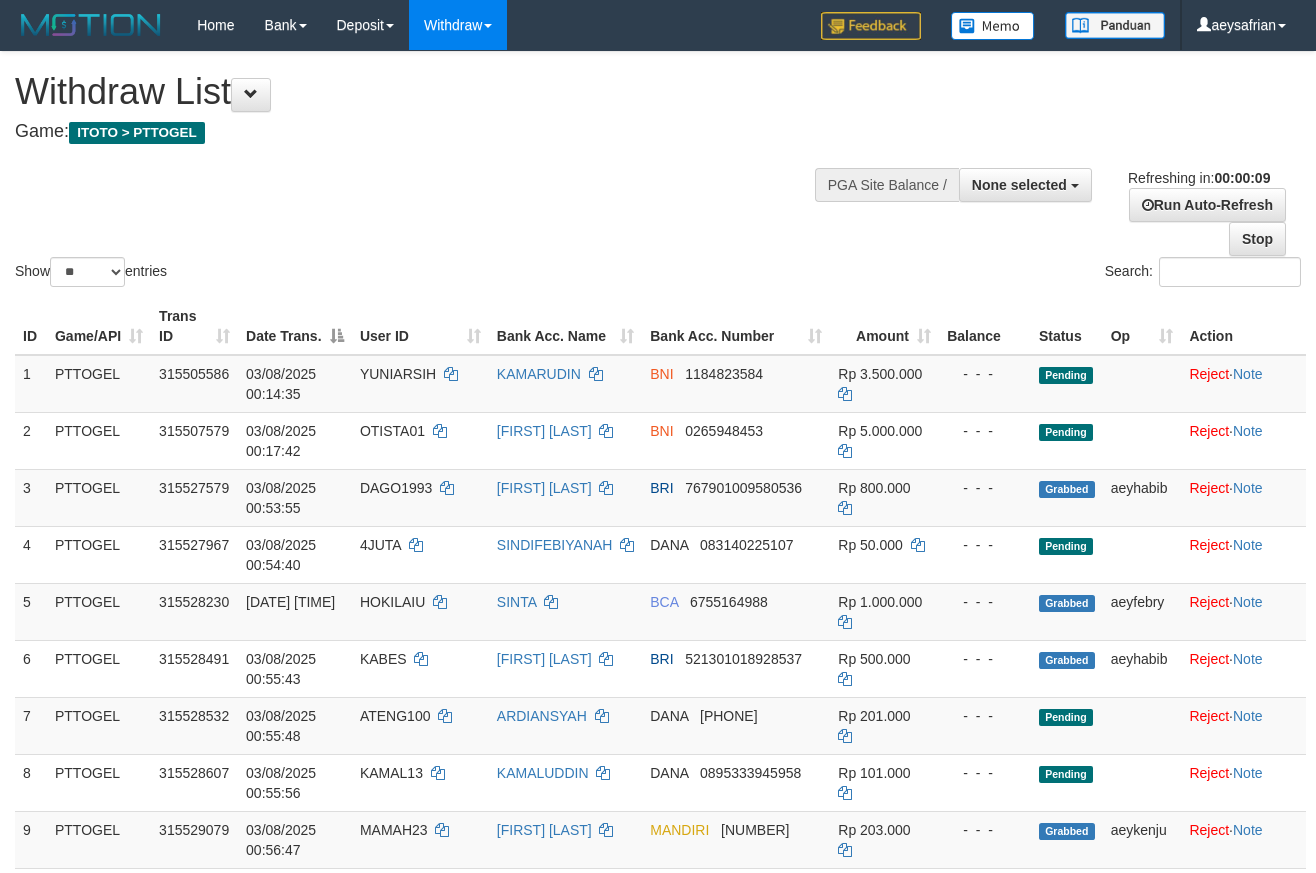 select 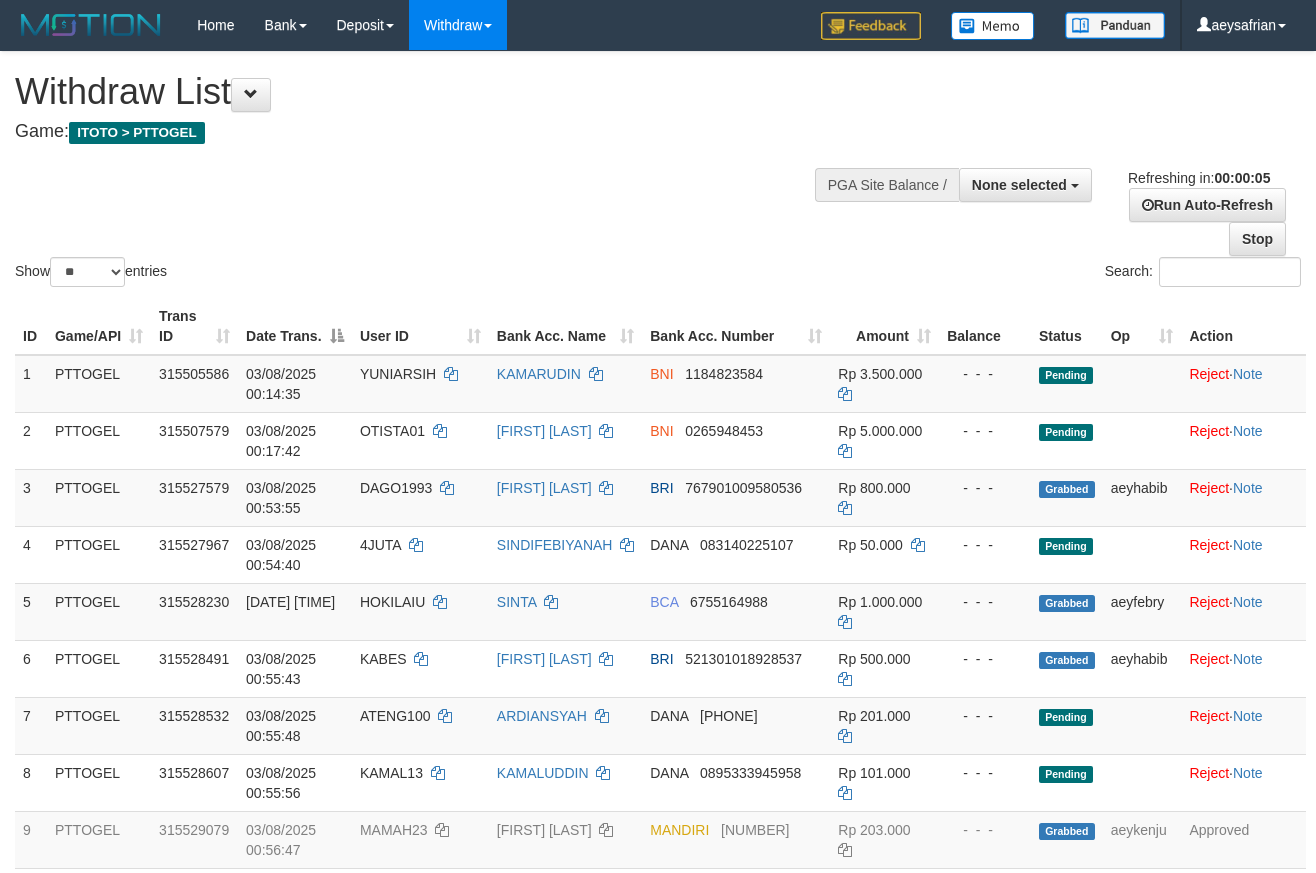 scroll, scrollTop: 0, scrollLeft: 0, axis: both 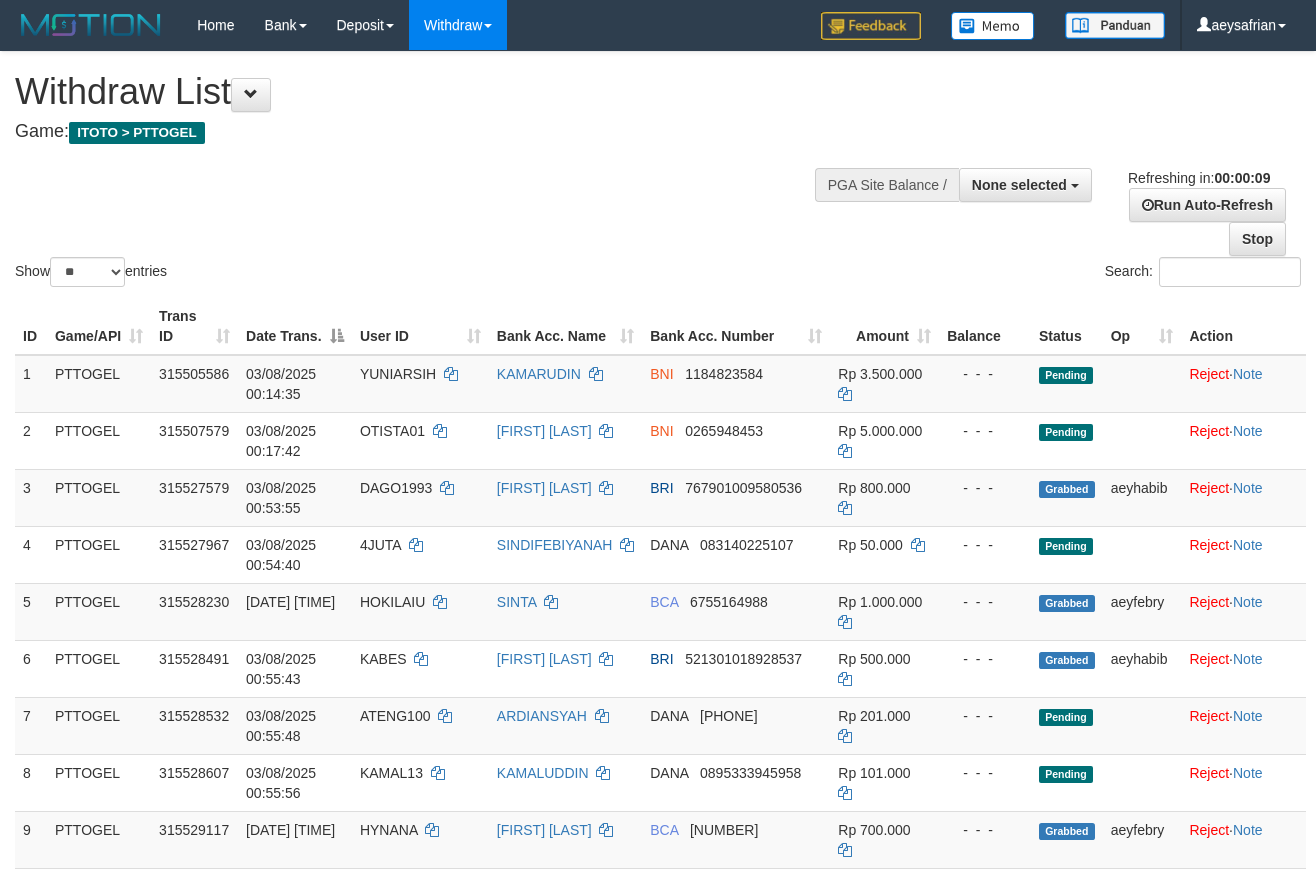 select 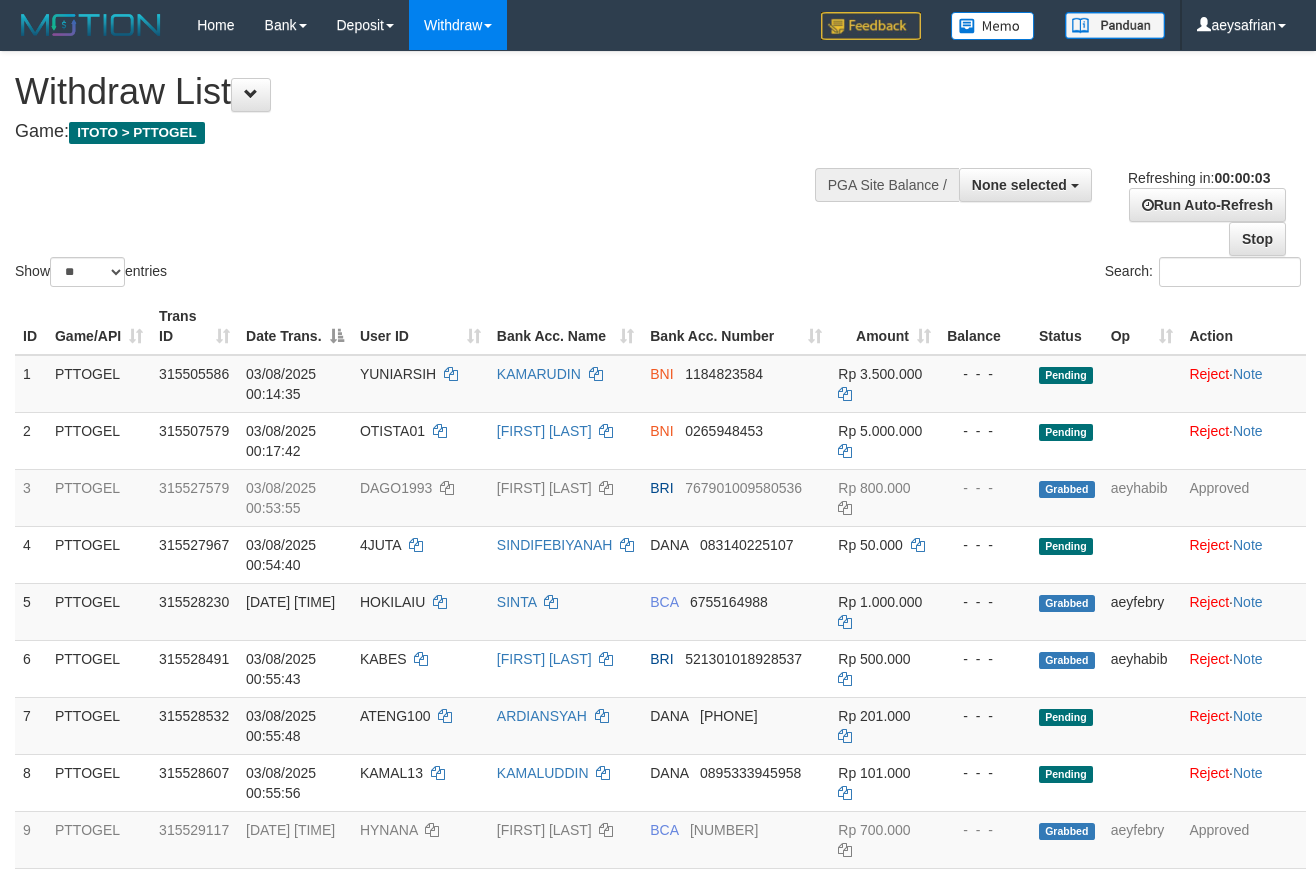 scroll, scrollTop: 0, scrollLeft: 0, axis: both 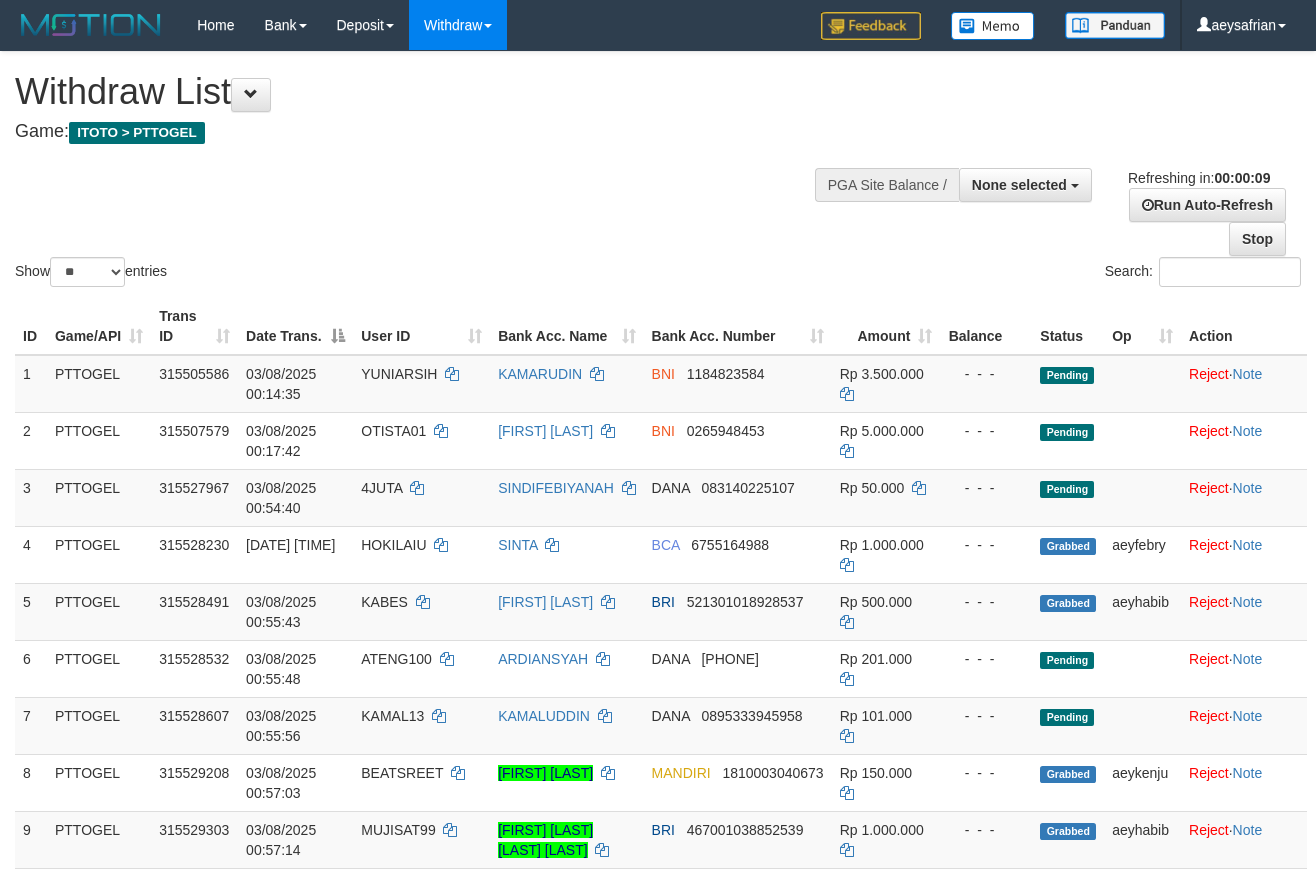 select 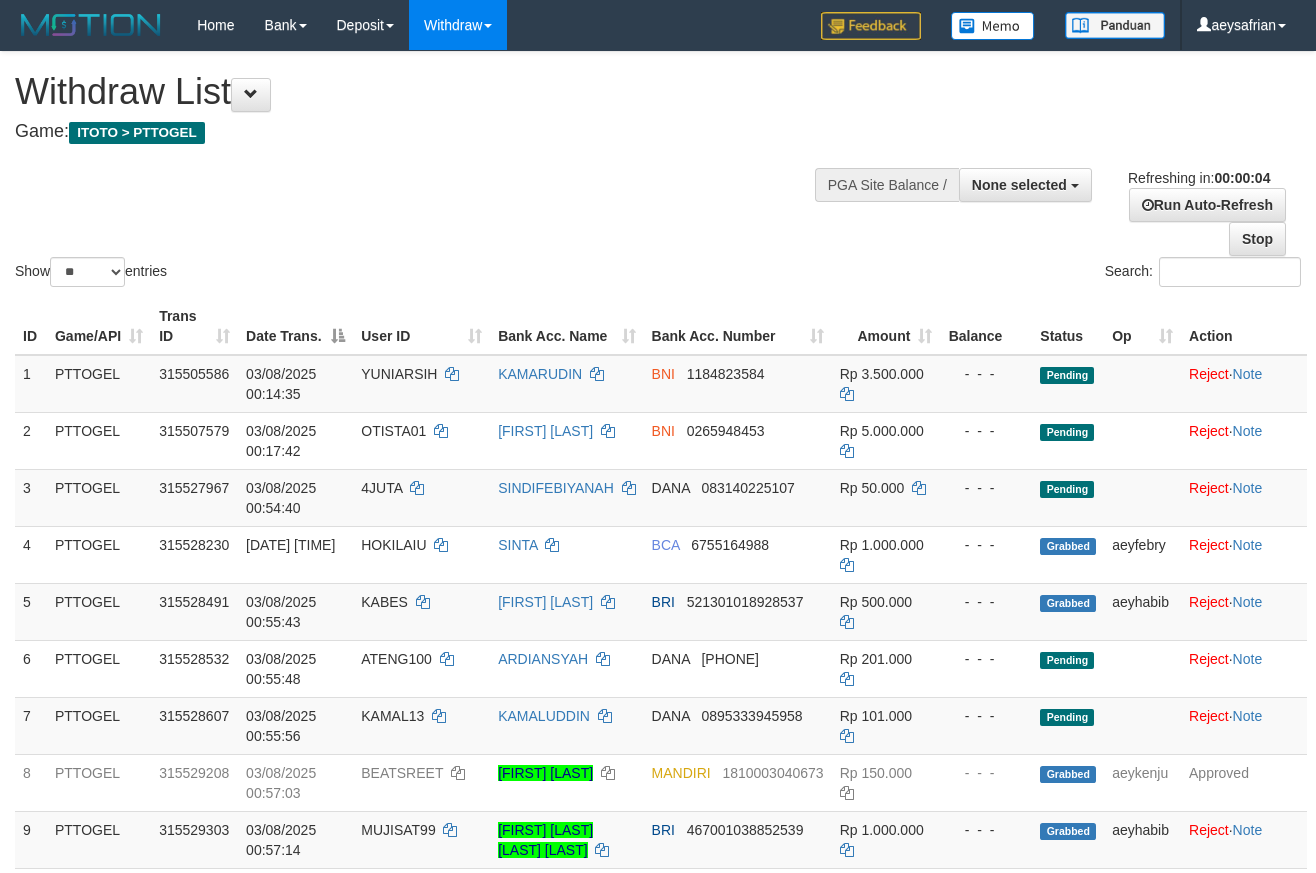 scroll, scrollTop: 0, scrollLeft: 0, axis: both 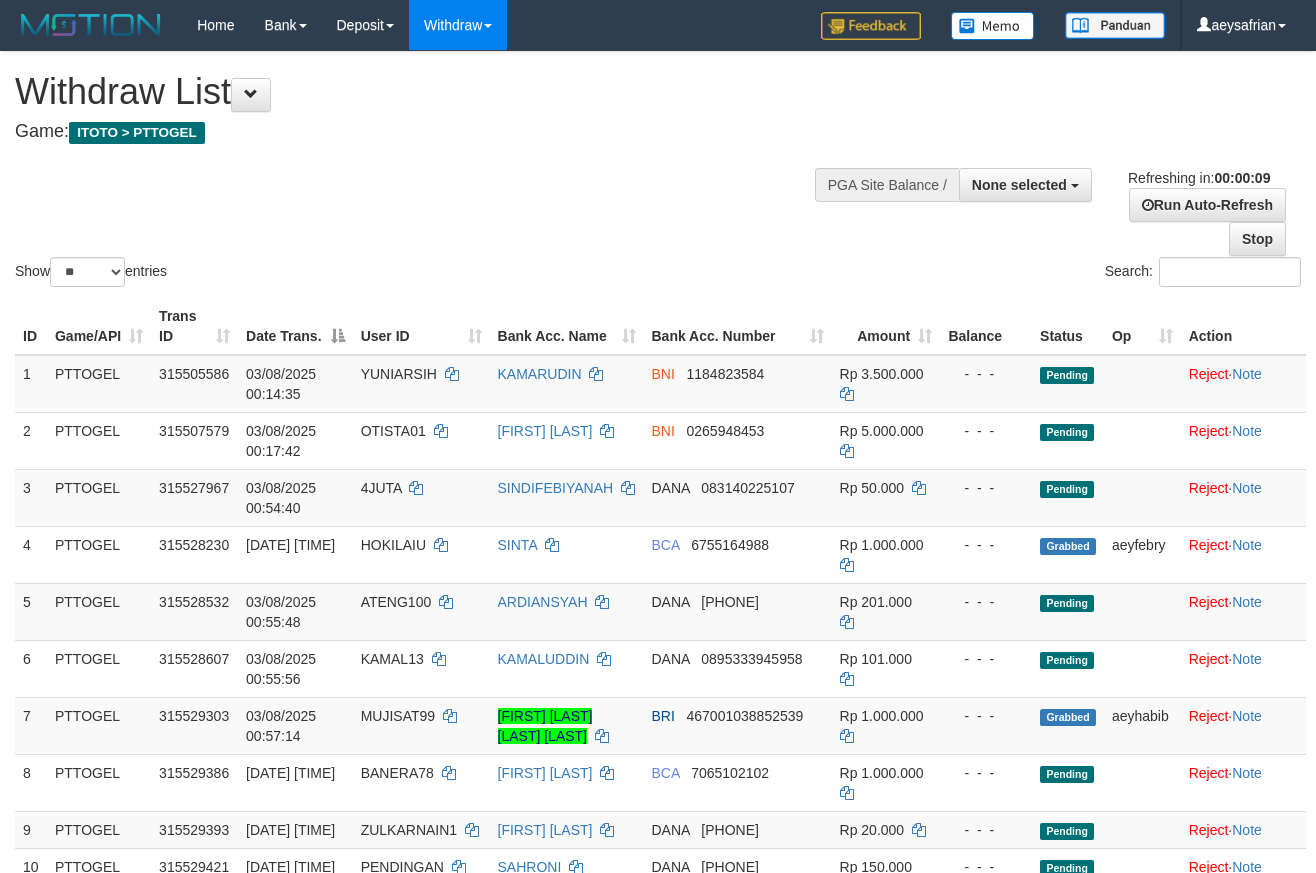 select 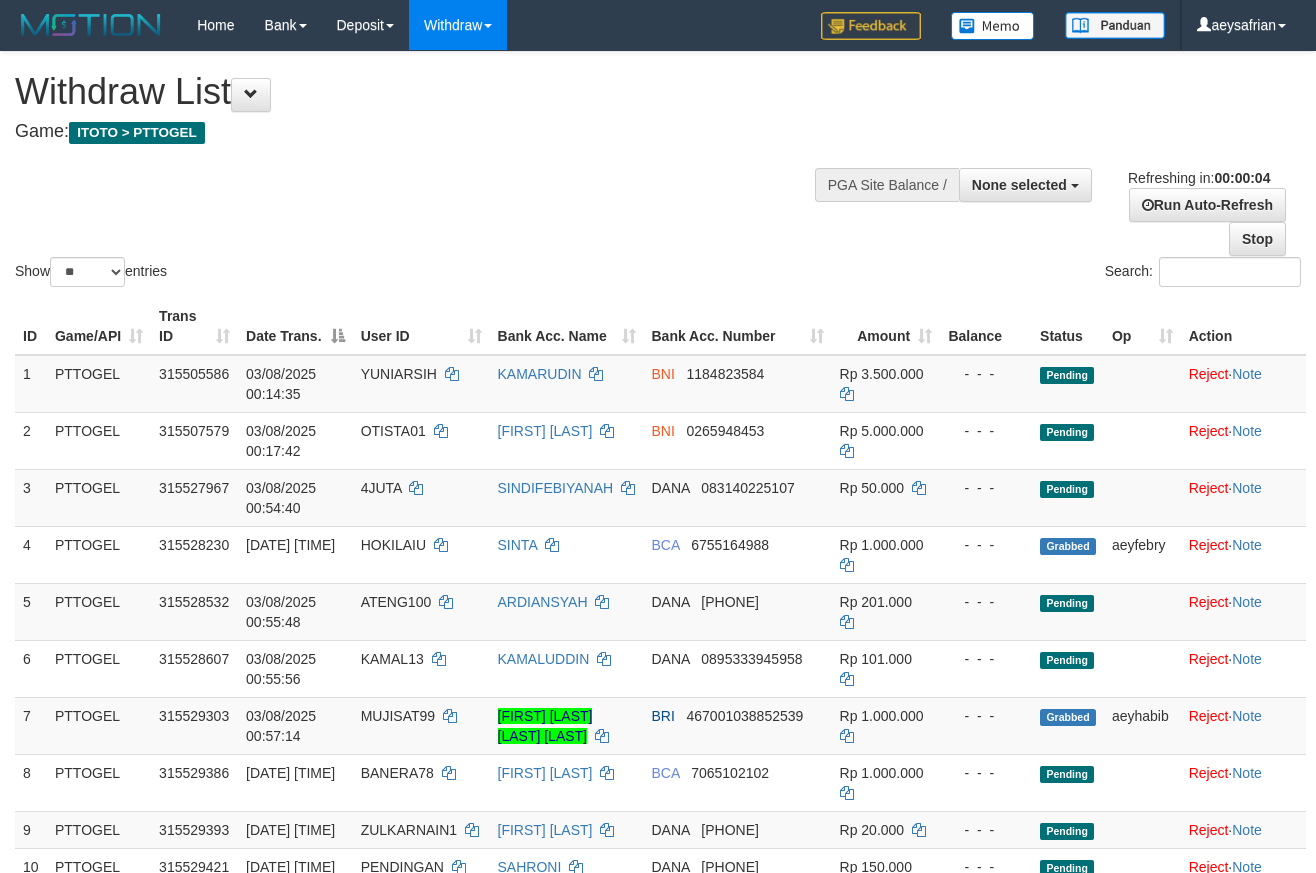scroll, scrollTop: 0, scrollLeft: 0, axis: both 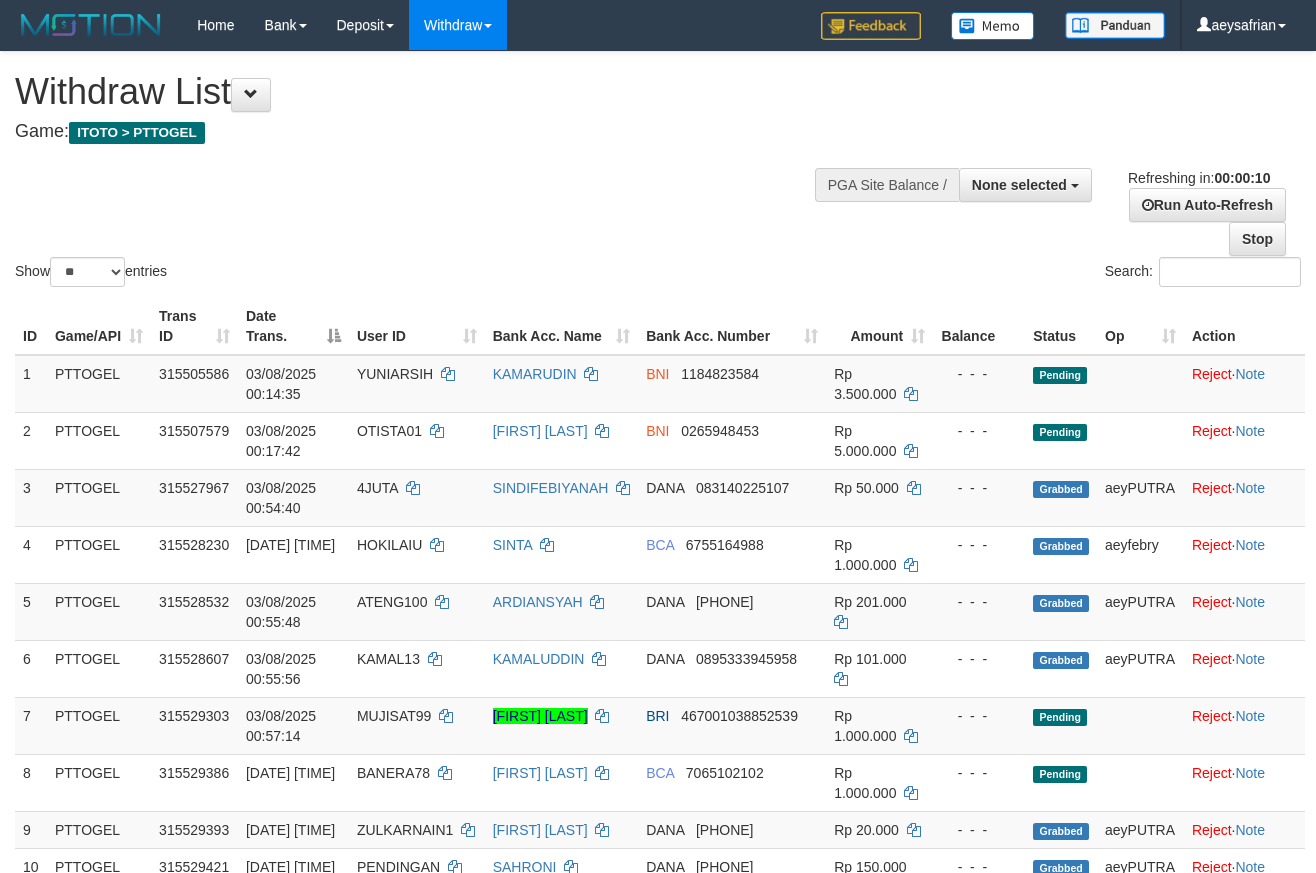 select 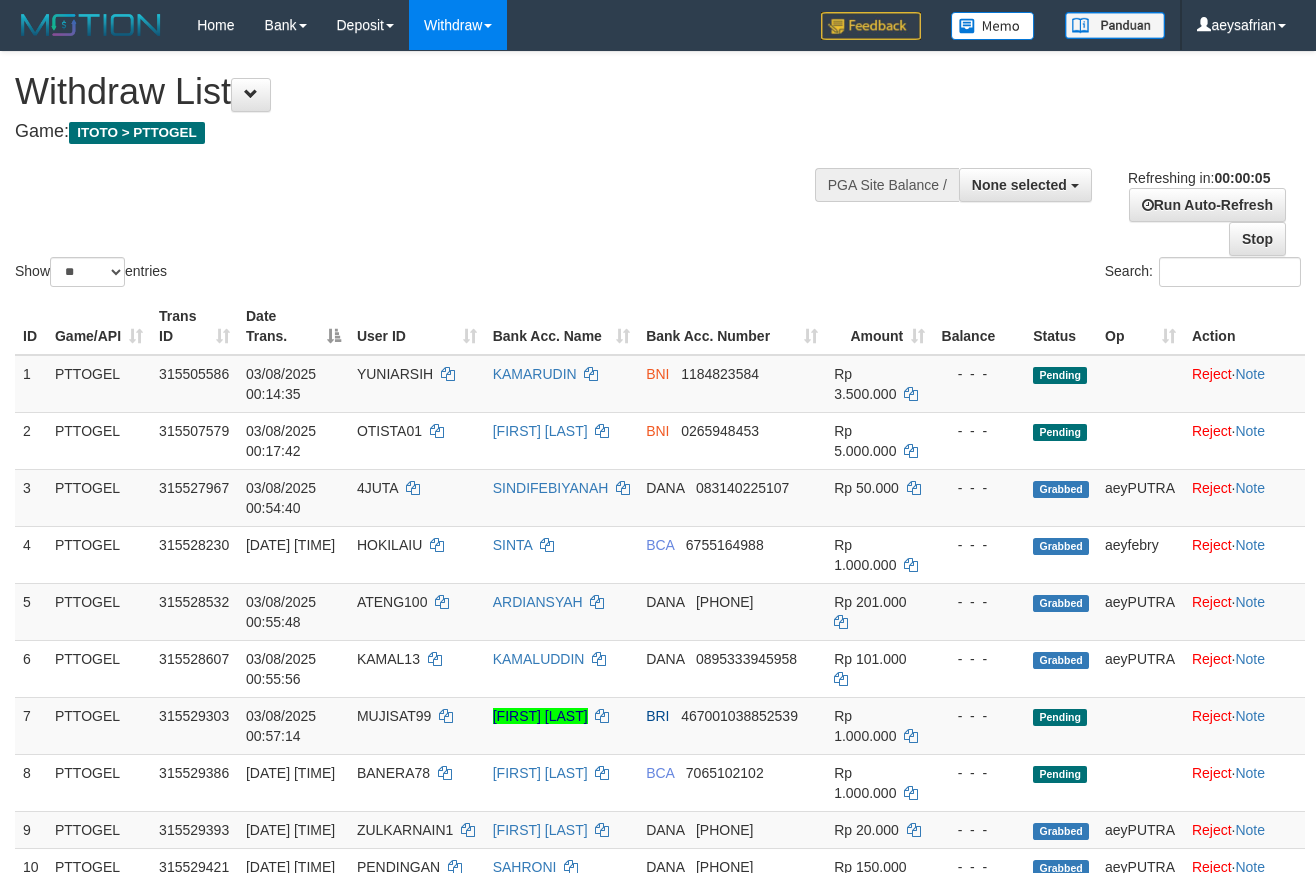 scroll, scrollTop: 0, scrollLeft: 0, axis: both 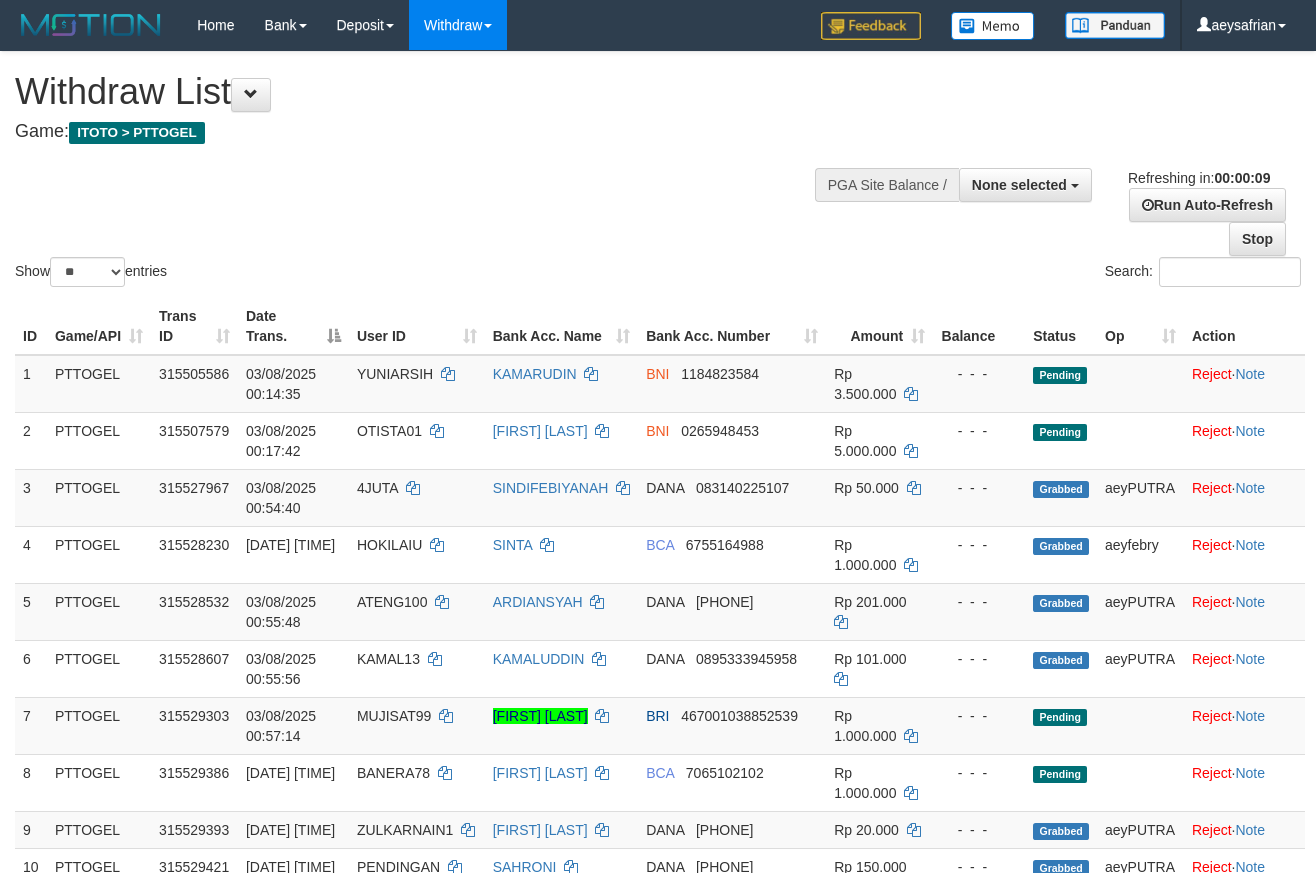 select 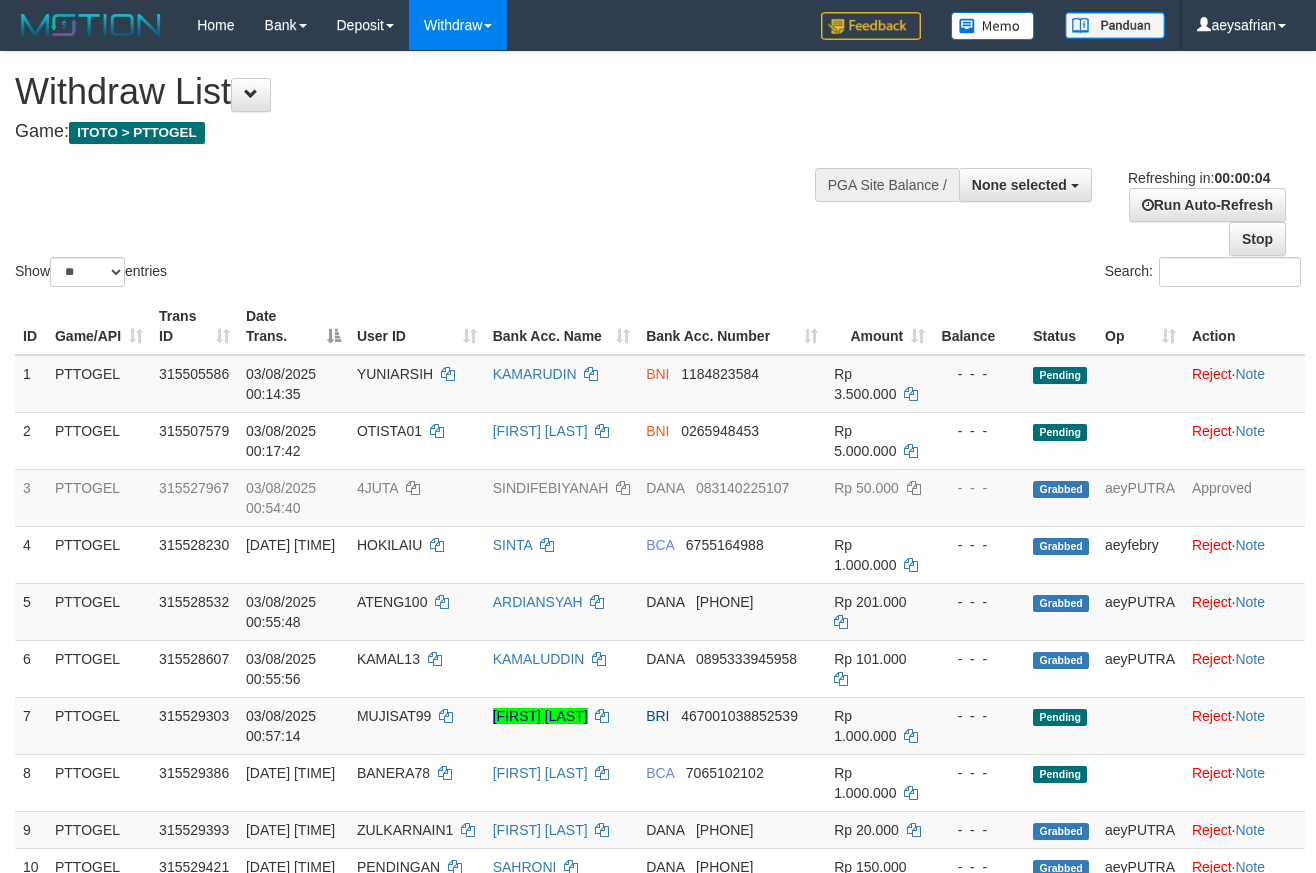 scroll, scrollTop: 0, scrollLeft: 0, axis: both 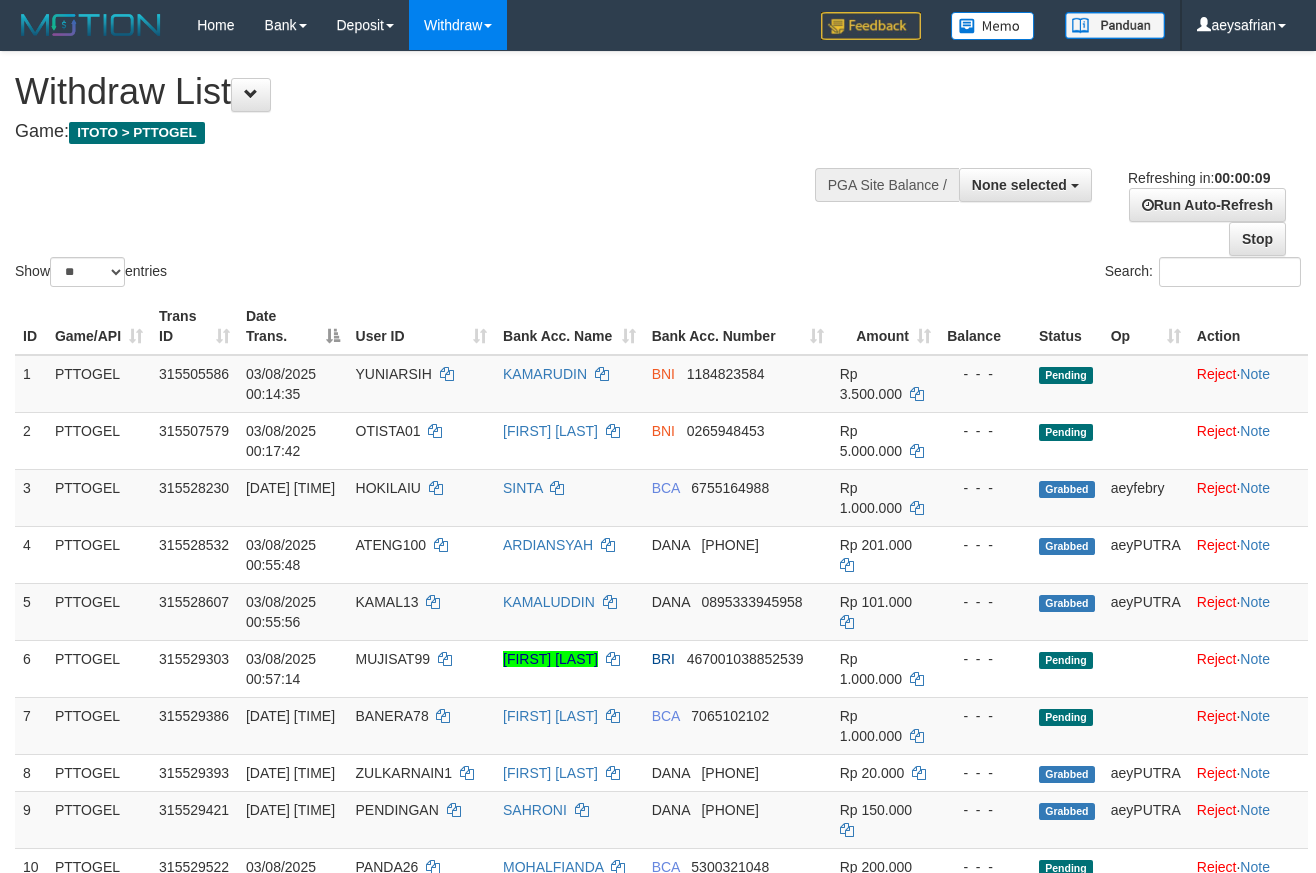 select 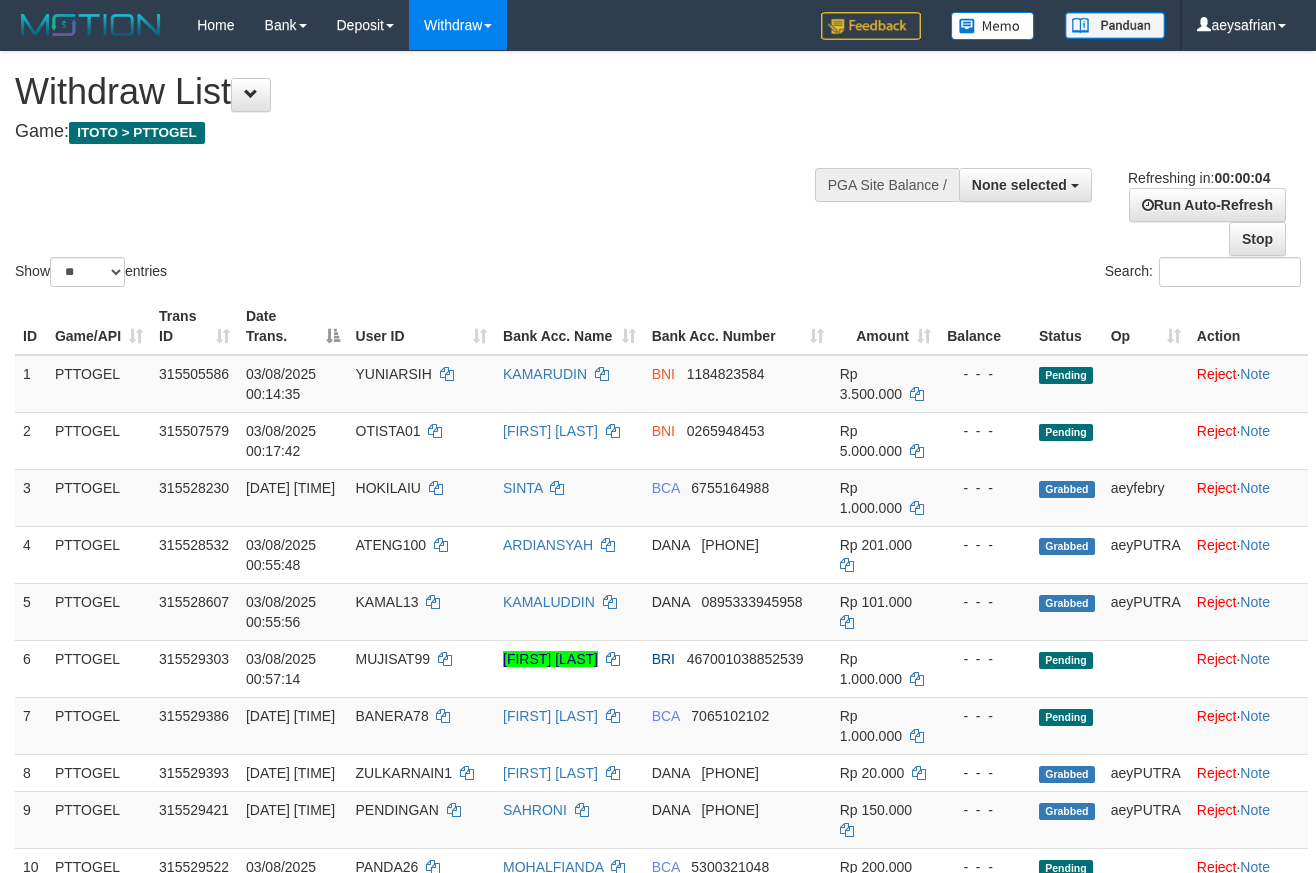 scroll, scrollTop: 0, scrollLeft: 0, axis: both 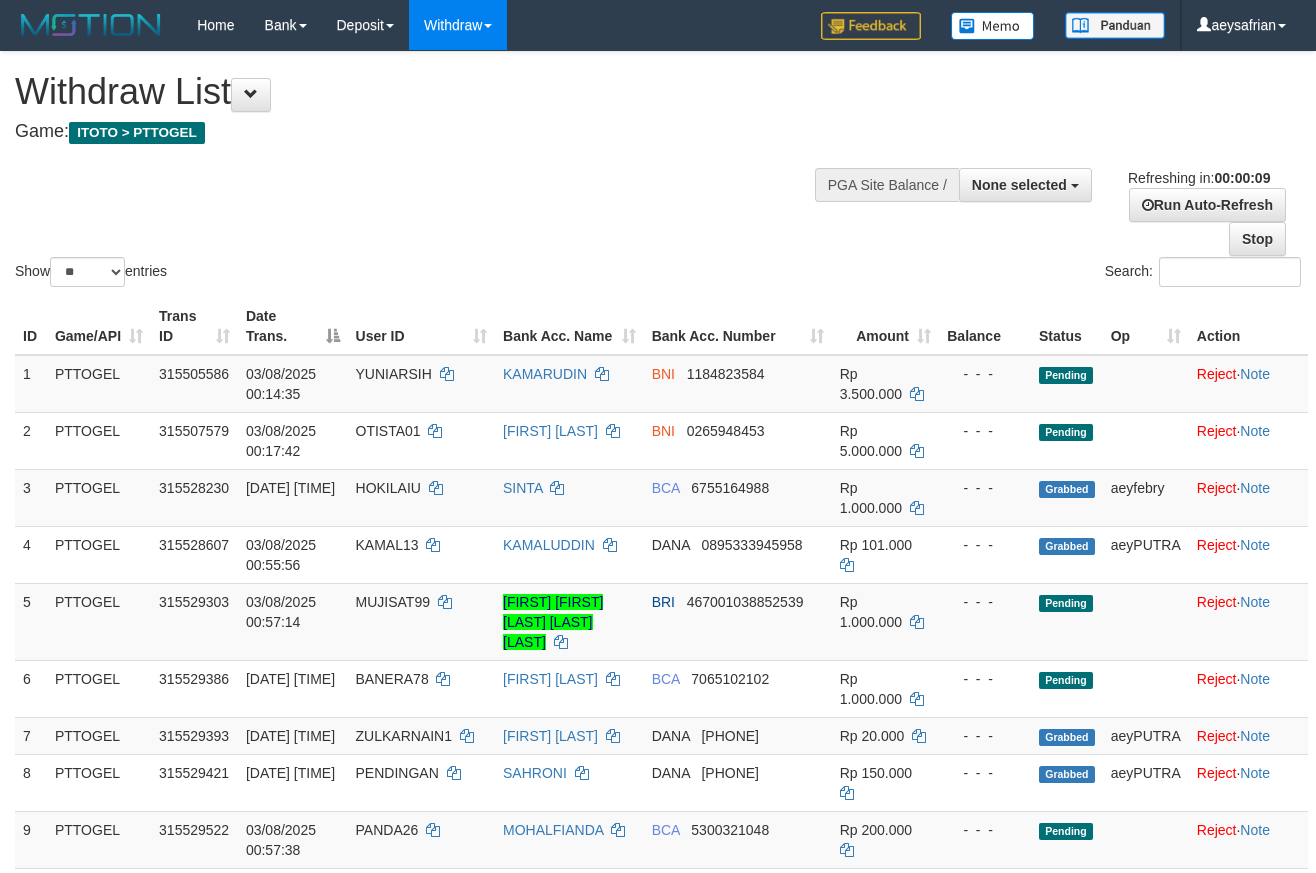 select 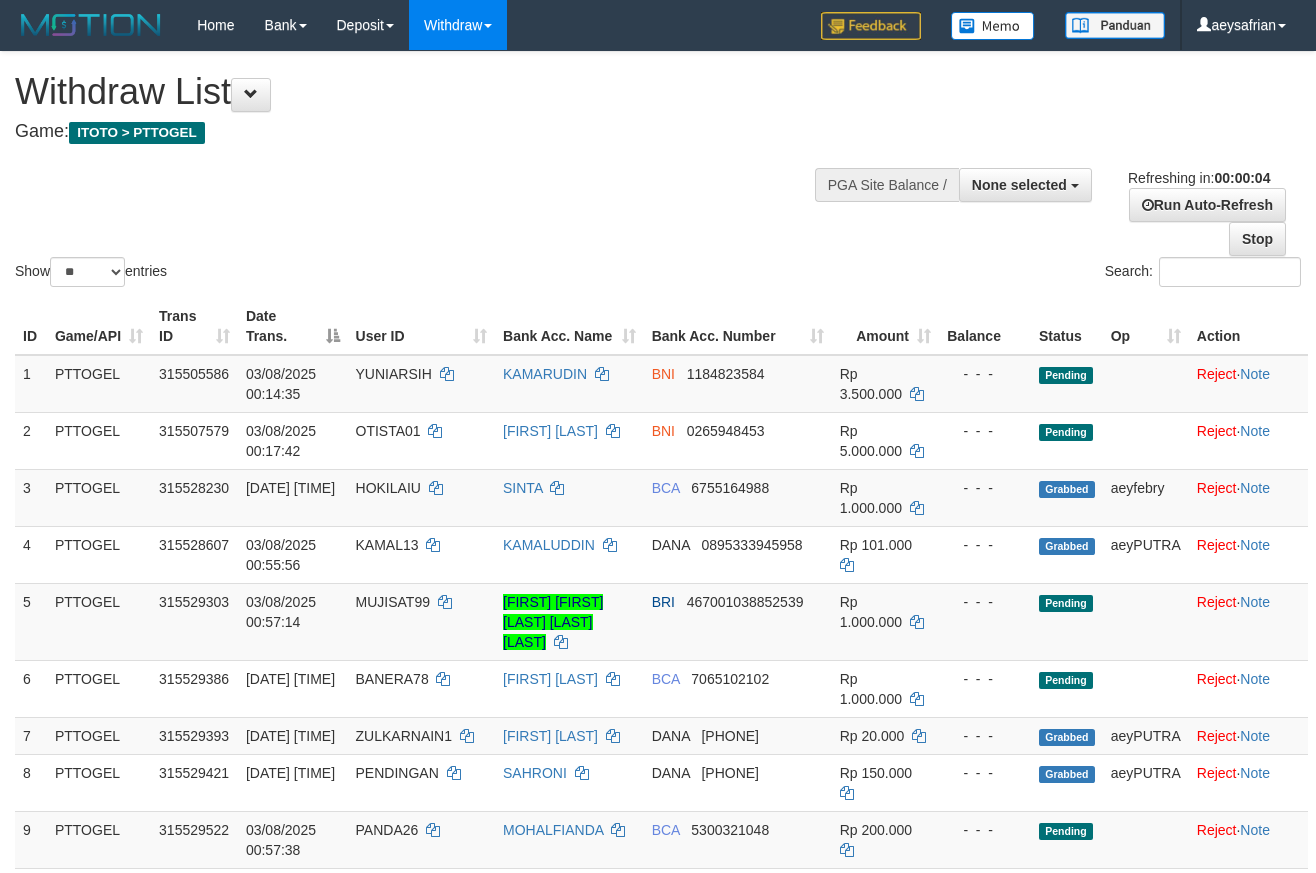 scroll, scrollTop: 0, scrollLeft: 0, axis: both 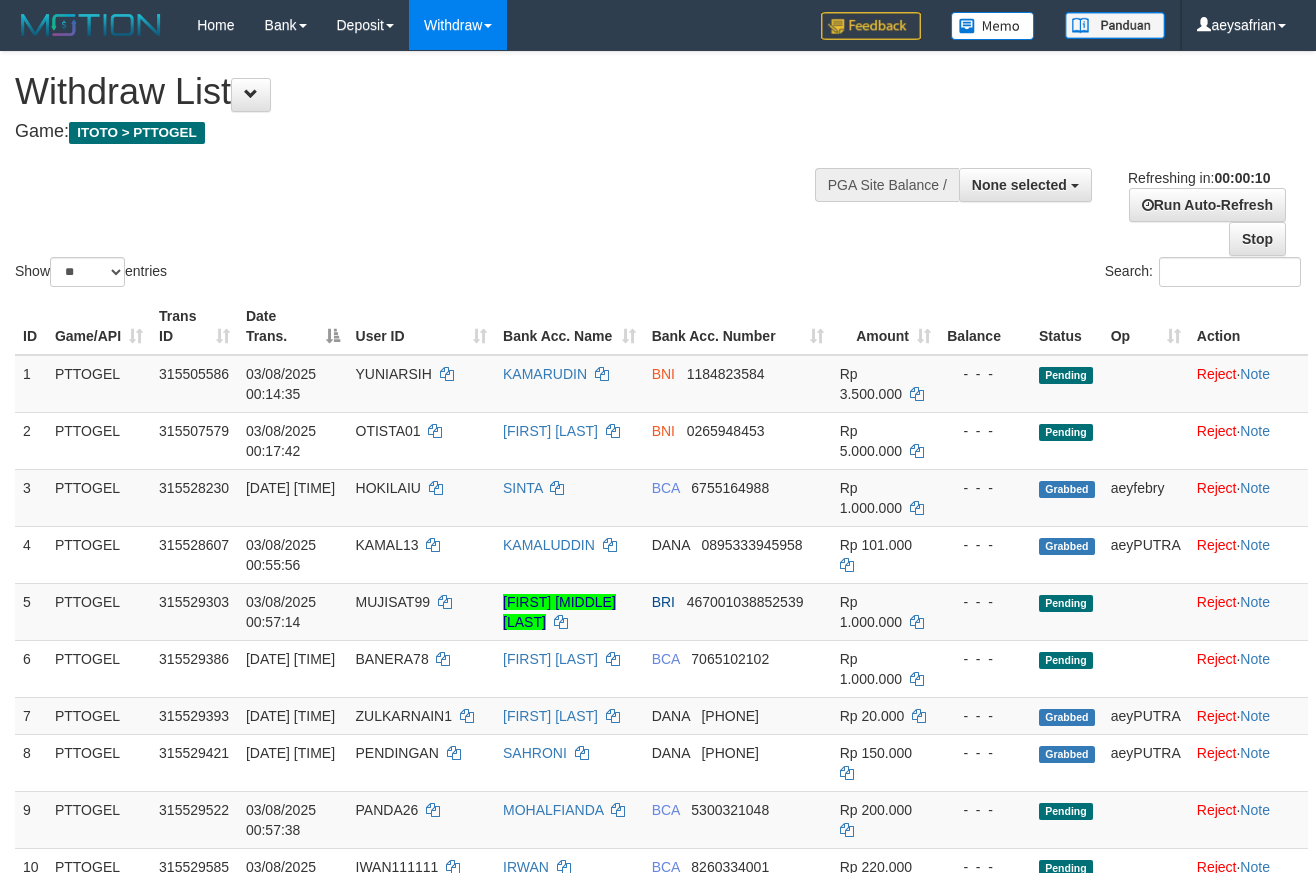 select 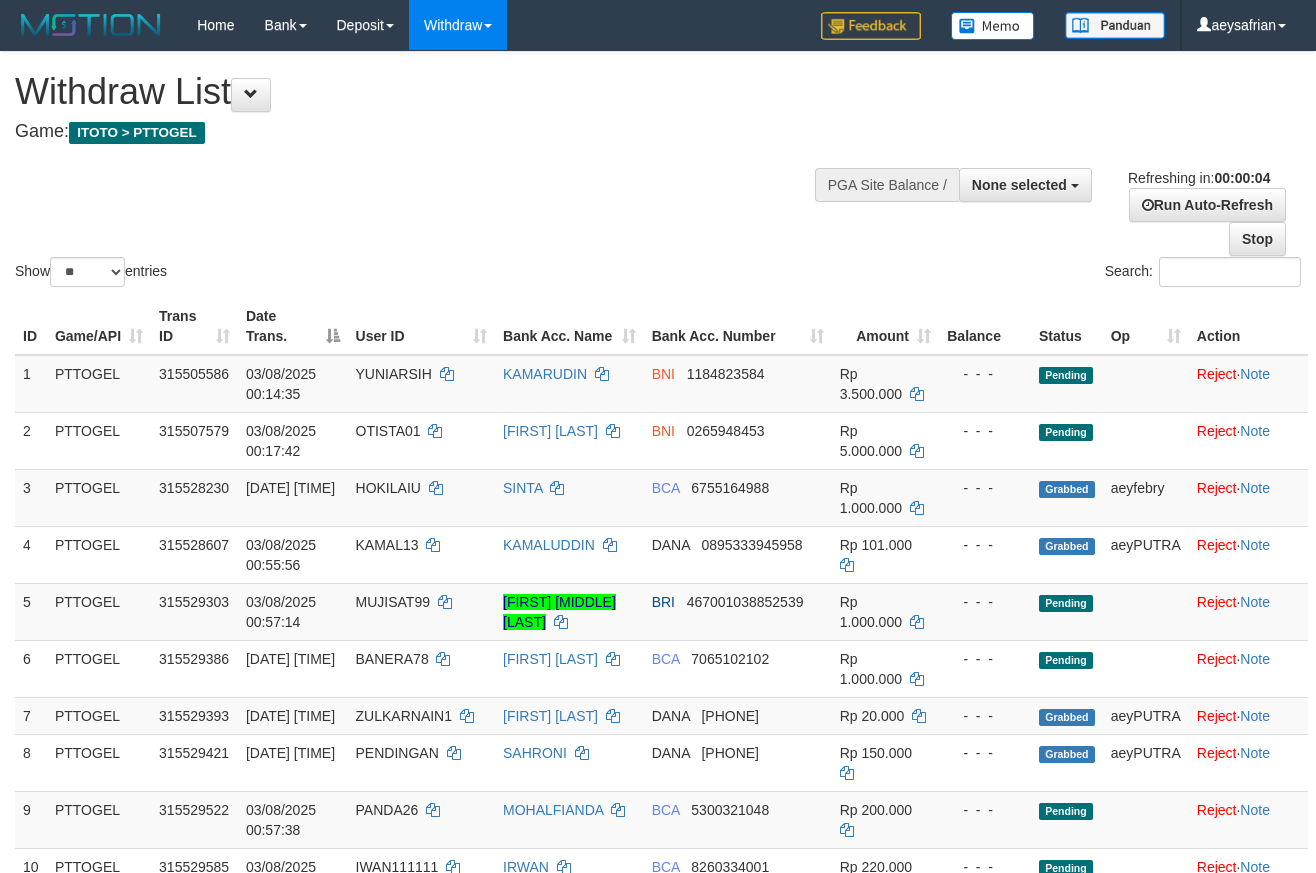 scroll, scrollTop: 0, scrollLeft: 0, axis: both 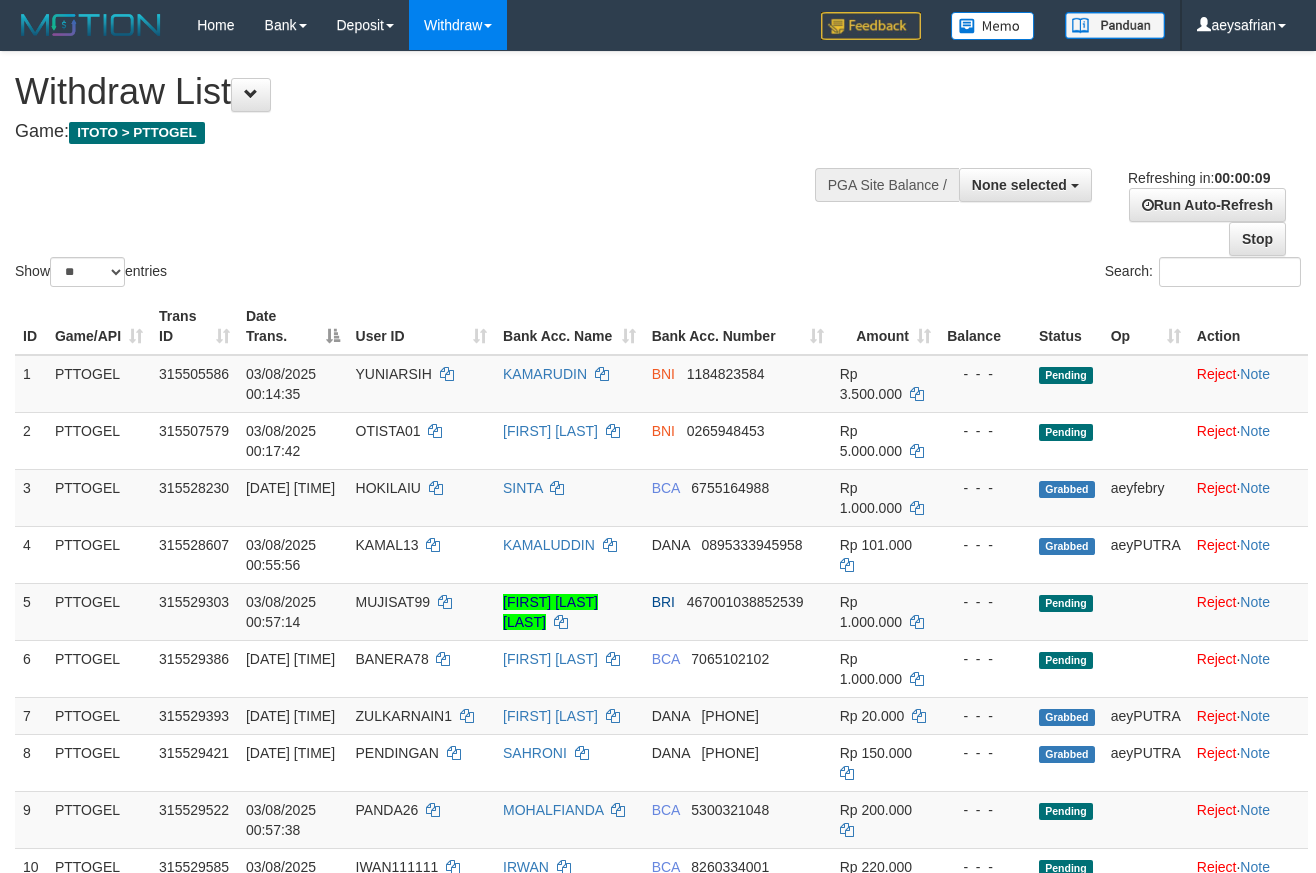 select 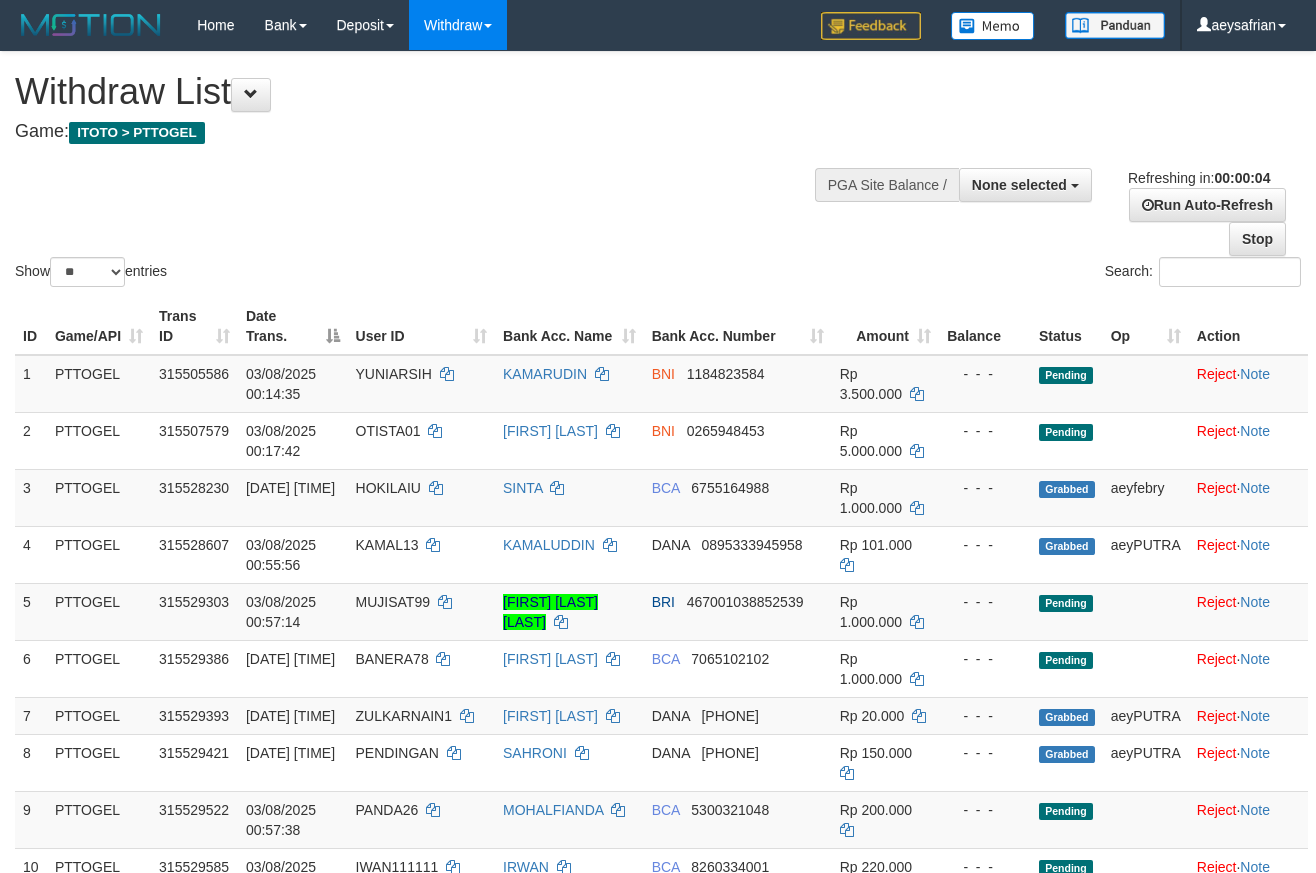 scroll, scrollTop: 0, scrollLeft: 0, axis: both 